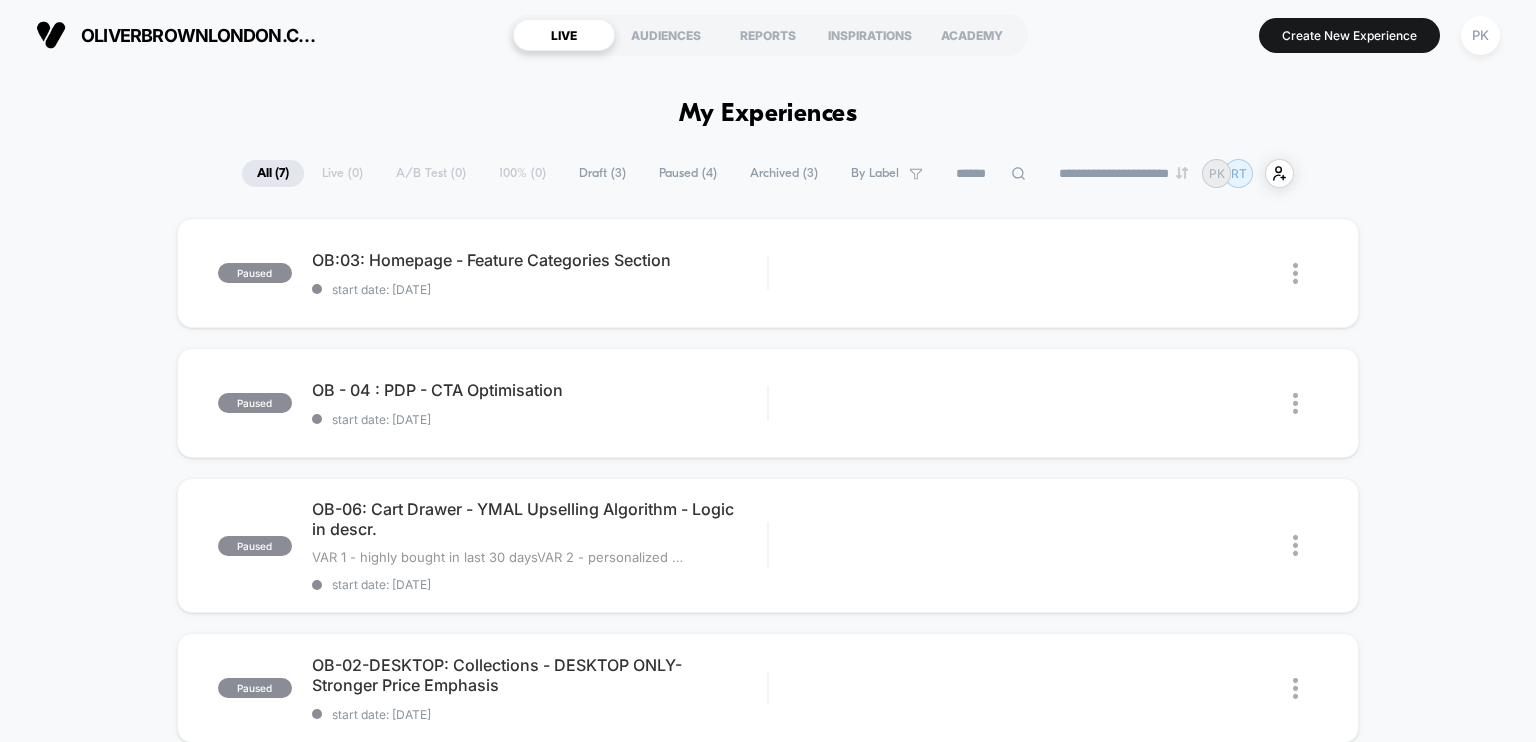 scroll, scrollTop: 0, scrollLeft: 0, axis: both 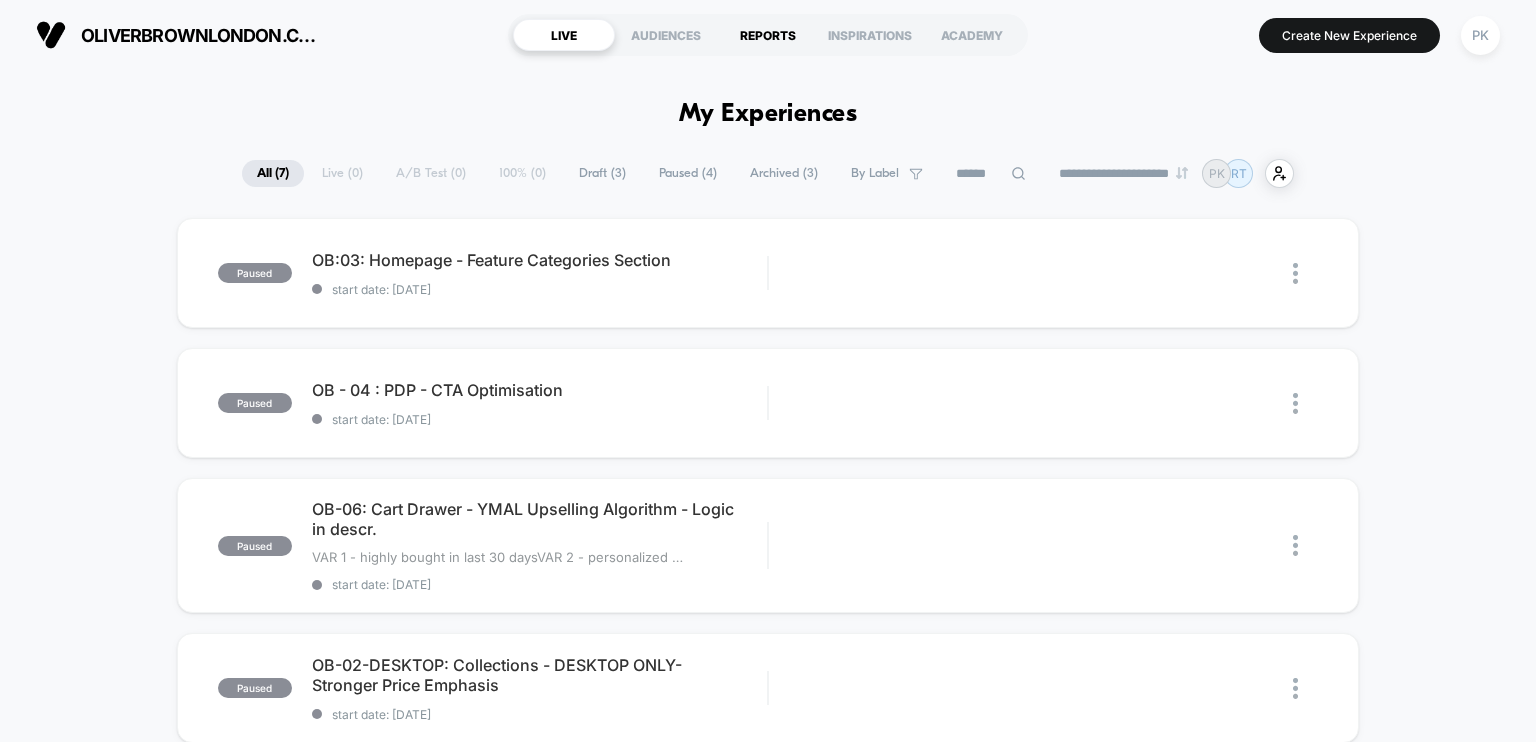 click on "REPORTS" at bounding box center (768, 35) 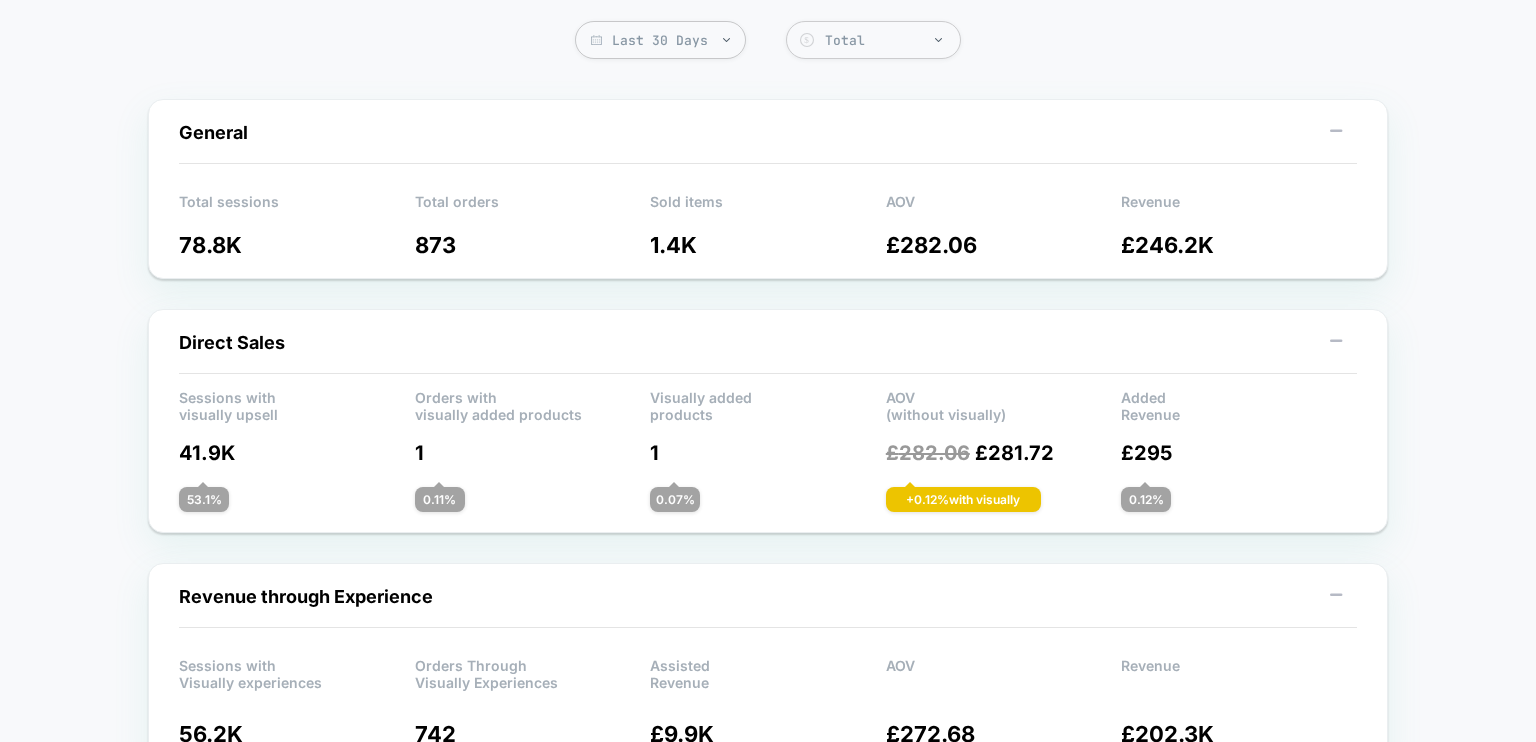 scroll, scrollTop: 0, scrollLeft: 0, axis: both 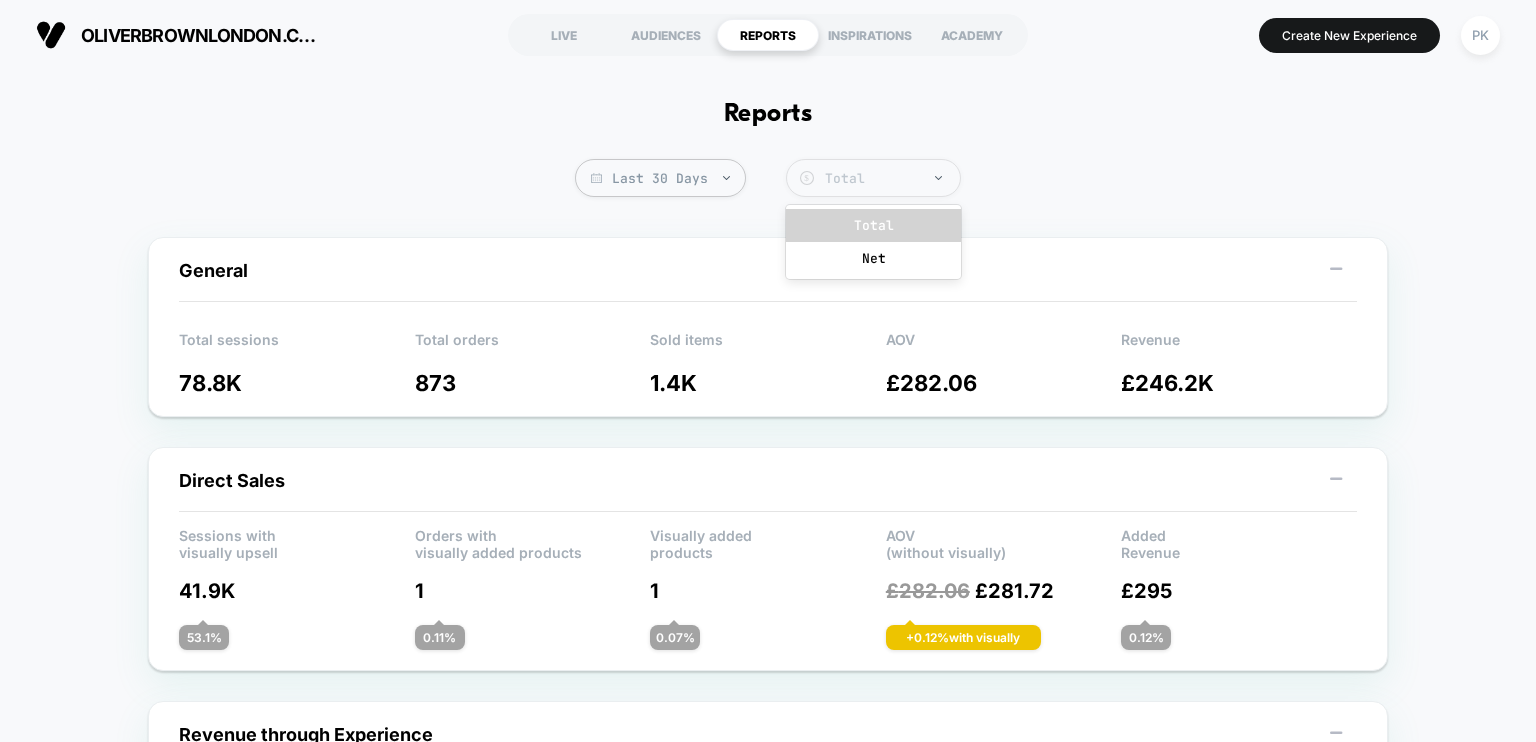 click on "Total" at bounding box center [887, 178] 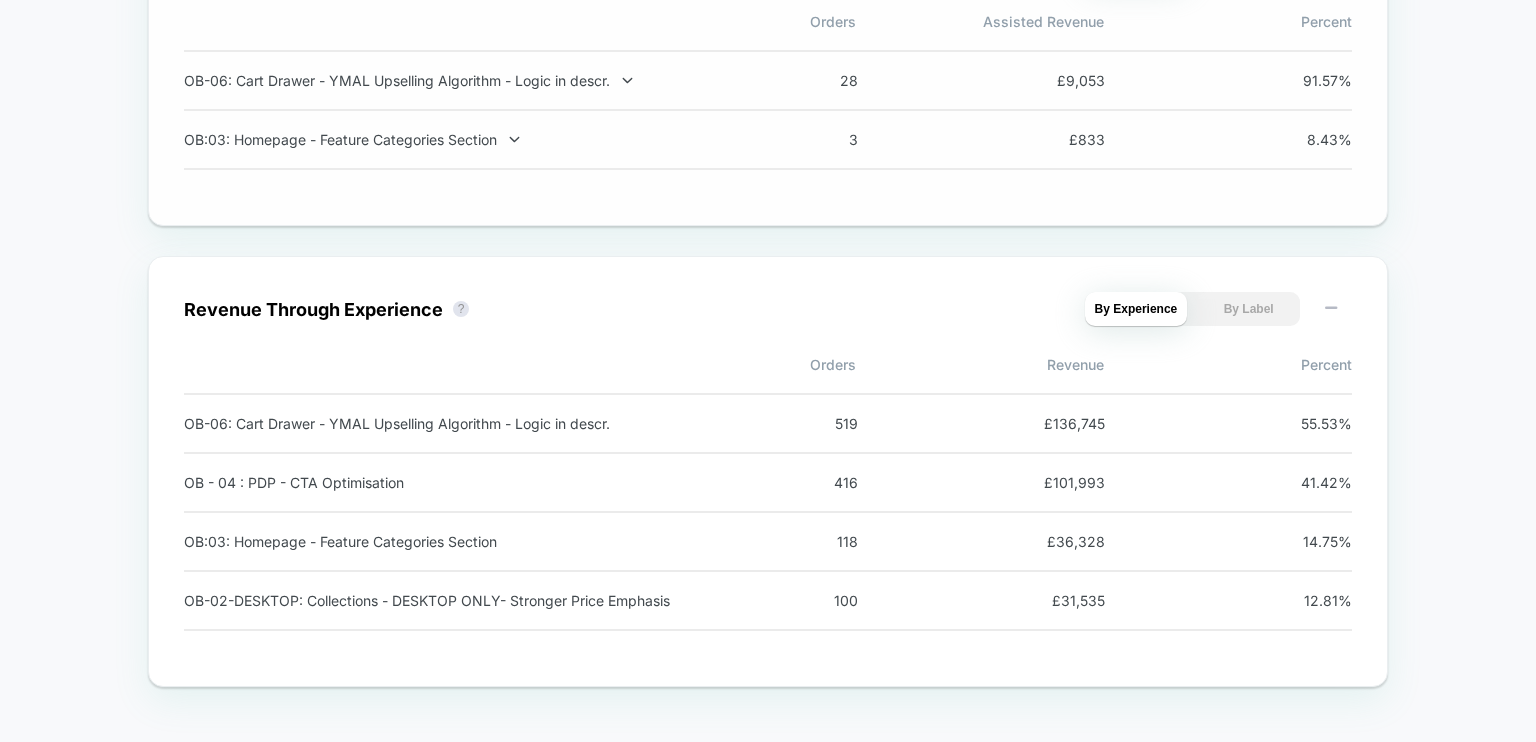 scroll, scrollTop: 1760, scrollLeft: 0, axis: vertical 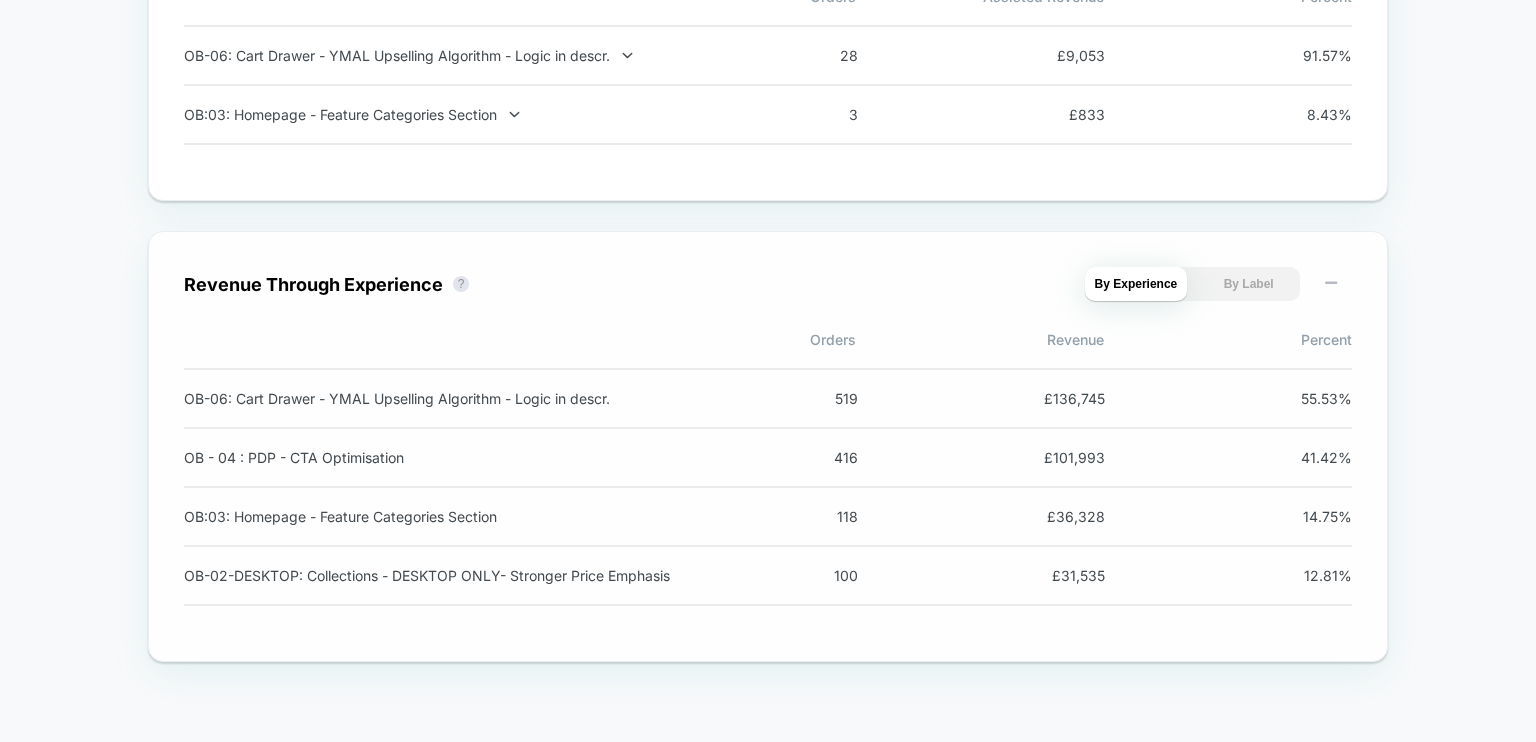 click on "By Label" at bounding box center (1248, 284) 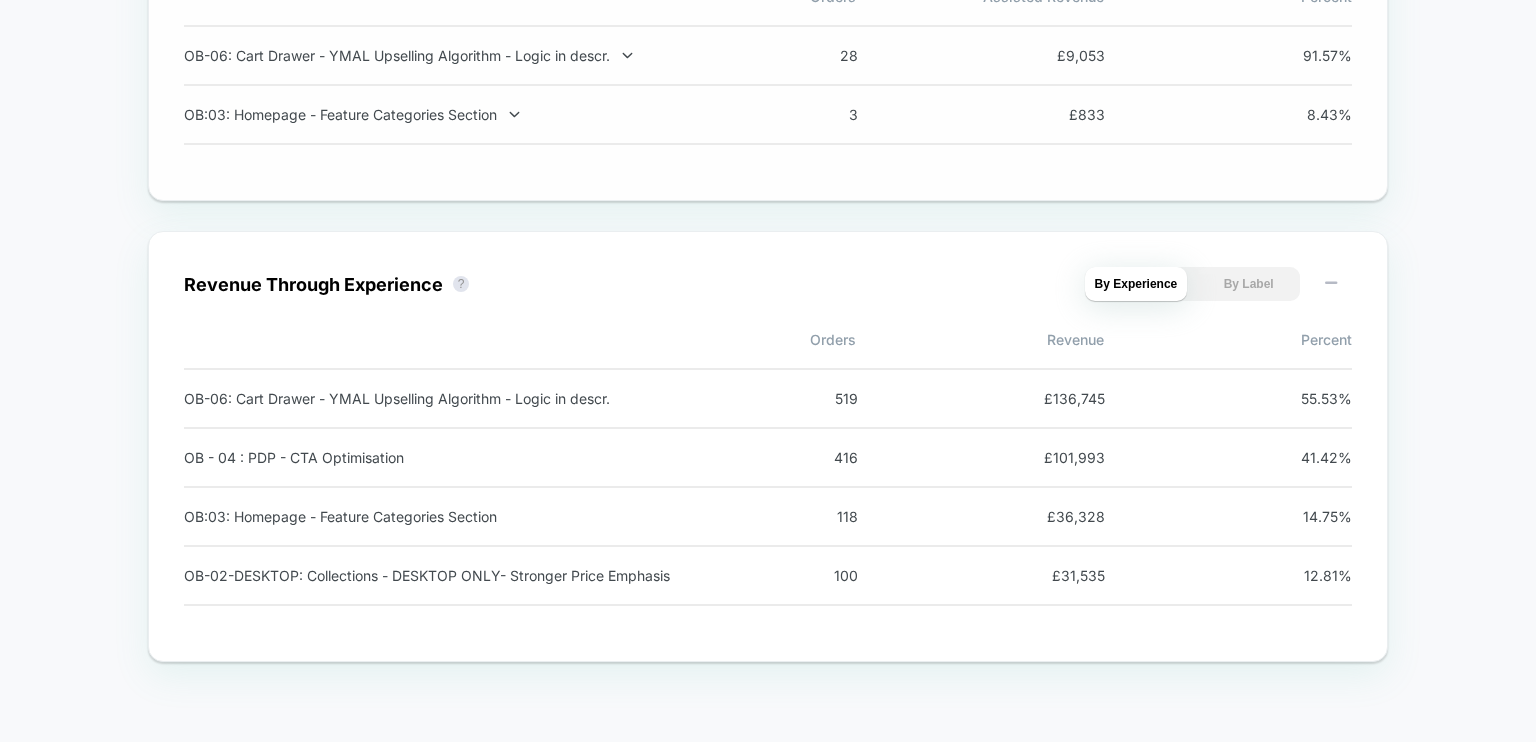 scroll, scrollTop: 1484, scrollLeft: 0, axis: vertical 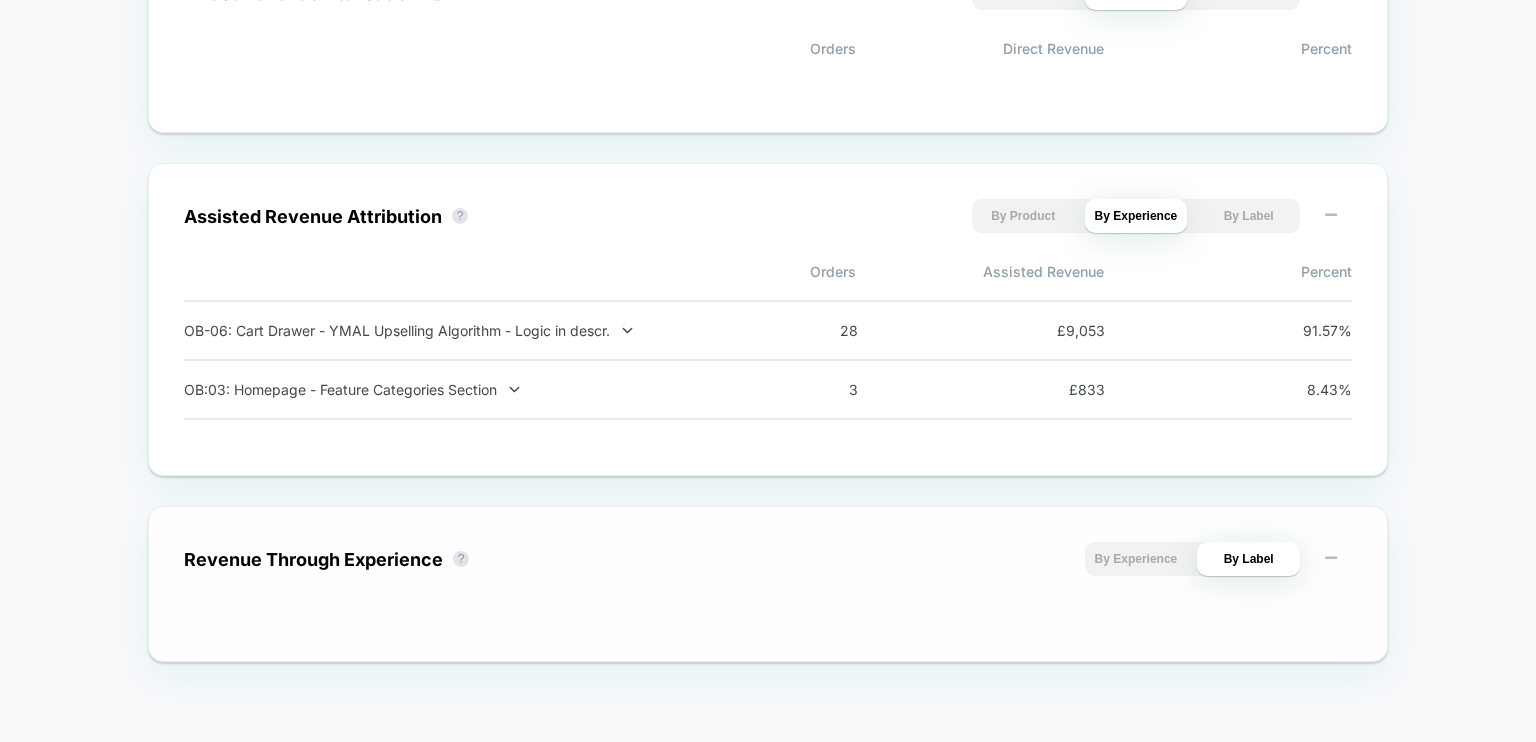 click on "By Experience" at bounding box center (1136, 559) 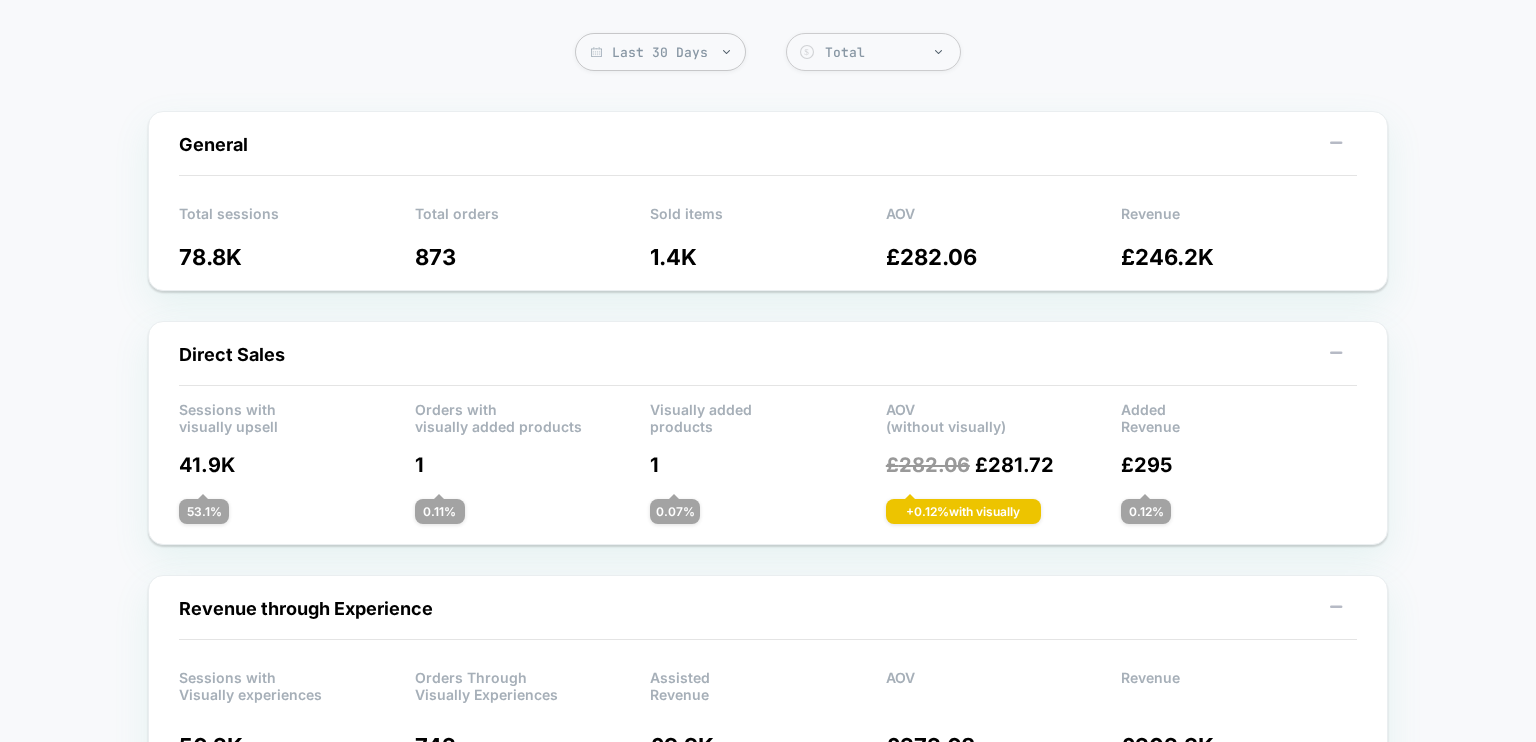scroll, scrollTop: 0, scrollLeft: 0, axis: both 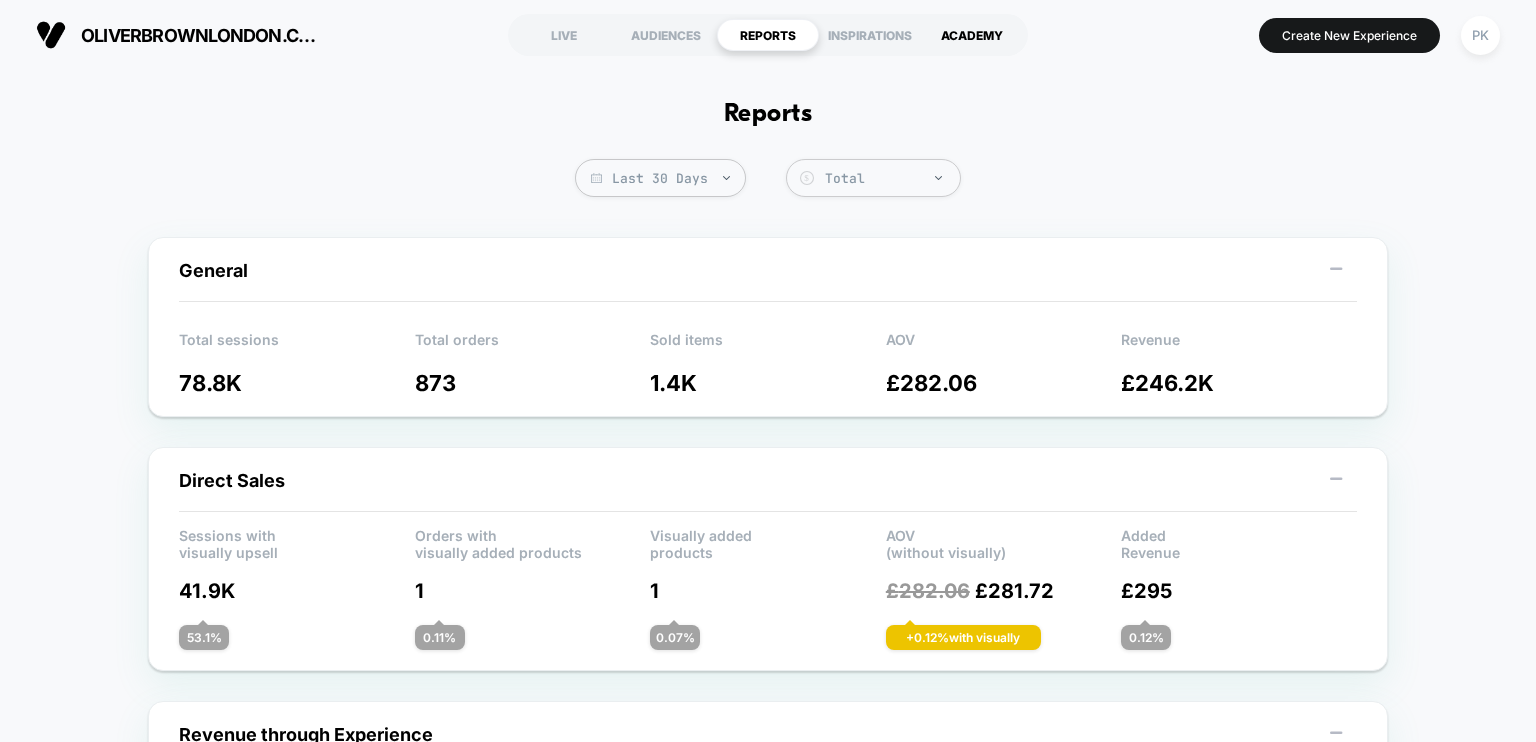 click on "ACADEMY" at bounding box center (972, 35) 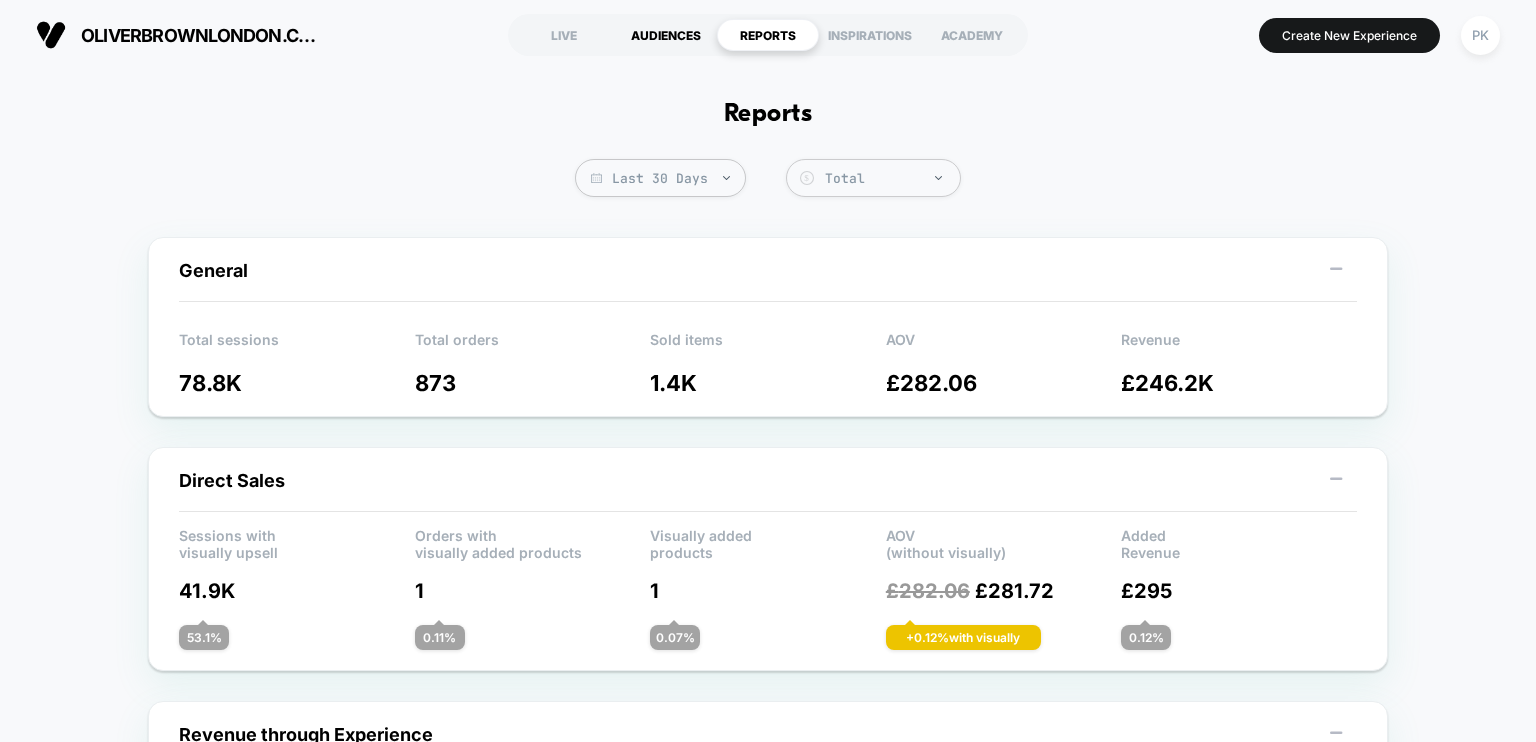 click on "AUDIENCES" at bounding box center (666, 35) 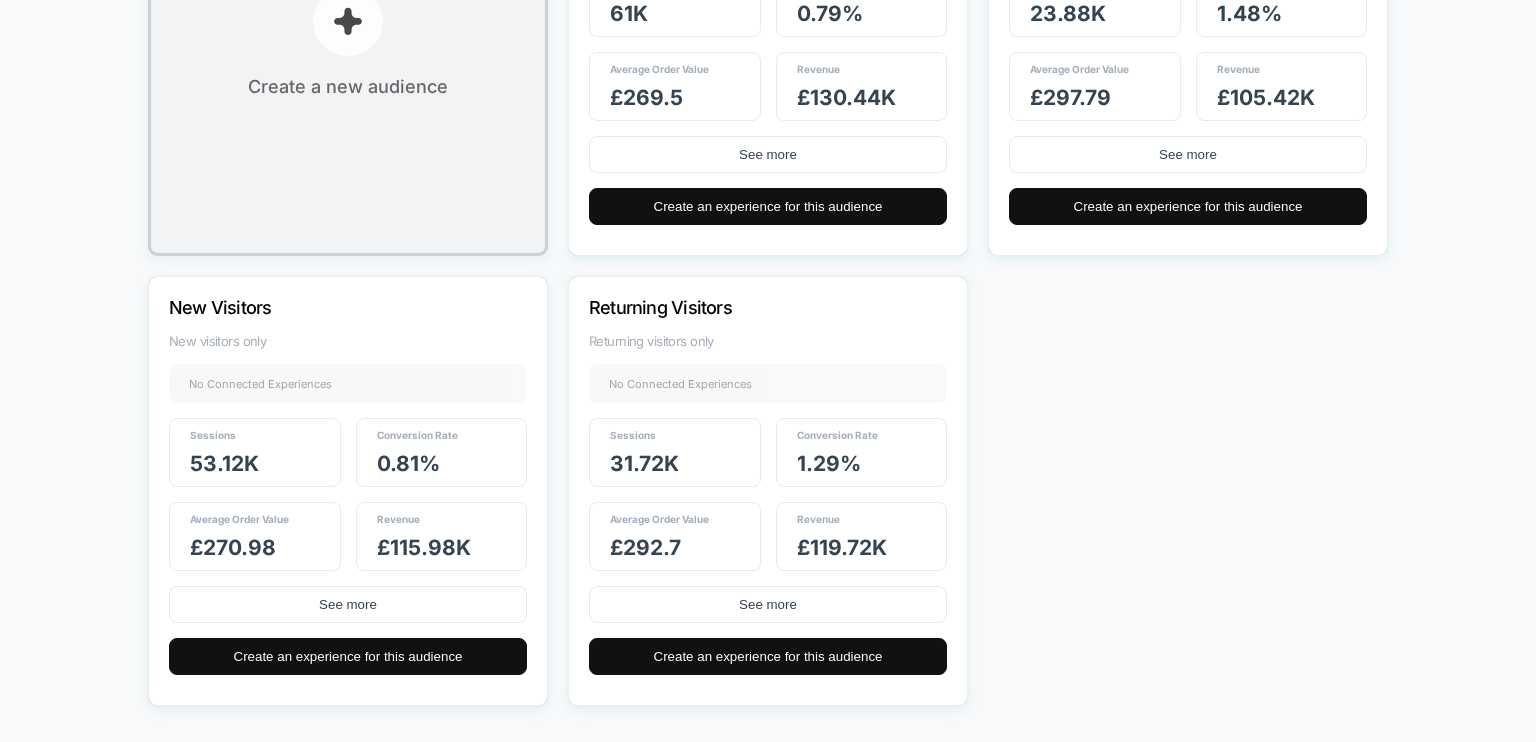 scroll, scrollTop: 233, scrollLeft: 0, axis: vertical 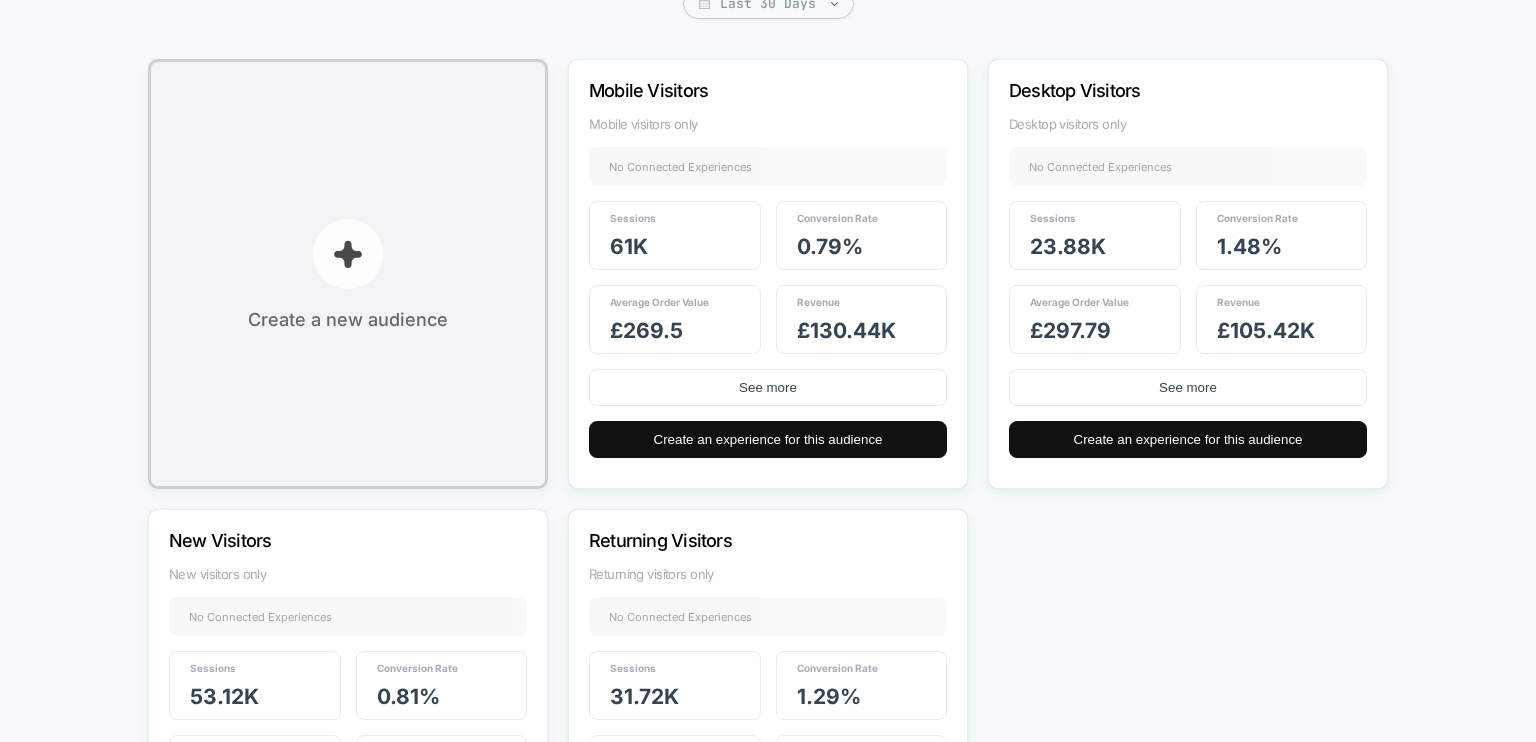 click on "Create a new audience" at bounding box center (348, 274) 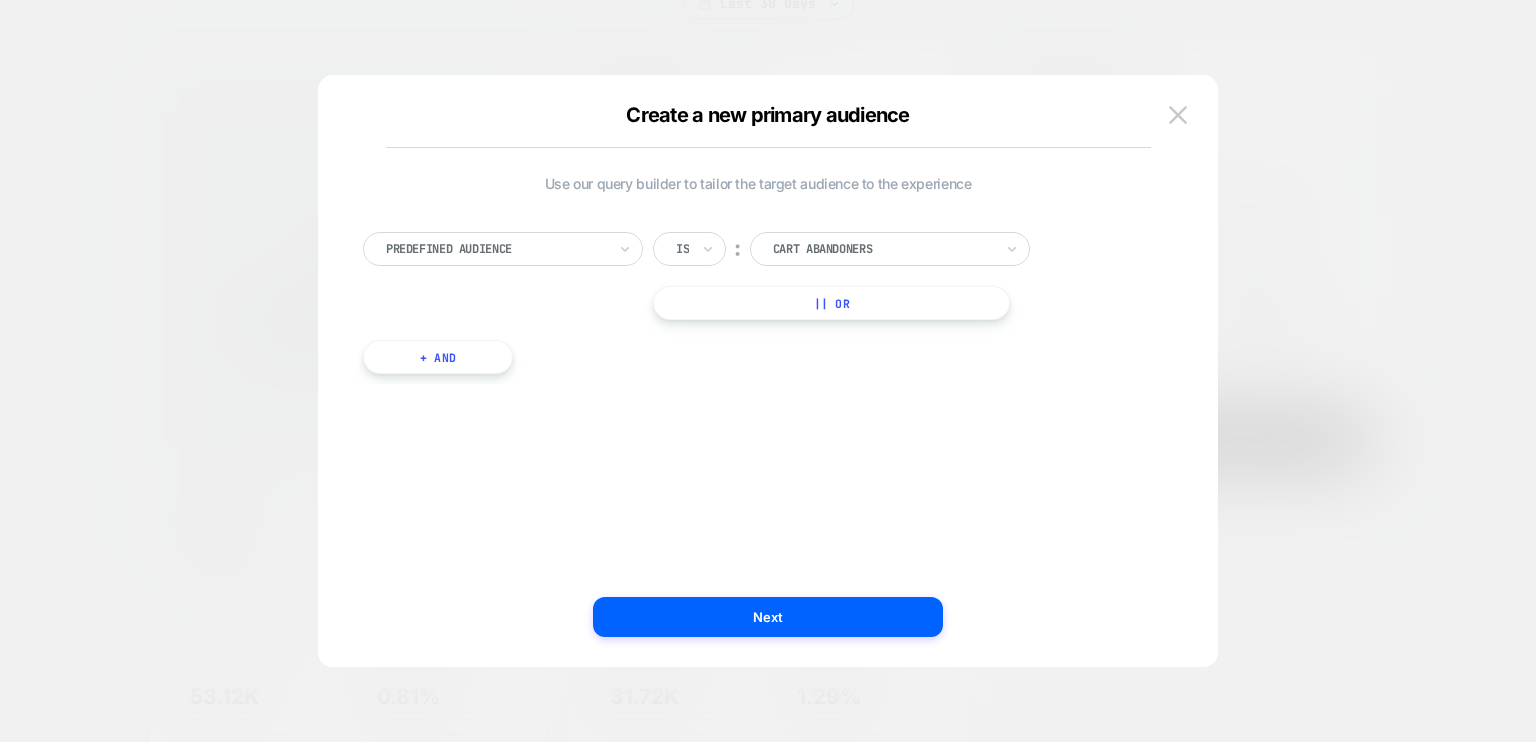 click on "Predefined Audience" at bounding box center (503, 249) 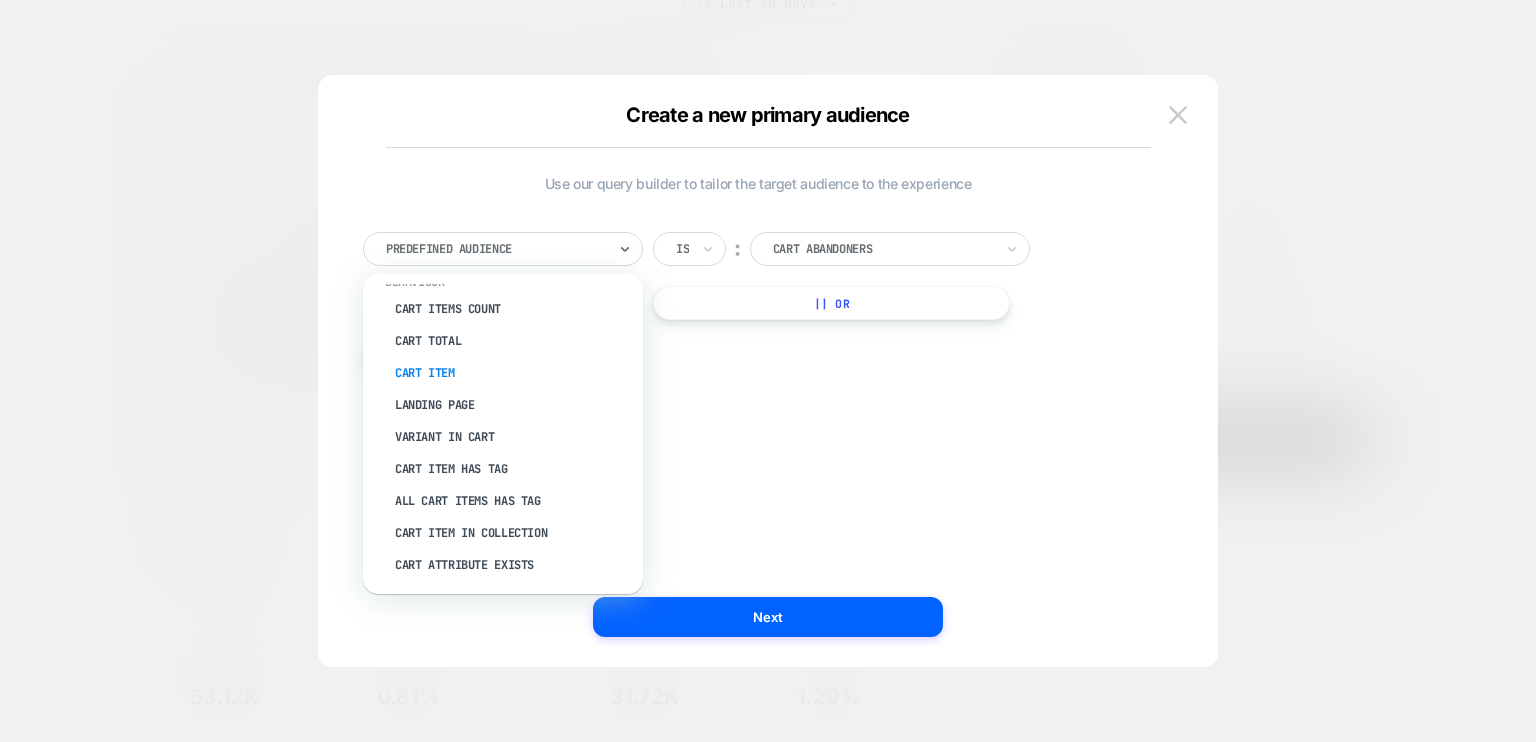 scroll, scrollTop: 236, scrollLeft: 0, axis: vertical 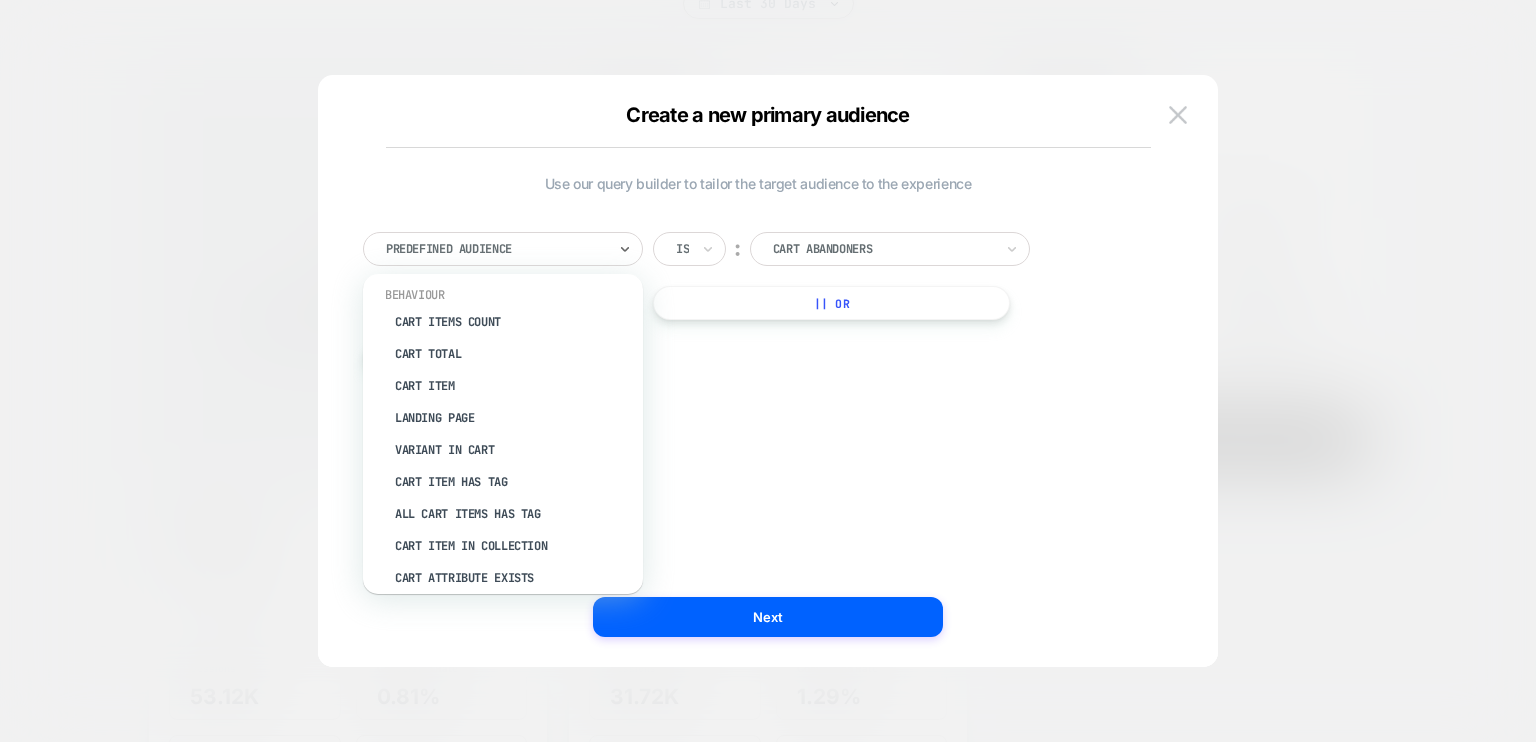 click on "Use our query builder to tailor the target audience to the experience option Cart Total focused, 8 of 33. 33 results available. Use Up and Down to choose options, press Enter to select the currently focused option, press Escape to exit the menu, press Tab to select the option and exit the menu. Predefined Audience Other Predefined Audience Device OS Browser Brand Customer Tags Behaviour Cart Items Count Cart Total Cart Item Landing Page Variant In Cart Cart Item Has Tag All Cart Items Has Tag Cart Item In Collection Cart Attribute Exists Subscription In Cart Number of subscription items in the cart Odd/Even Number of Subscriptions in Cart # of Products Seen Products Seen # of Orders Purchased Items Purchased Variants Visit In Page Marketing UTM Source UTM Medium UTM Campaign UTM Content UTM Term Geo Country State City Cart Currency Is ︰ Cart Abandoners || Or + And" at bounding box center (758, 371) 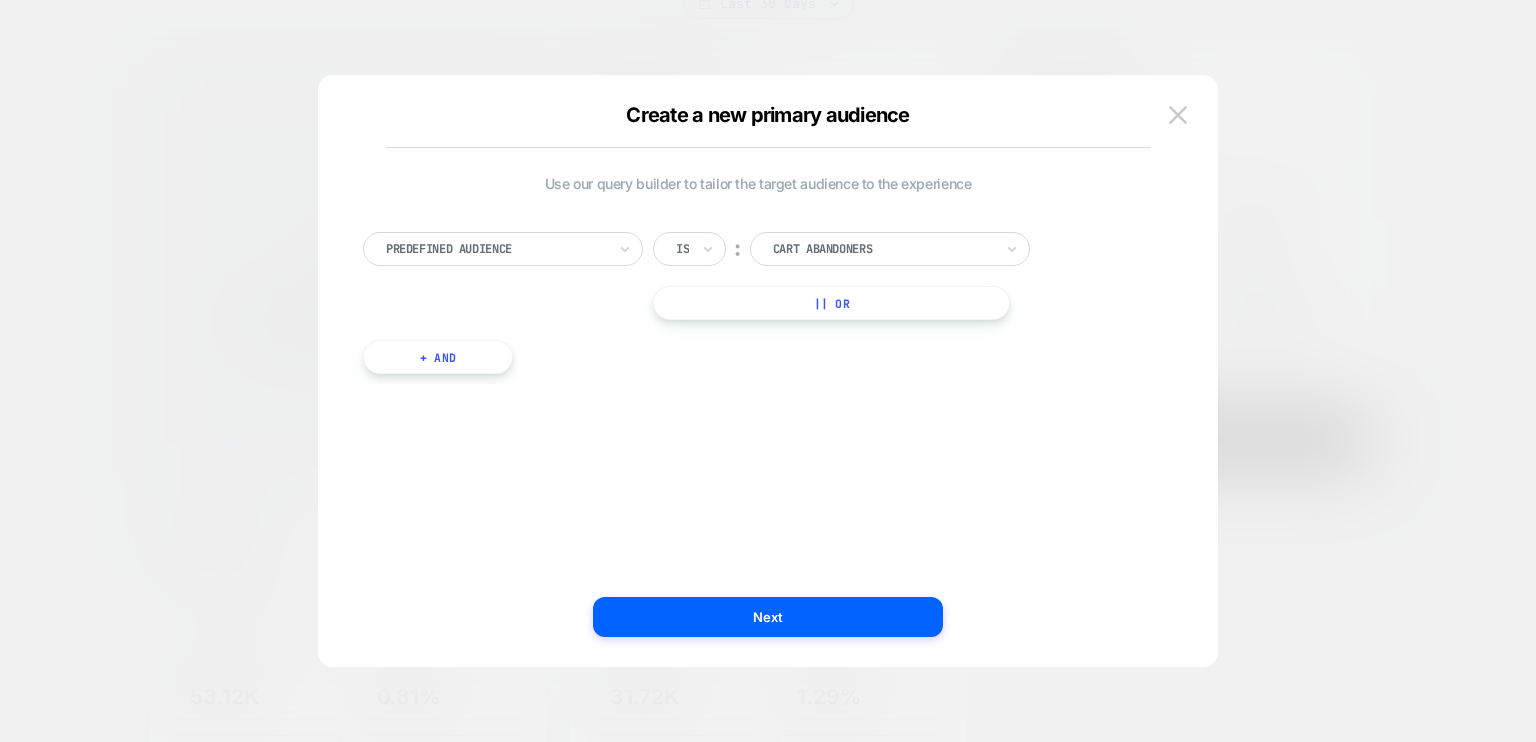 drag, startPoint x: 857, startPoint y: 226, endPoint x: 867, endPoint y: 244, distance: 20.59126 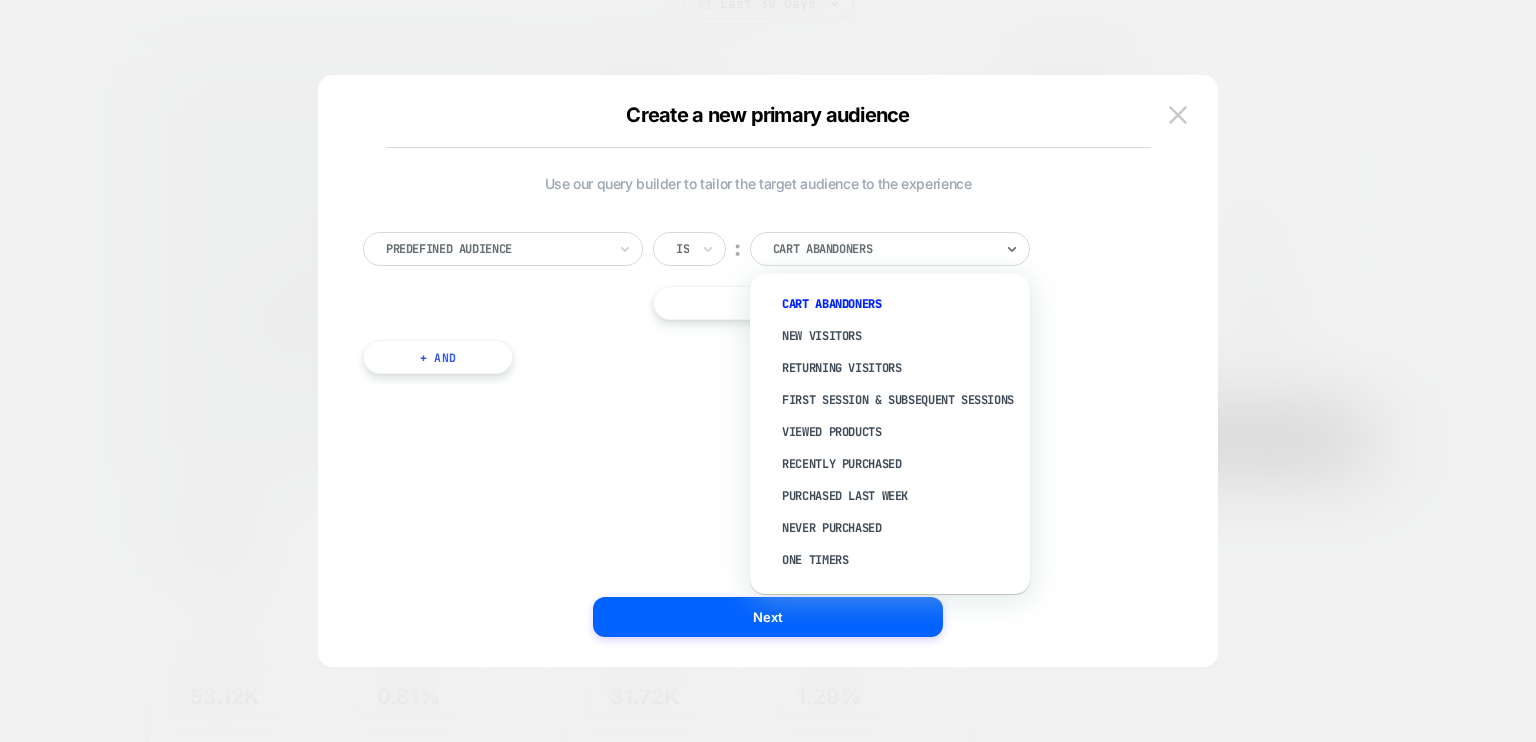 click at bounding box center (883, 249) 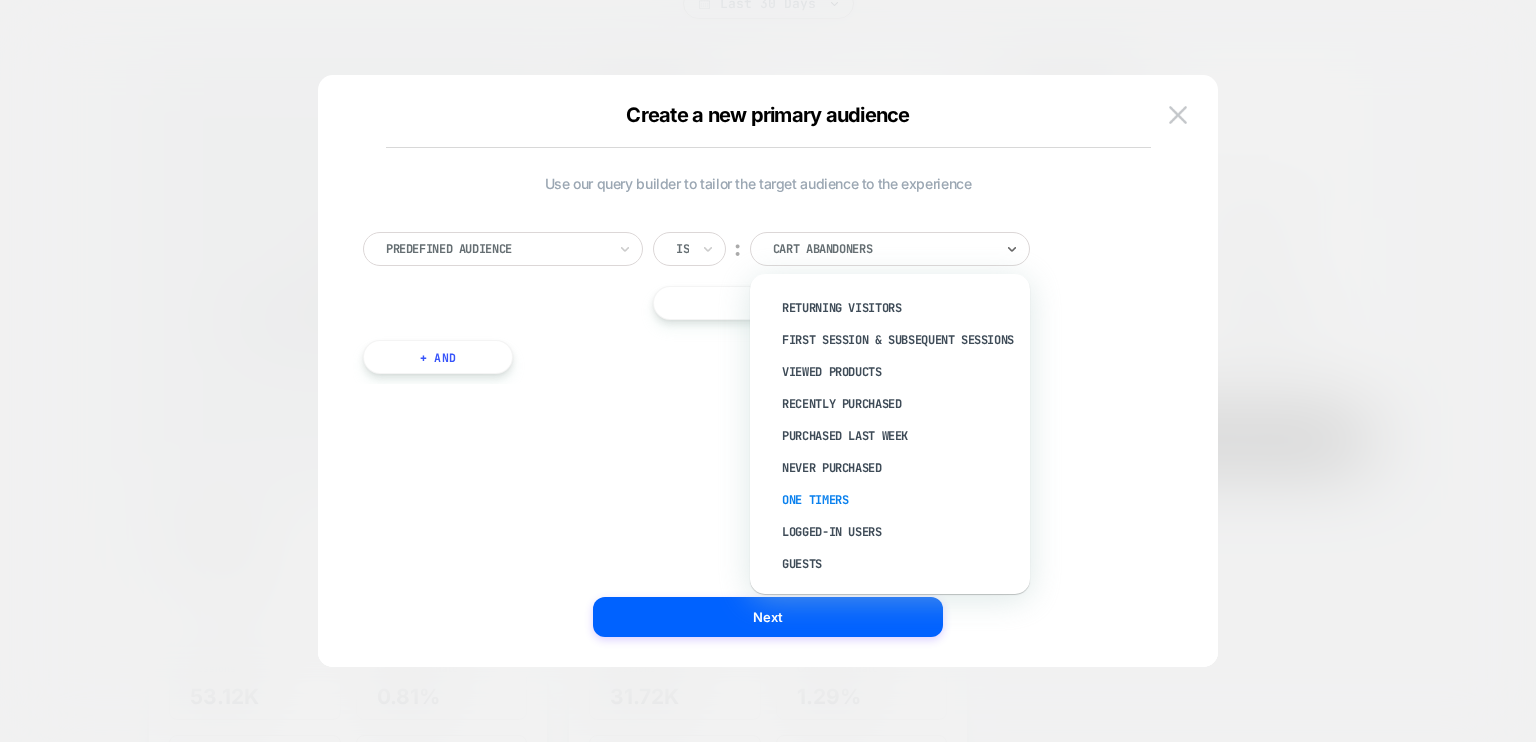scroll, scrollTop: 0, scrollLeft: 0, axis: both 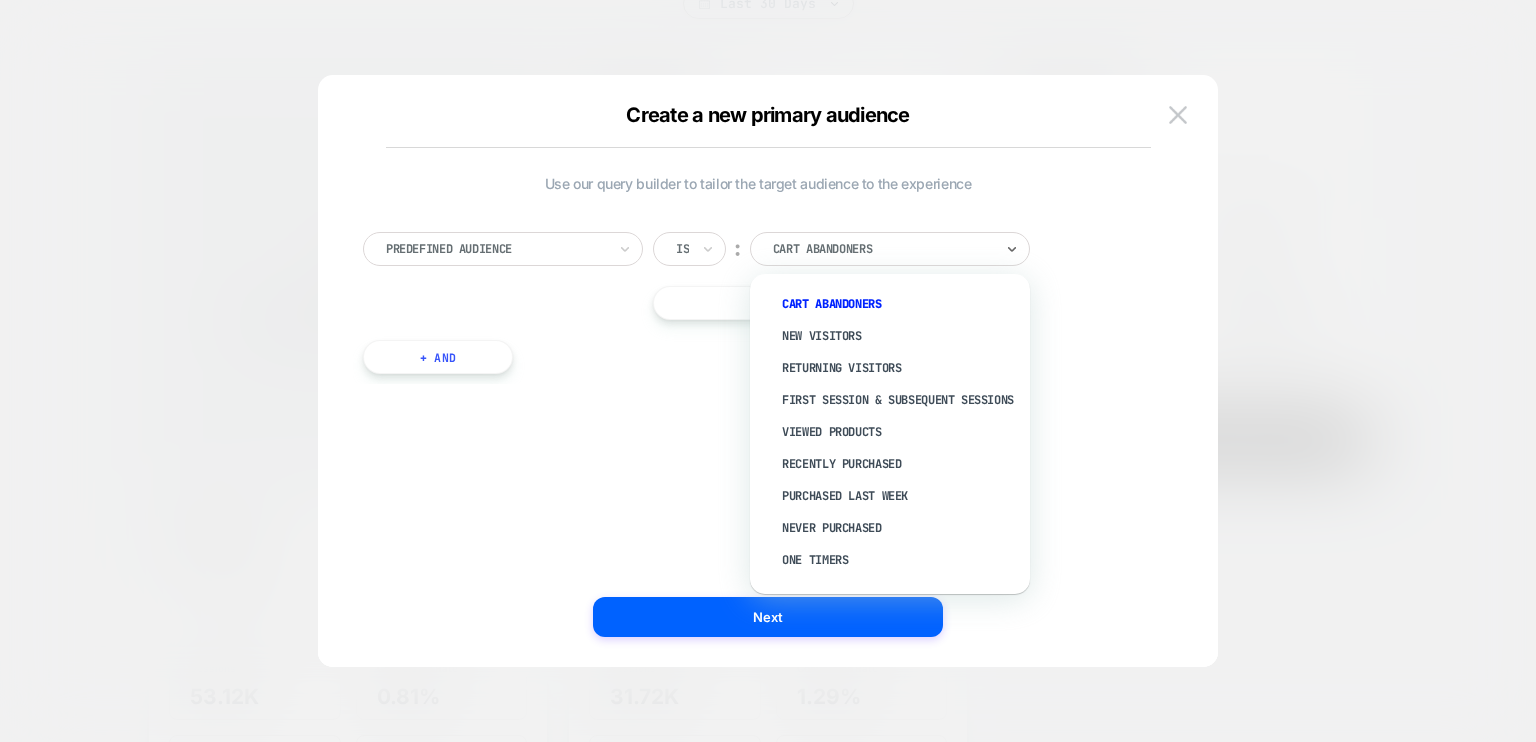click on "Predefined Audience Is ︰ option First session & subsequent sessions focused, 4 of 11. 11 results available. Use Up and Down to choose options, press Enter to select the currently focused option, press Escape to exit the menu, press Tab to select the option and exit the menu. Cart Abandoners Cart Abandoners New Visitors Returning Visitors First session & subsequent sessions Viewed Products Recently Purchased Purchased Last Week Never Purchased One Timers Logged-in Users Guests || Or + And" at bounding box center (758, 293) 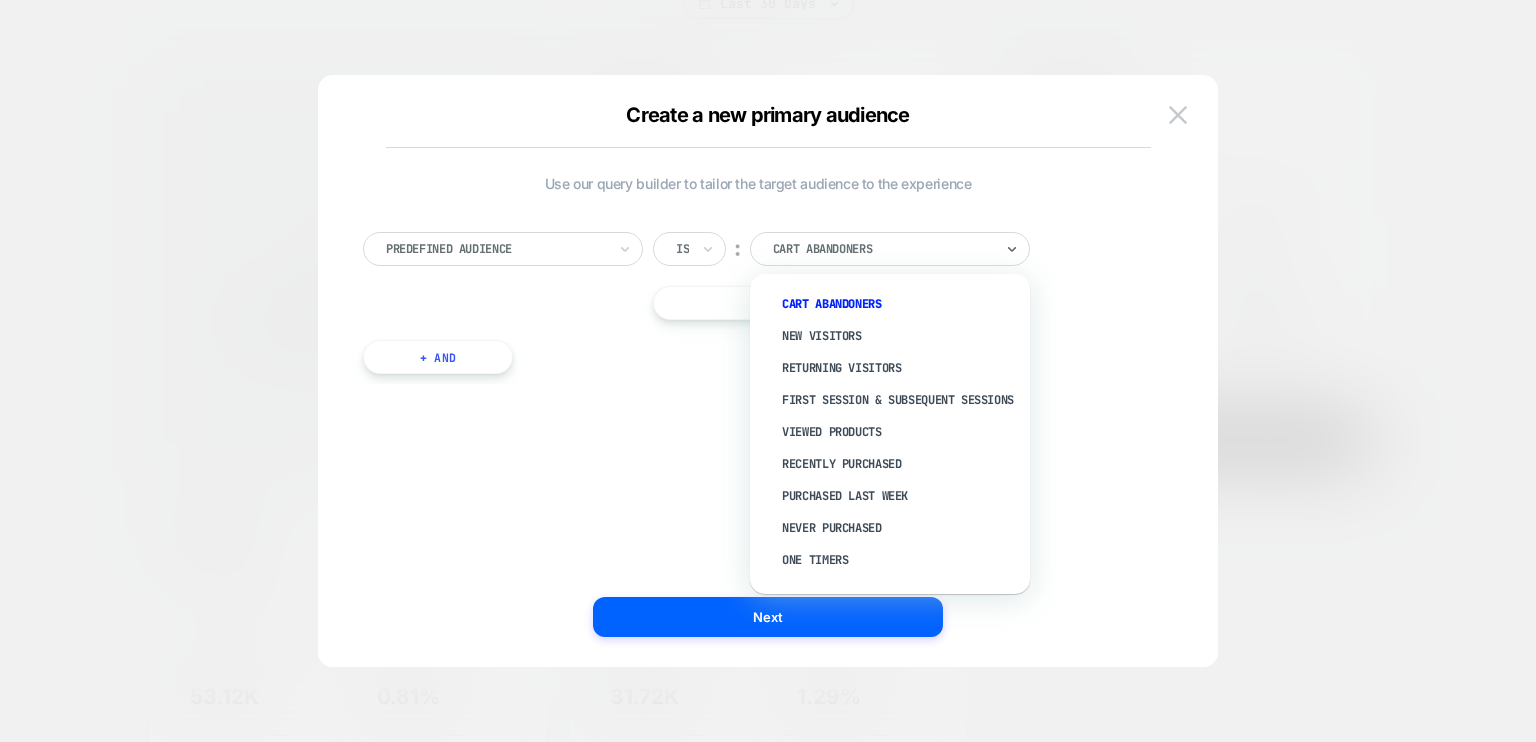 click at bounding box center [883, 249] 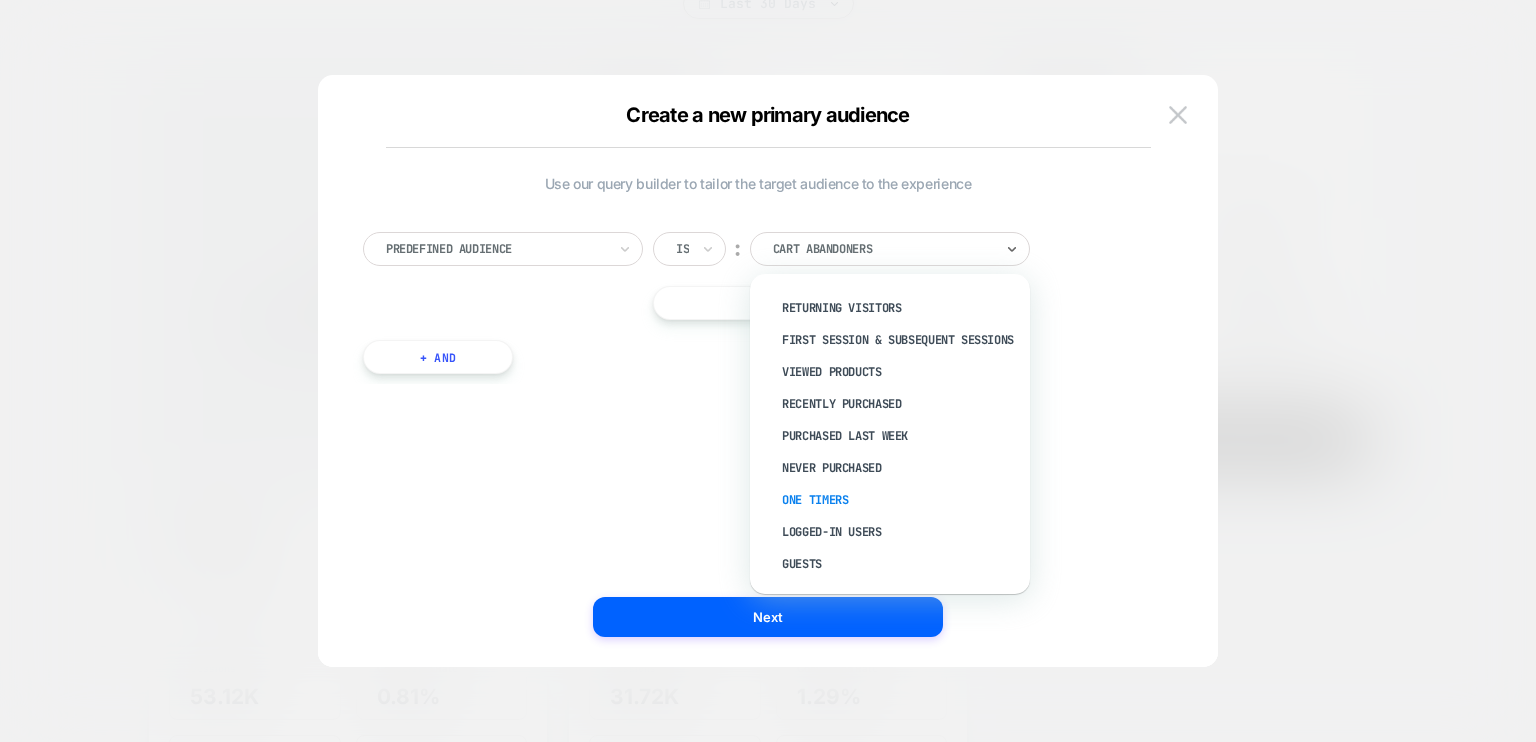 scroll, scrollTop: 0, scrollLeft: 0, axis: both 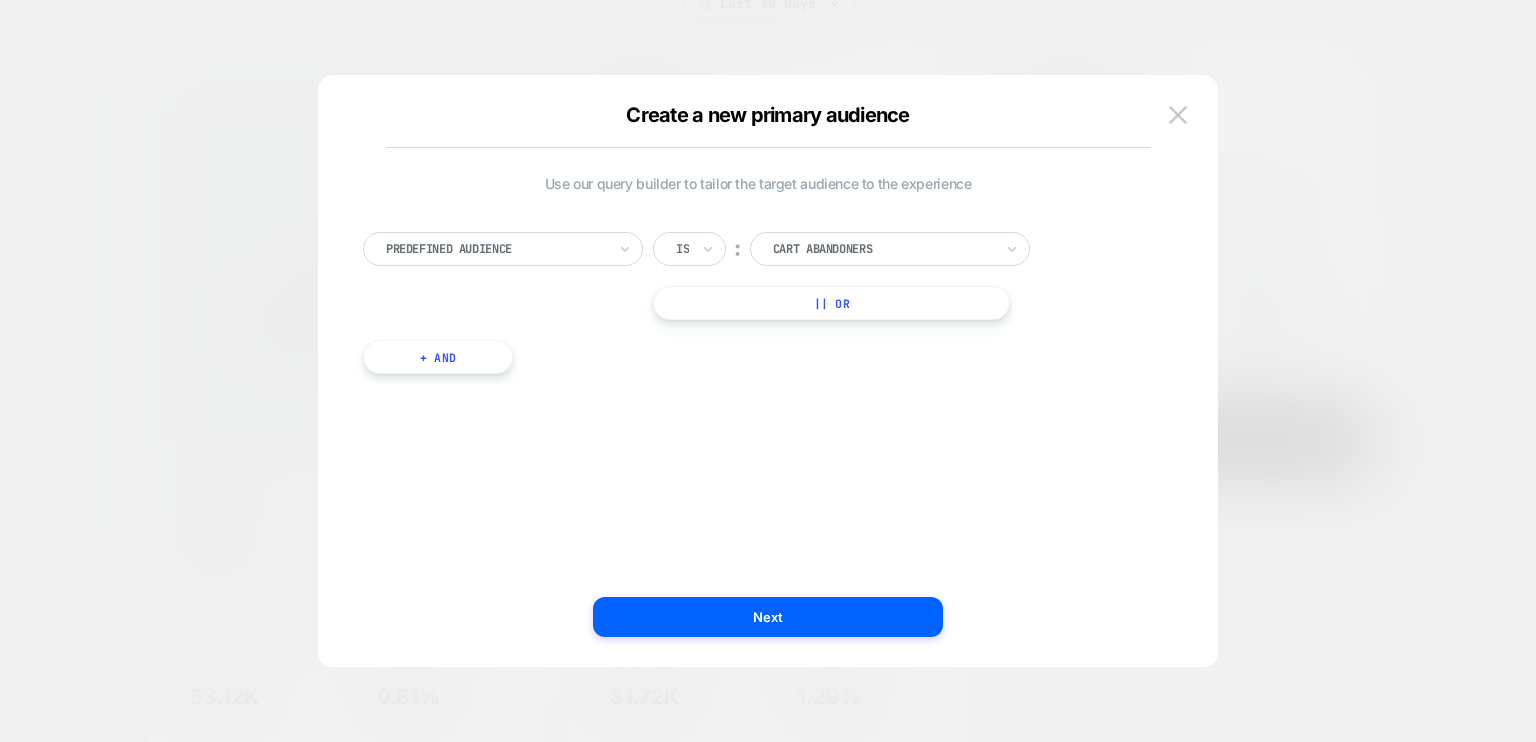 click at bounding box center [1178, 114] 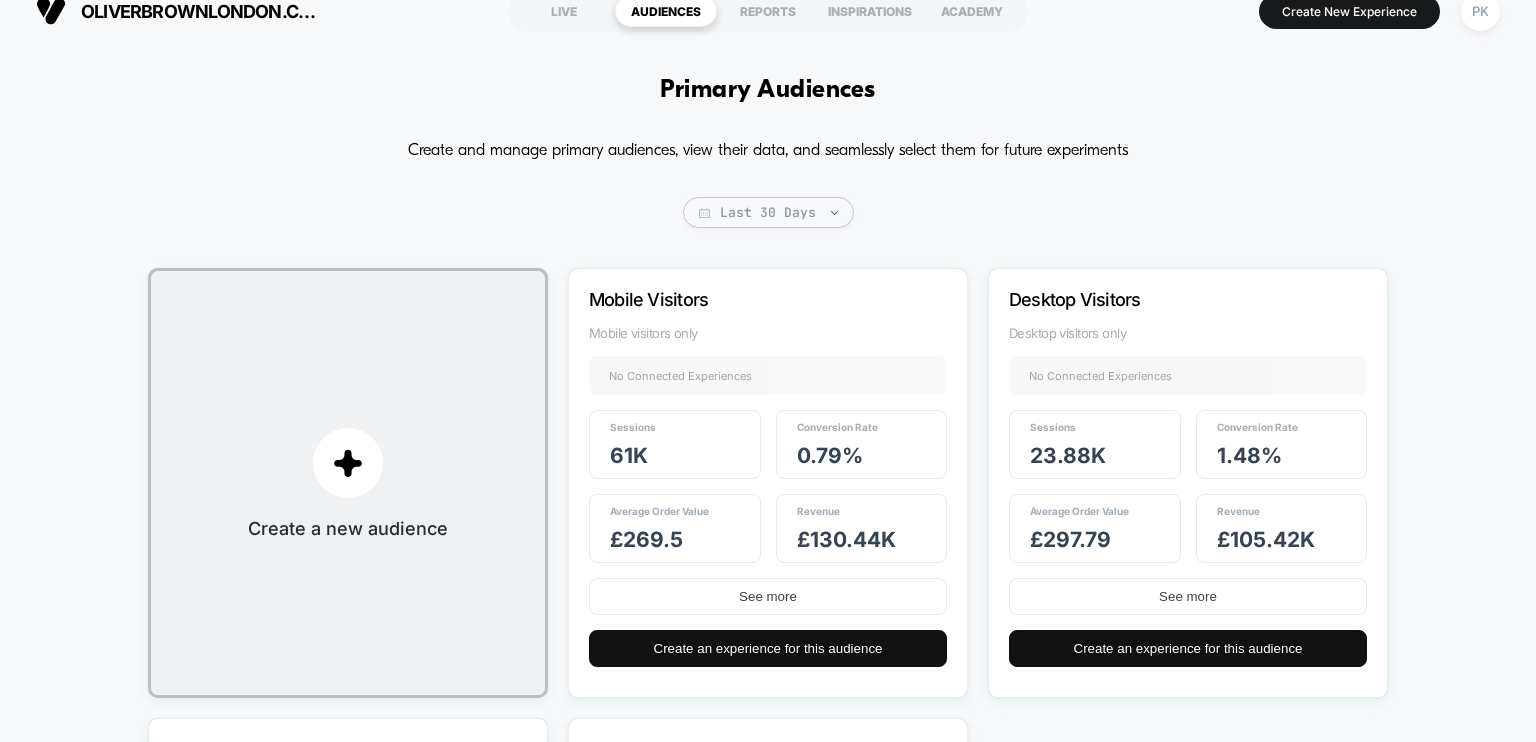 scroll, scrollTop: 0, scrollLeft: 0, axis: both 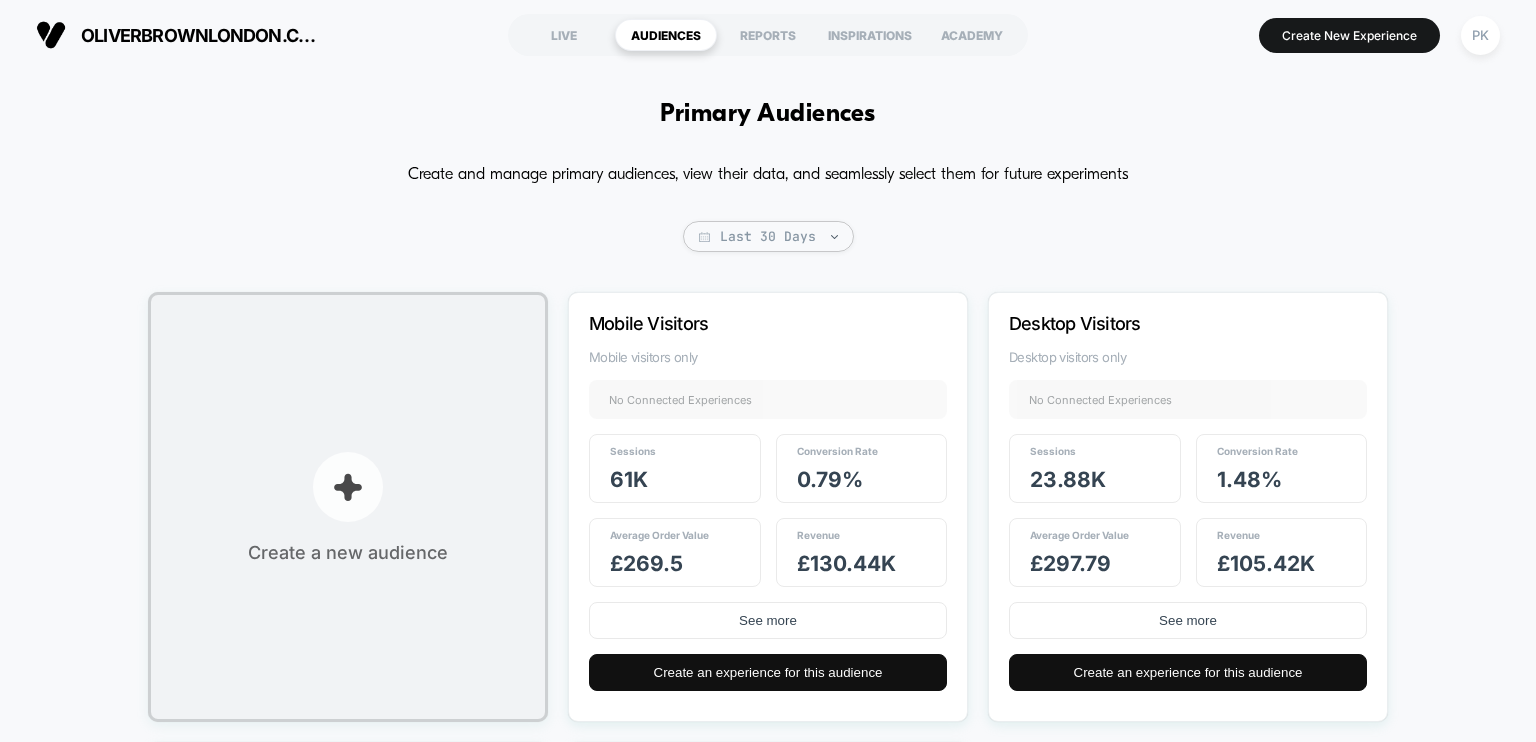 click on "Create a new audience" at bounding box center [348, 507] 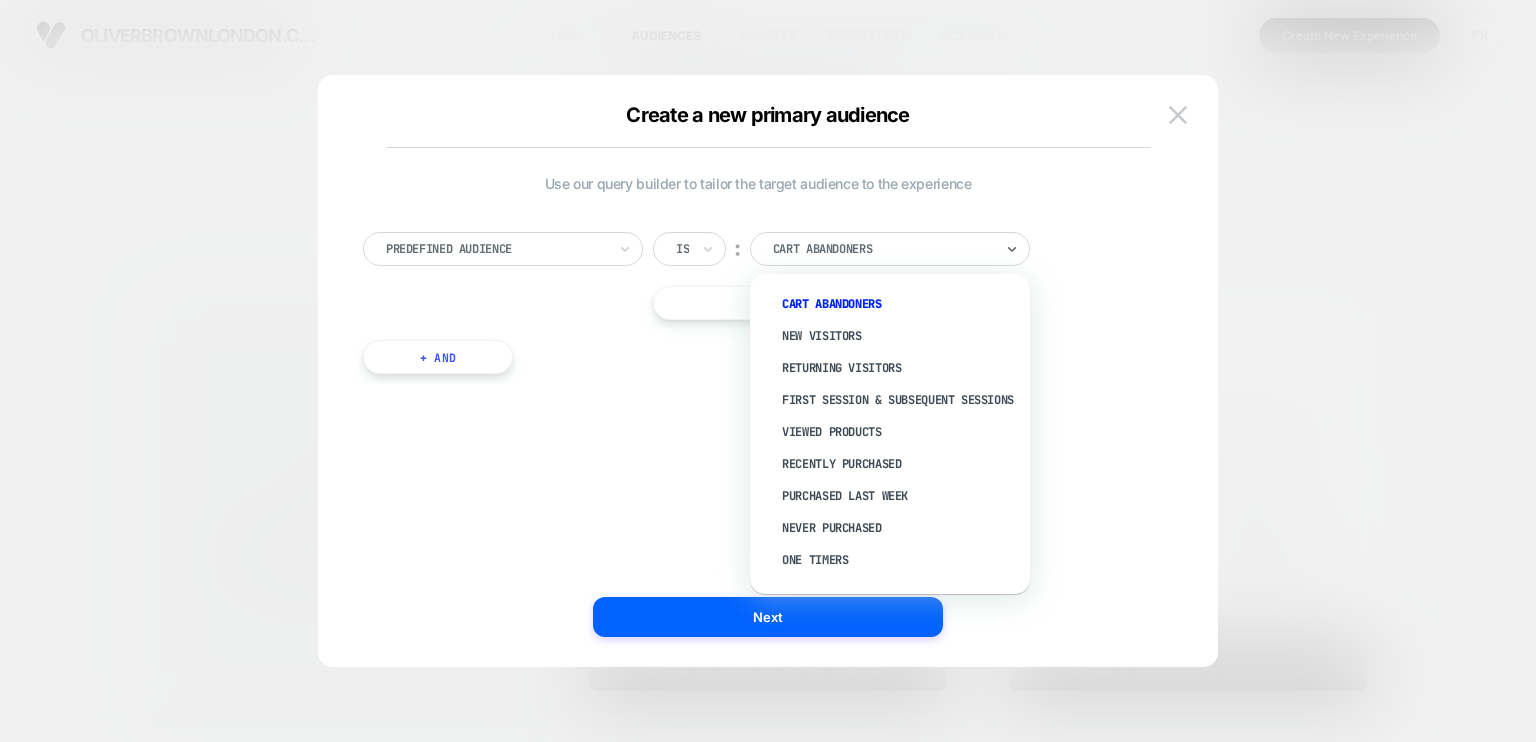 click at bounding box center (883, 249) 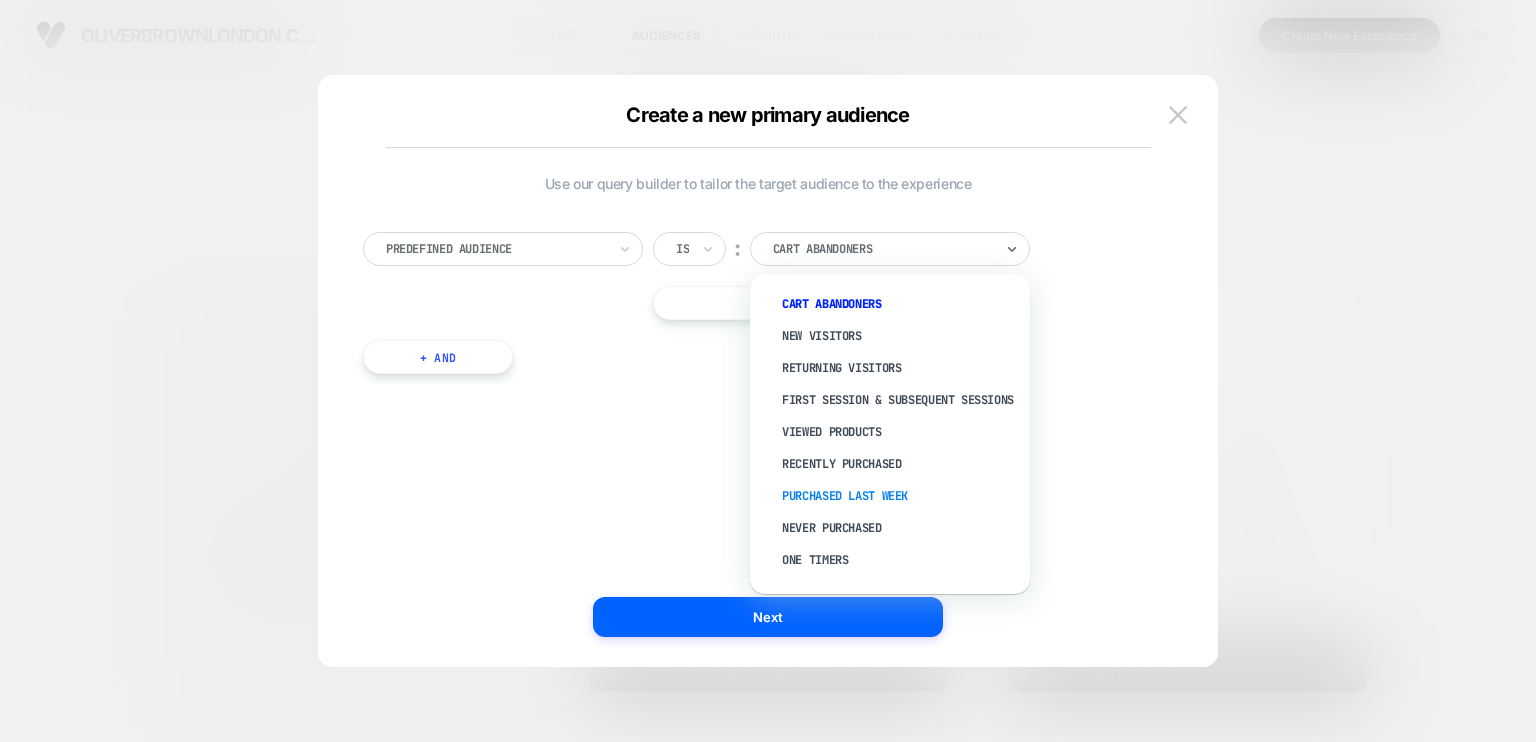 scroll, scrollTop: 76, scrollLeft: 0, axis: vertical 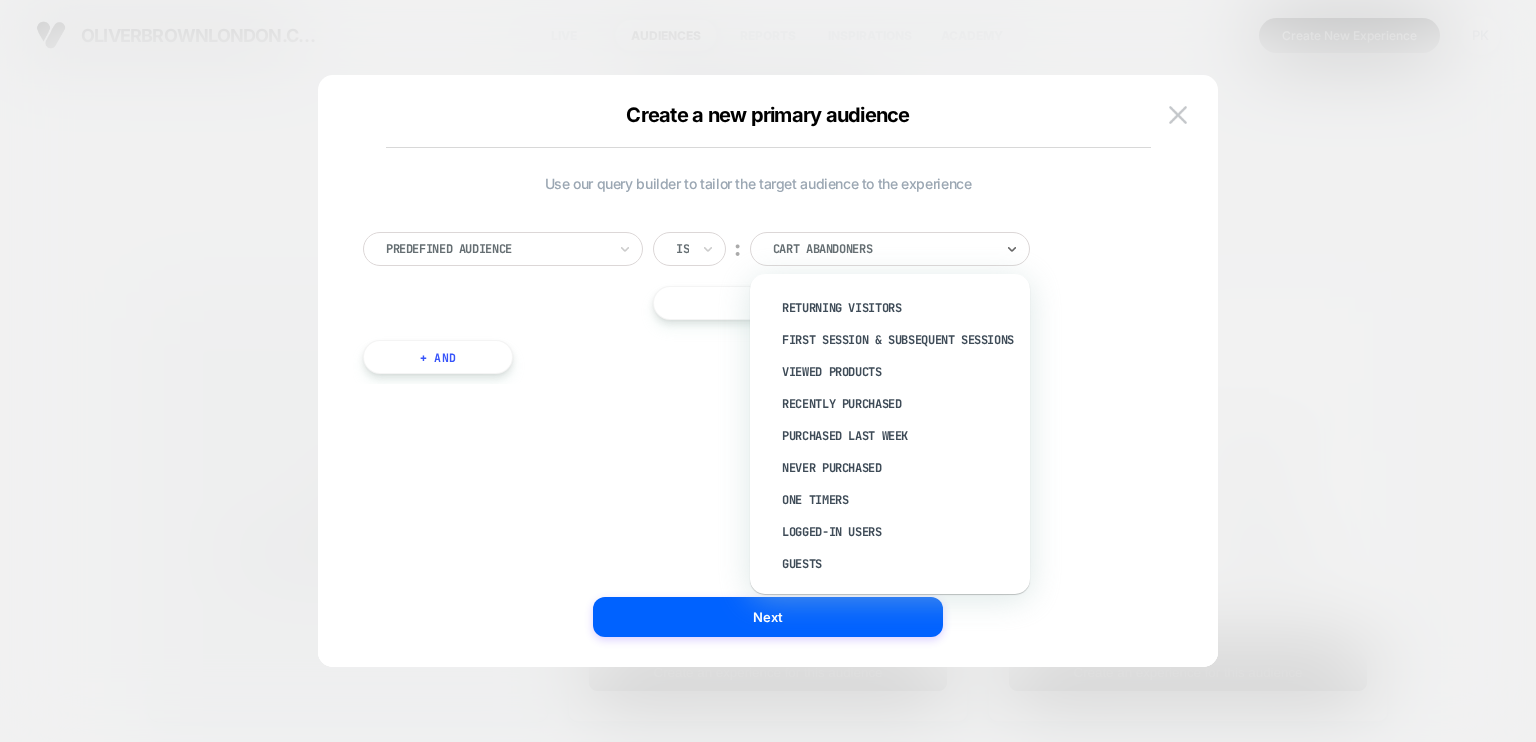 click at bounding box center (496, 249) 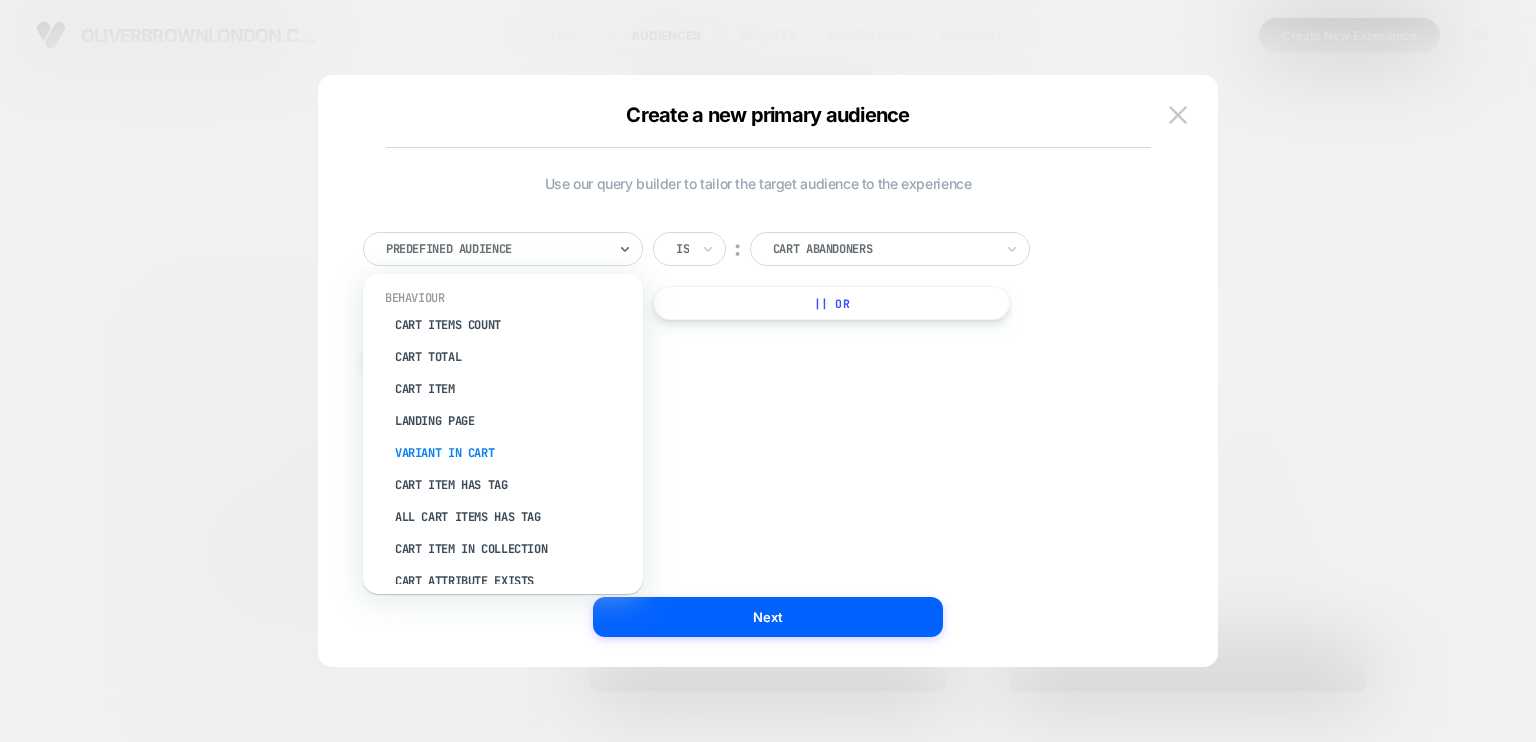 scroll, scrollTop: 0, scrollLeft: 0, axis: both 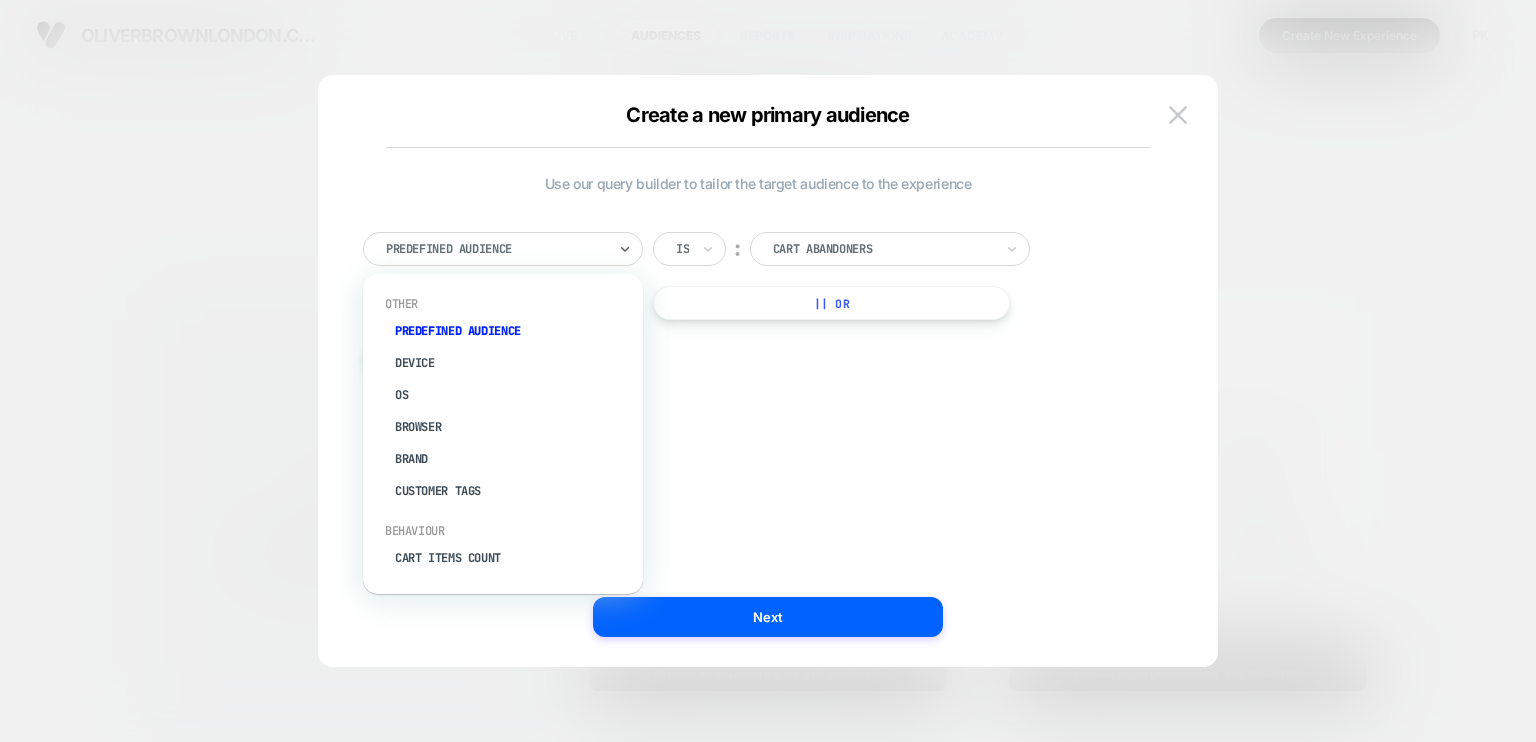 click on "Use our query builder to tailor the target audience to the experience option Brand focused, 5 of 33. 33 results available. Use Up and Down to choose options, press Enter to select the currently focused option, press Escape to exit the menu, press Tab to select the option and exit the menu. Predefined Audience Other Predefined Audience Device OS Browser Brand Customer Tags Behaviour Cart Items Count Cart Total Cart Item Landing Page Variant In Cart Cart Item Has Tag All Cart Items Has Tag Cart Item In Collection Cart Attribute Exists Subscription In Cart Number of subscription items in the cart Odd/Even Number of Subscriptions in Cart # of Products Seen Products Seen # of Orders Purchased Items Purchased Variants Visit In Page Marketing UTM Source UTM Medium UTM Campaign UTM Content UTM Term Geo Country State City Cart Currency Is ︰ Cart Abandoners || Or + And" at bounding box center [758, 371] 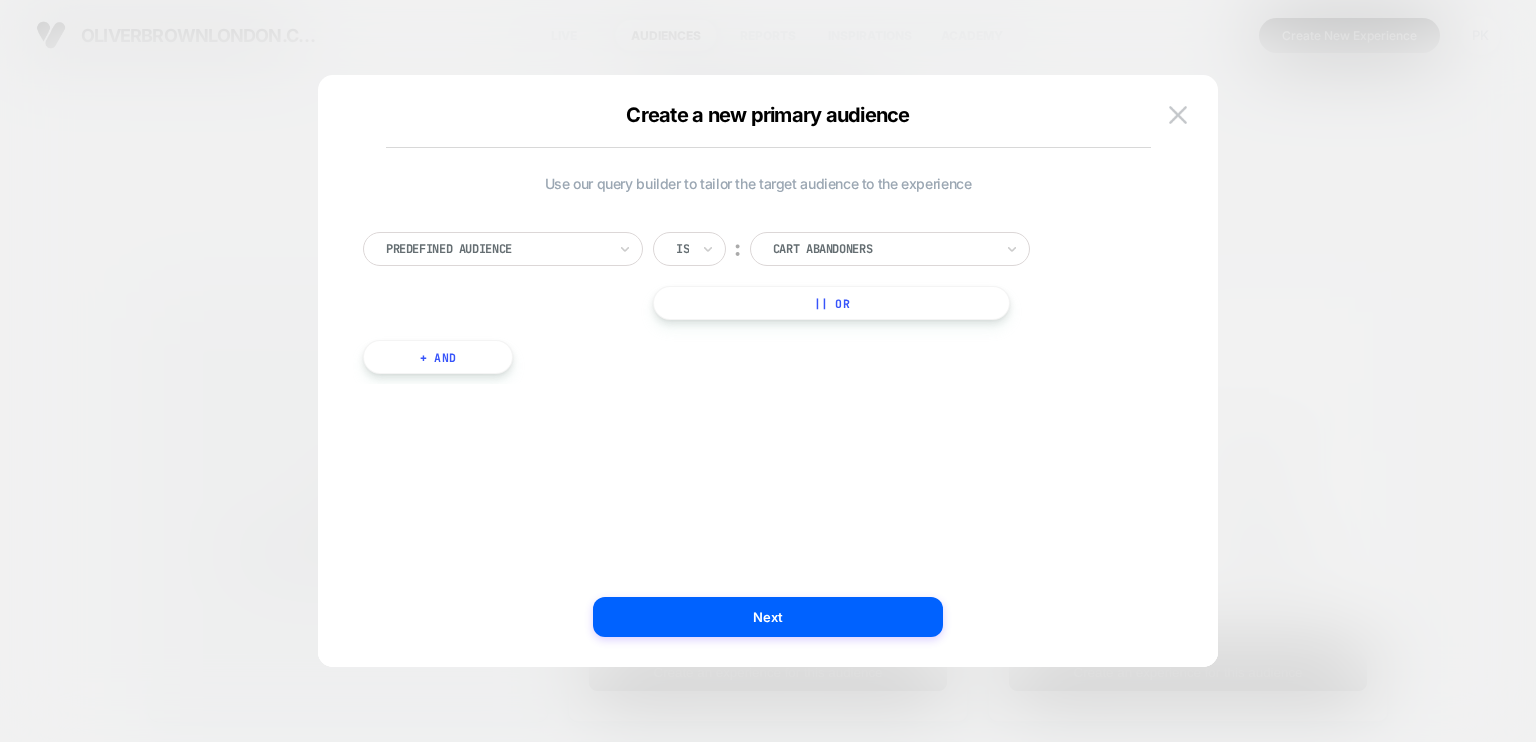 click on "Is" at bounding box center [689, 249] 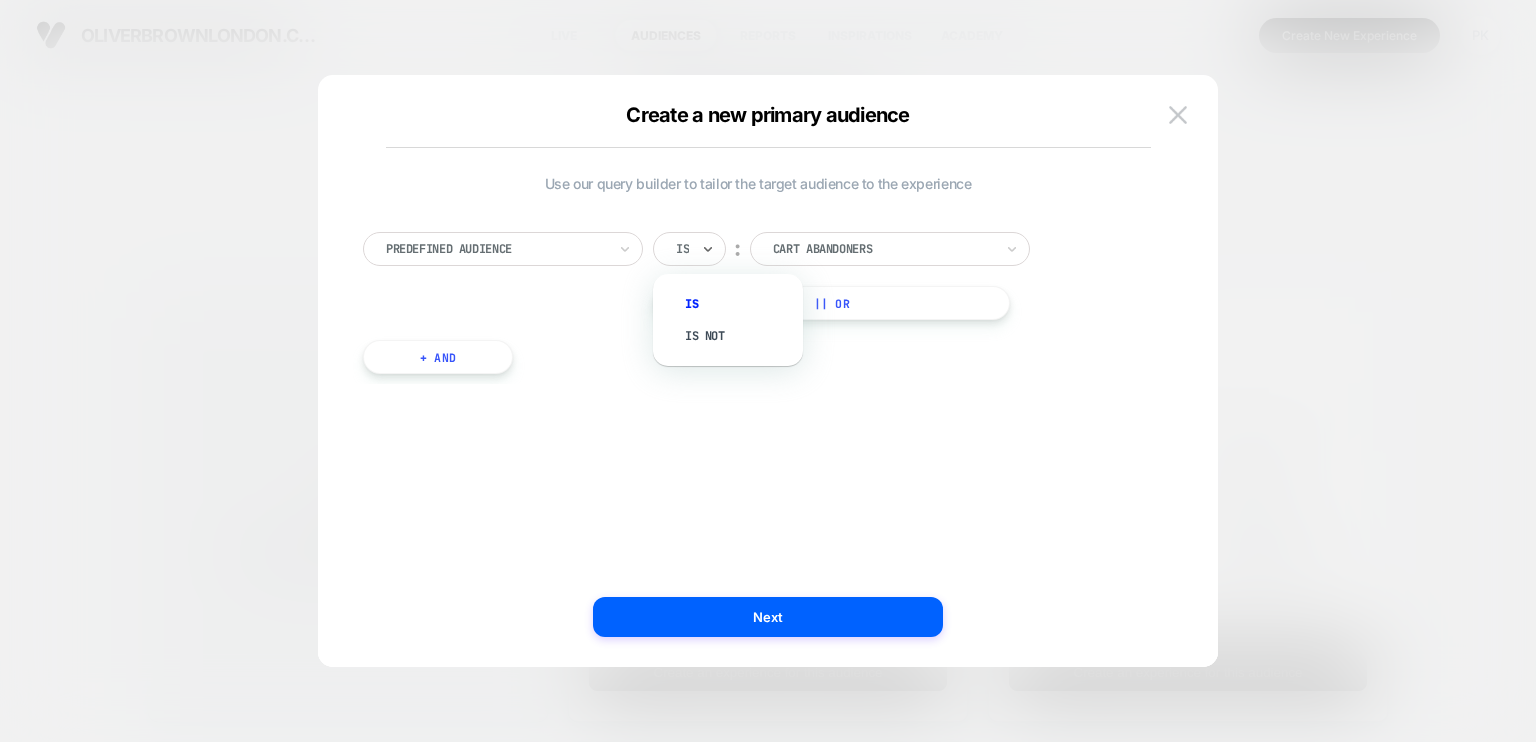 click on "Use our query builder to tailor the target audience to the experience Predefined Audience option Is focused, 1 of 2. 2 results available. Use Up and Down to choose options, press Enter to select the currently focused option, press Escape to exit the menu, press Tab to select the option and exit the menu. Is Is Is not ︰ Cart Abandoners || Or + And" at bounding box center (758, 371) 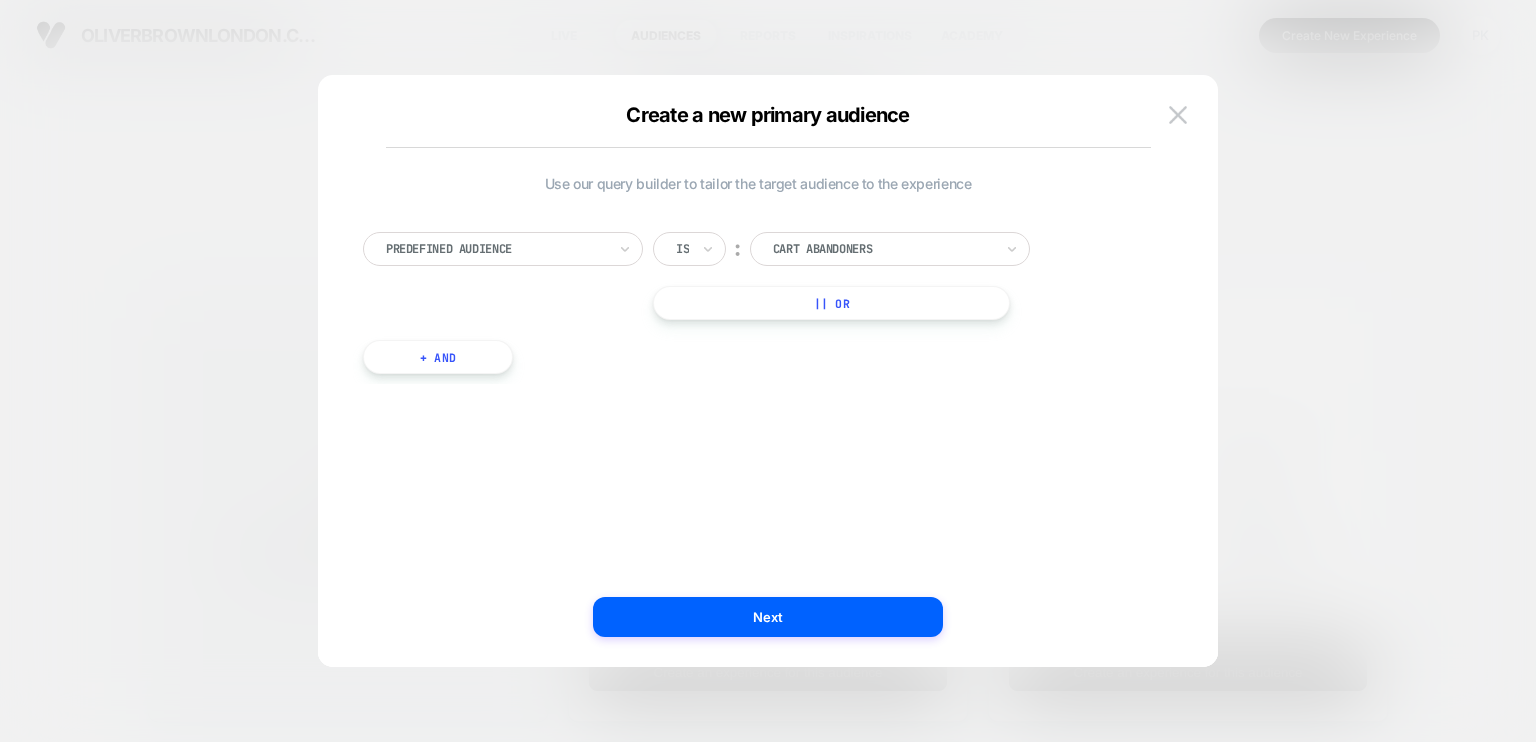click at bounding box center [1178, 114] 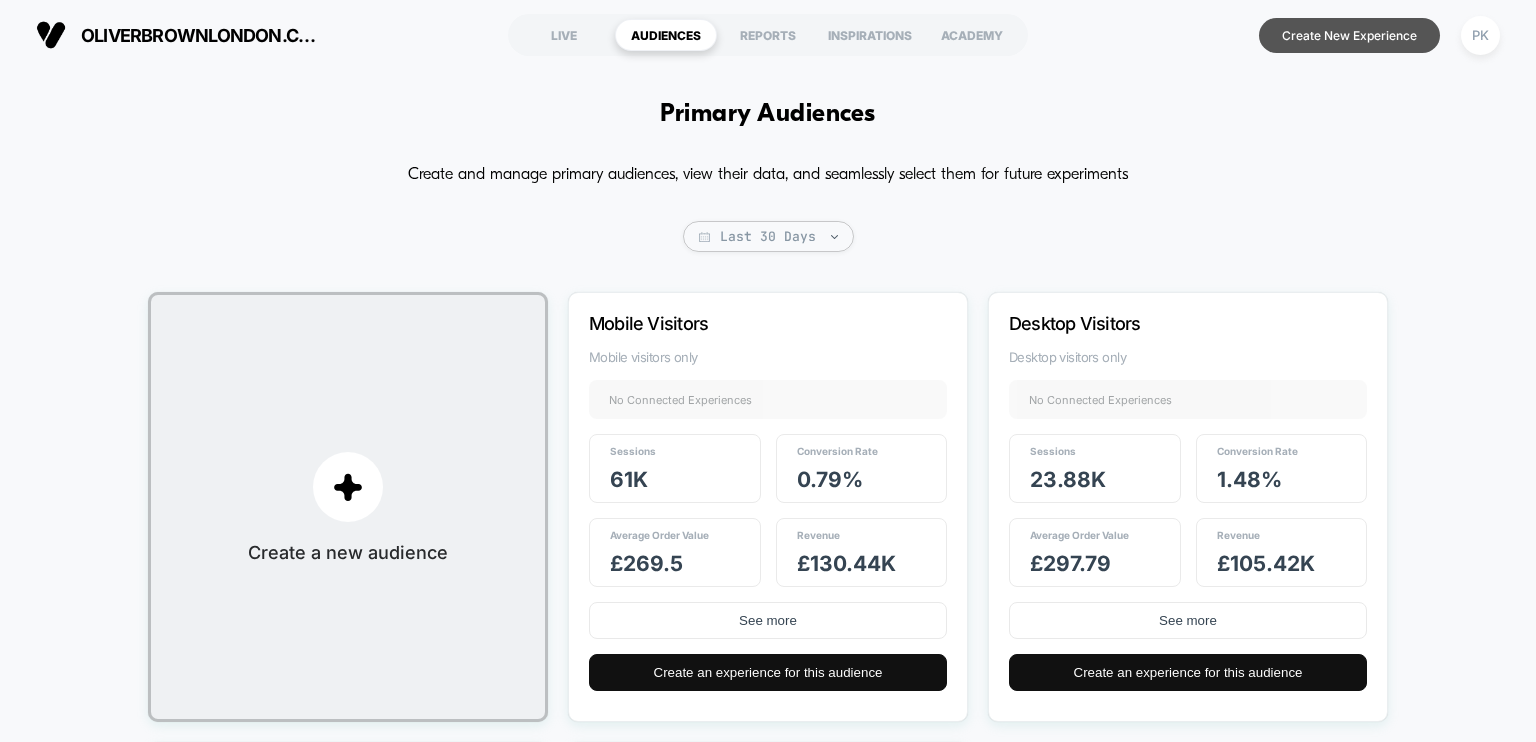 click on "Create New Experience" at bounding box center [1349, 35] 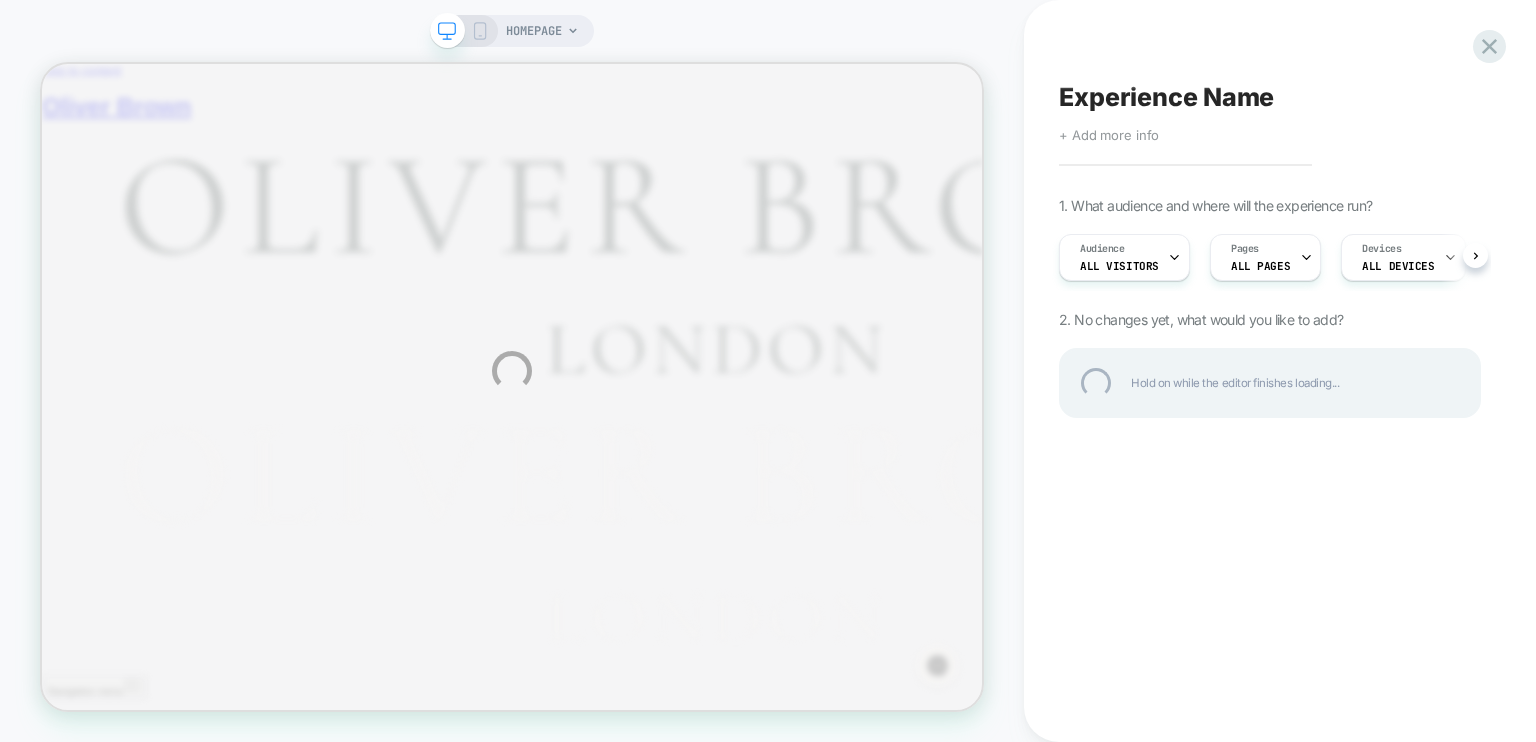 scroll, scrollTop: 0, scrollLeft: 0, axis: both 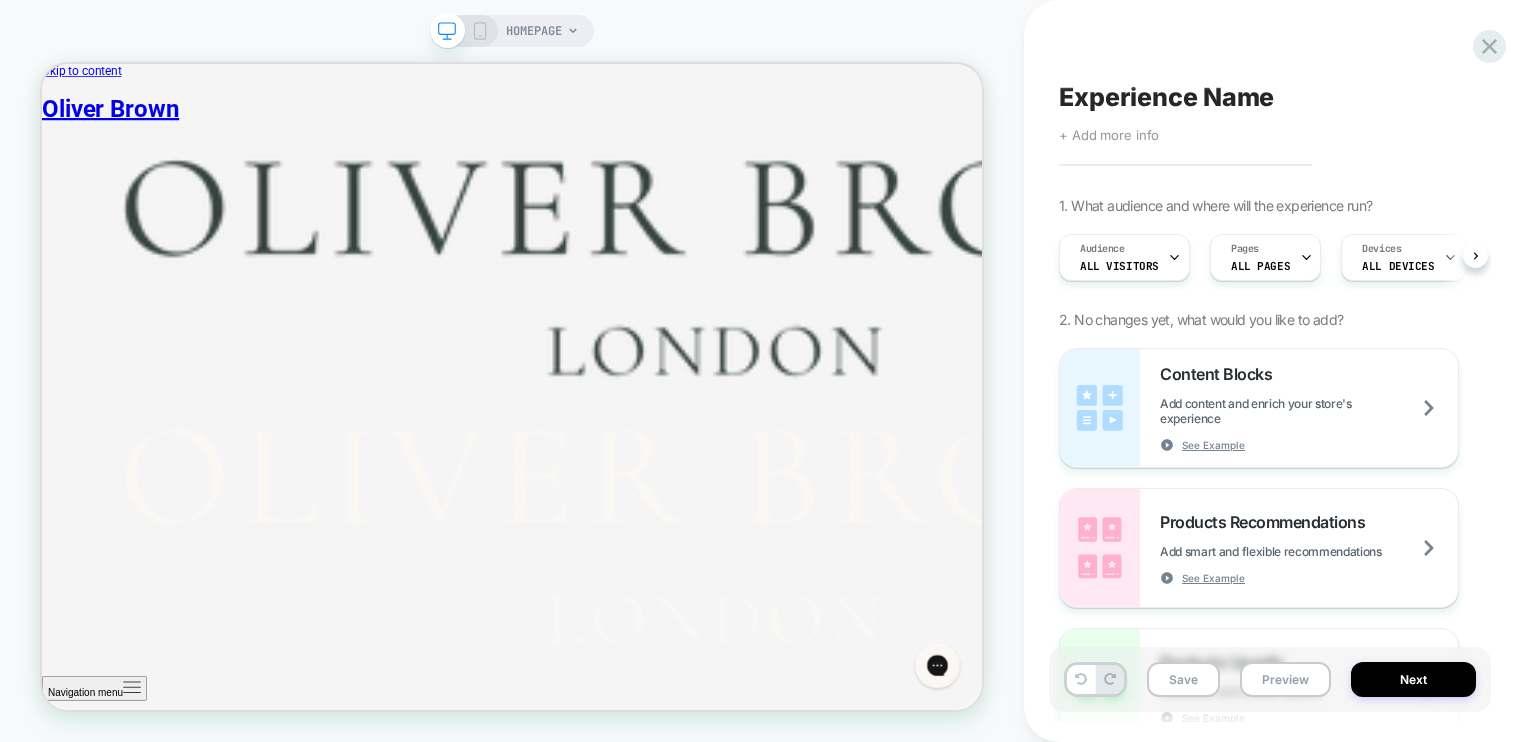 click on "Experience Name" at bounding box center (1166, 97) 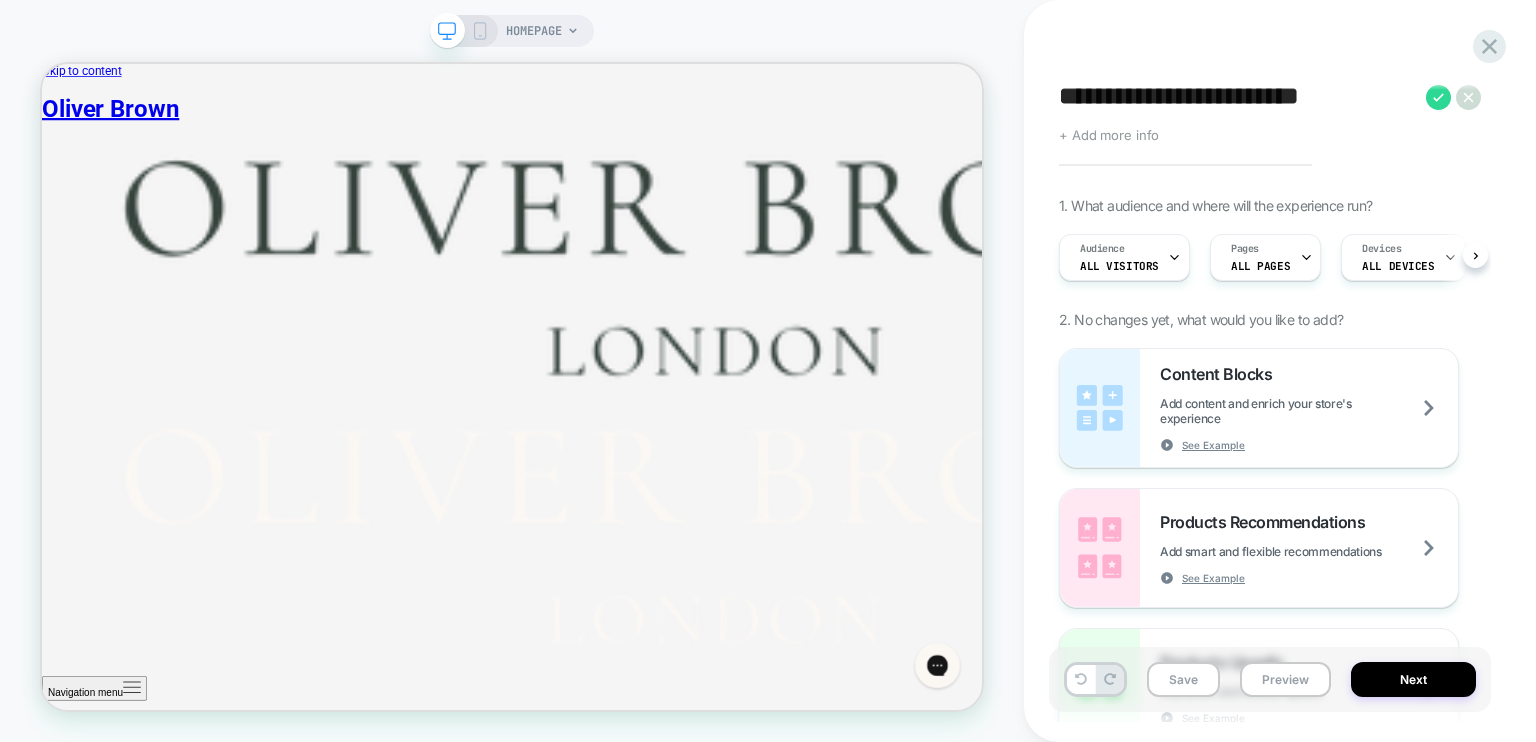 click on "**********" at bounding box center [1237, 97] 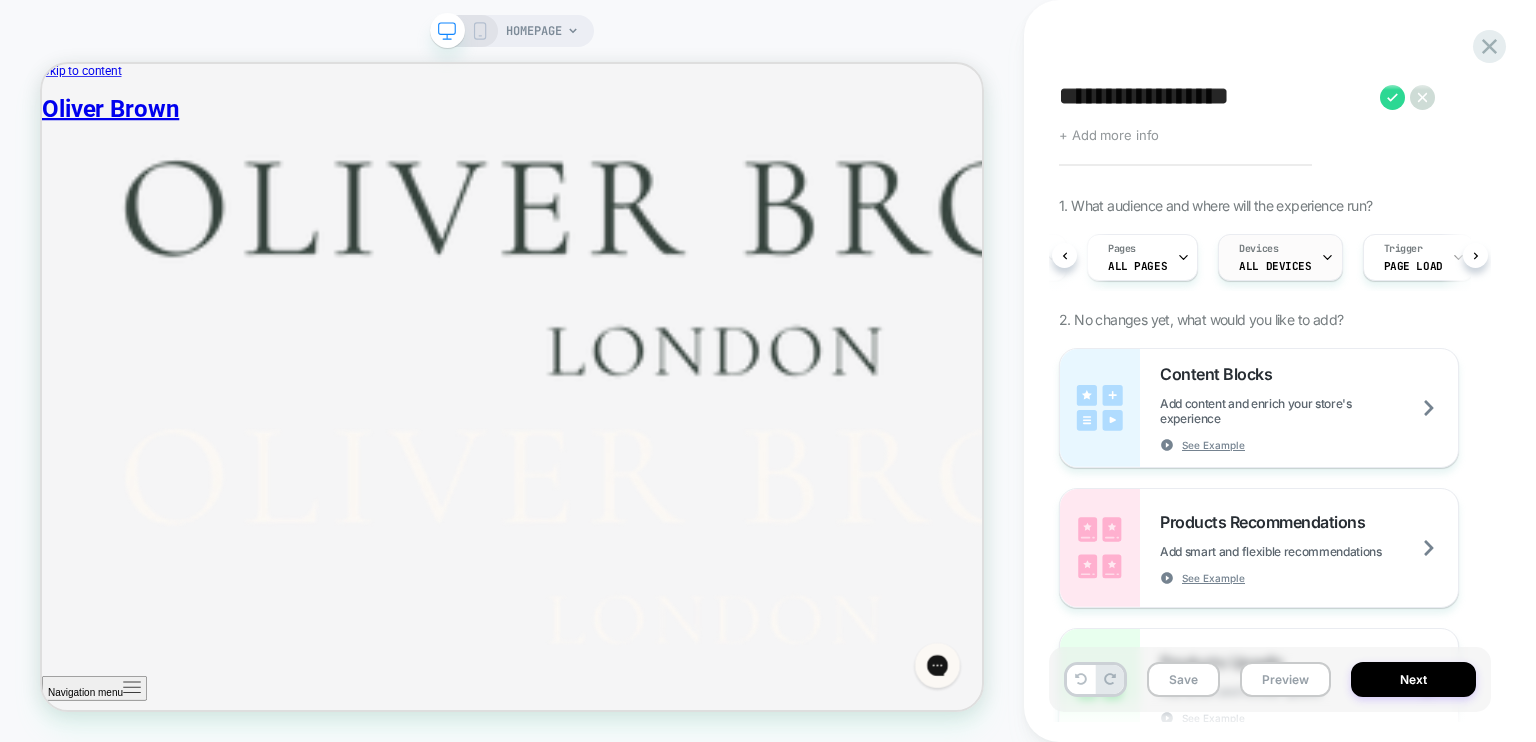scroll, scrollTop: 0, scrollLeft: 157, axis: horizontal 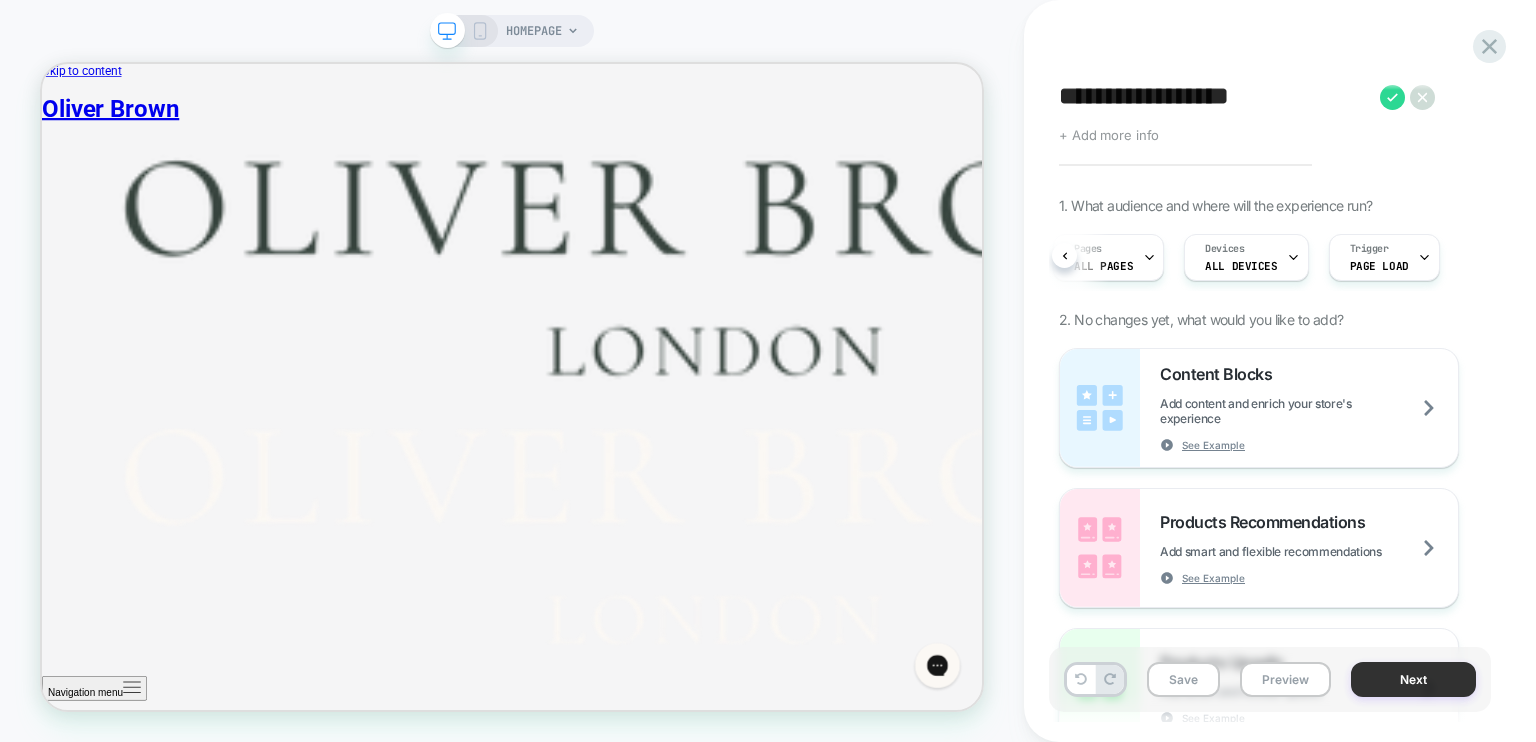 type on "**********" 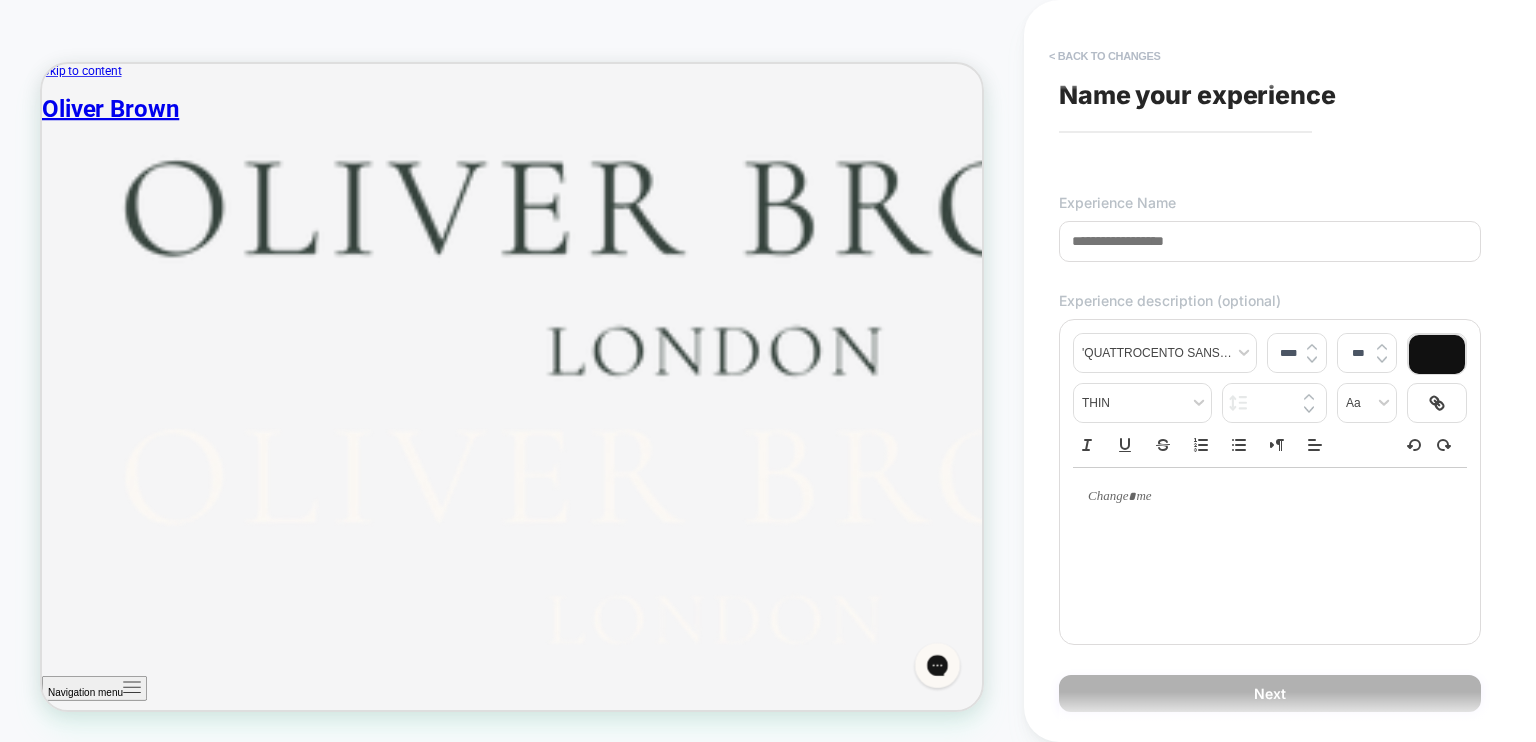 click on "< Back to changes" at bounding box center (1105, 56) 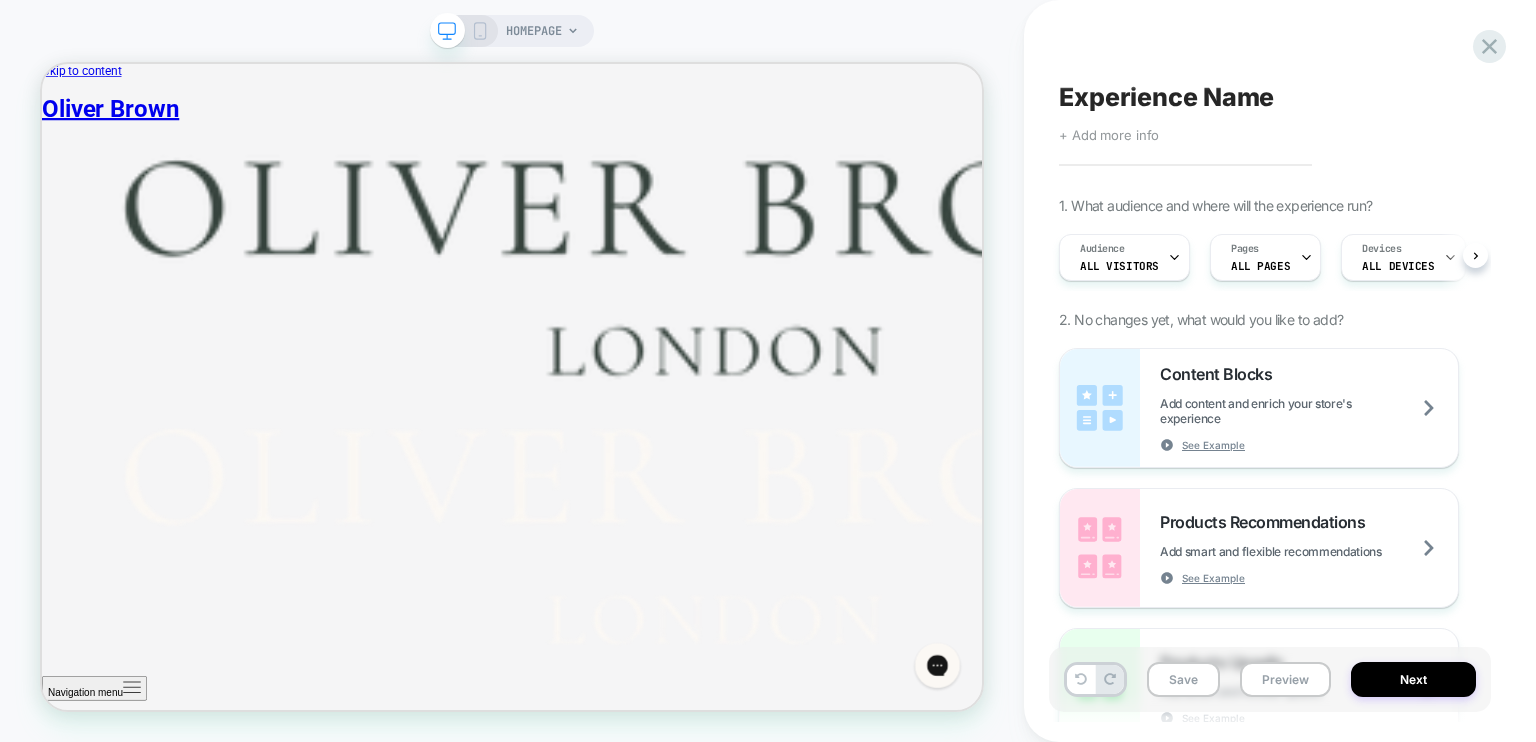 scroll, scrollTop: 0, scrollLeft: 0, axis: both 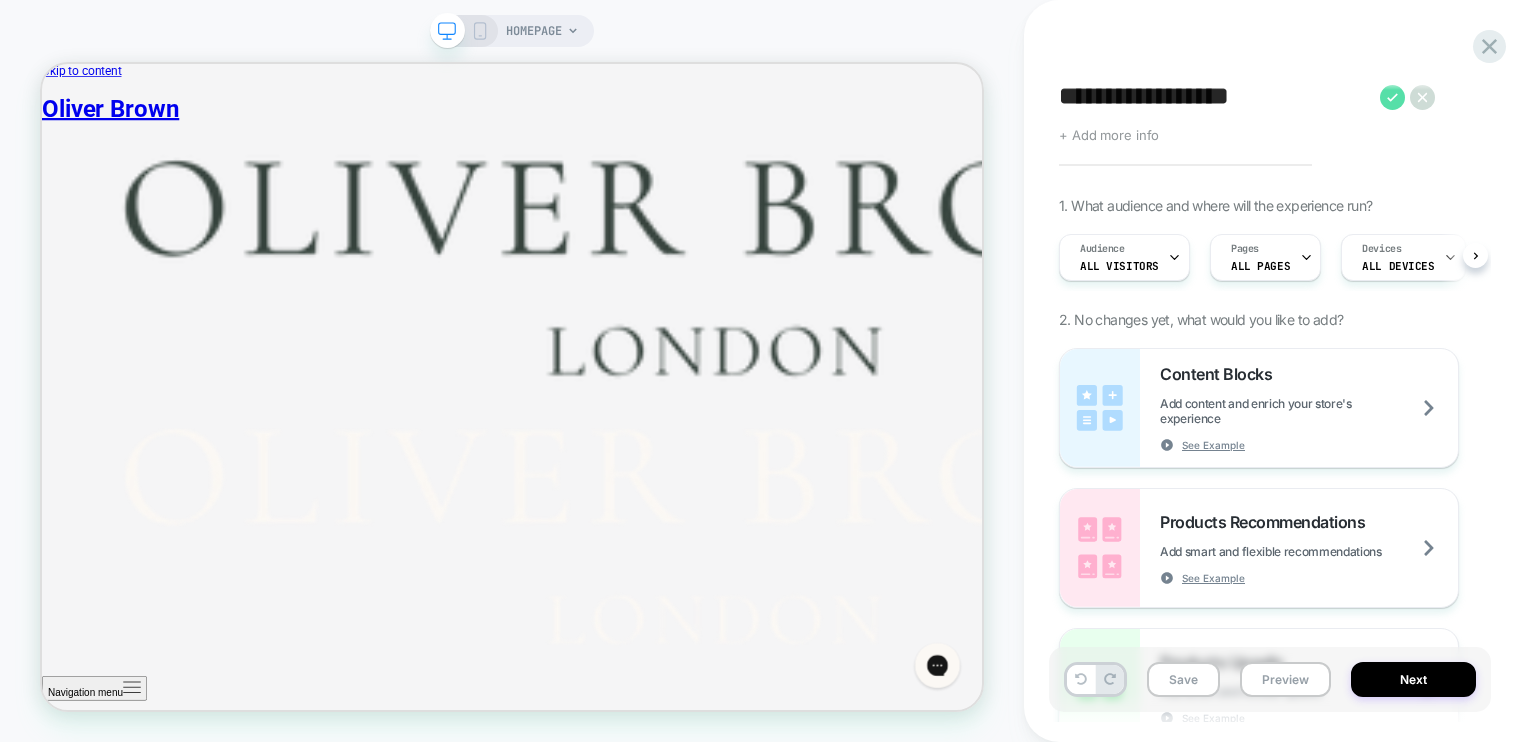 type on "**********" 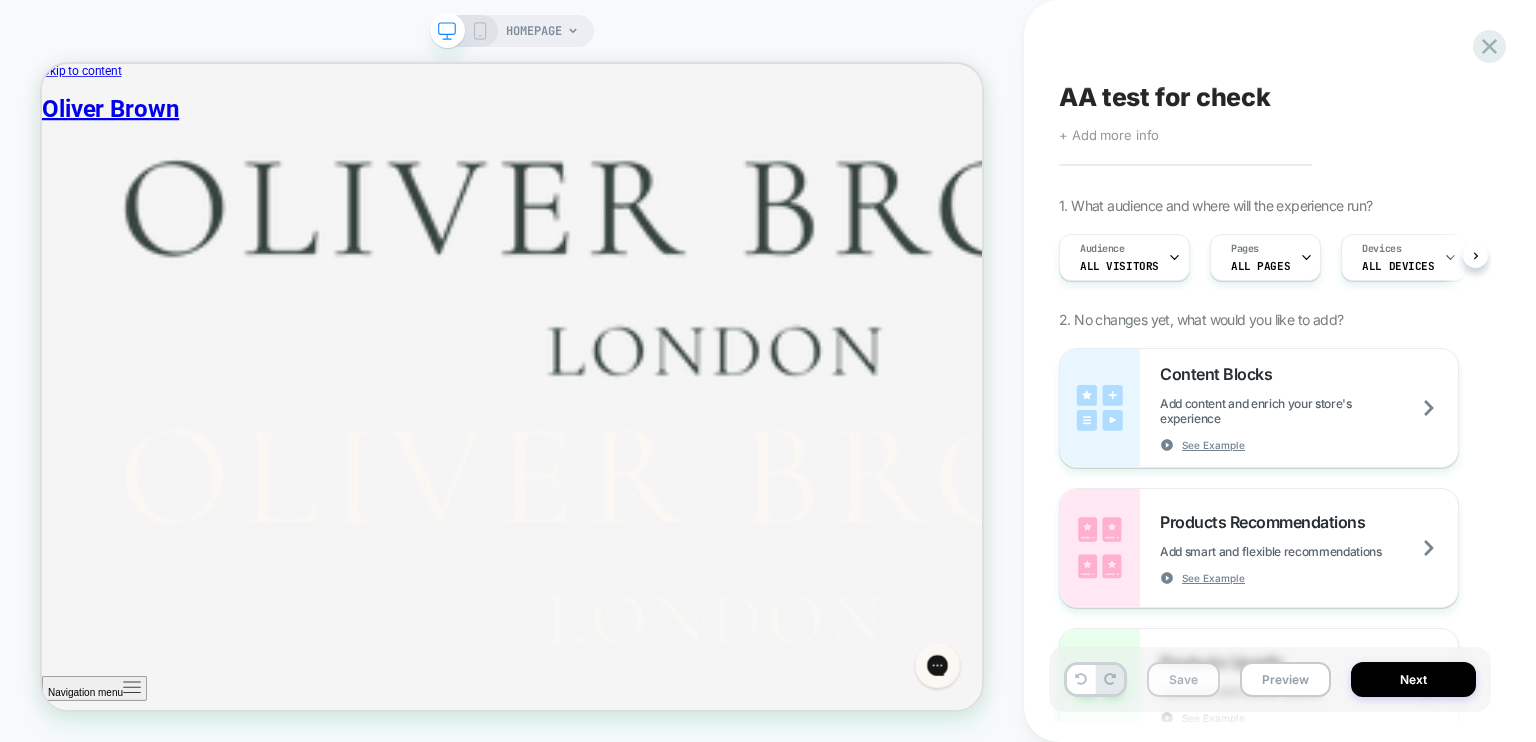 click on "Save" at bounding box center (1183, 679) 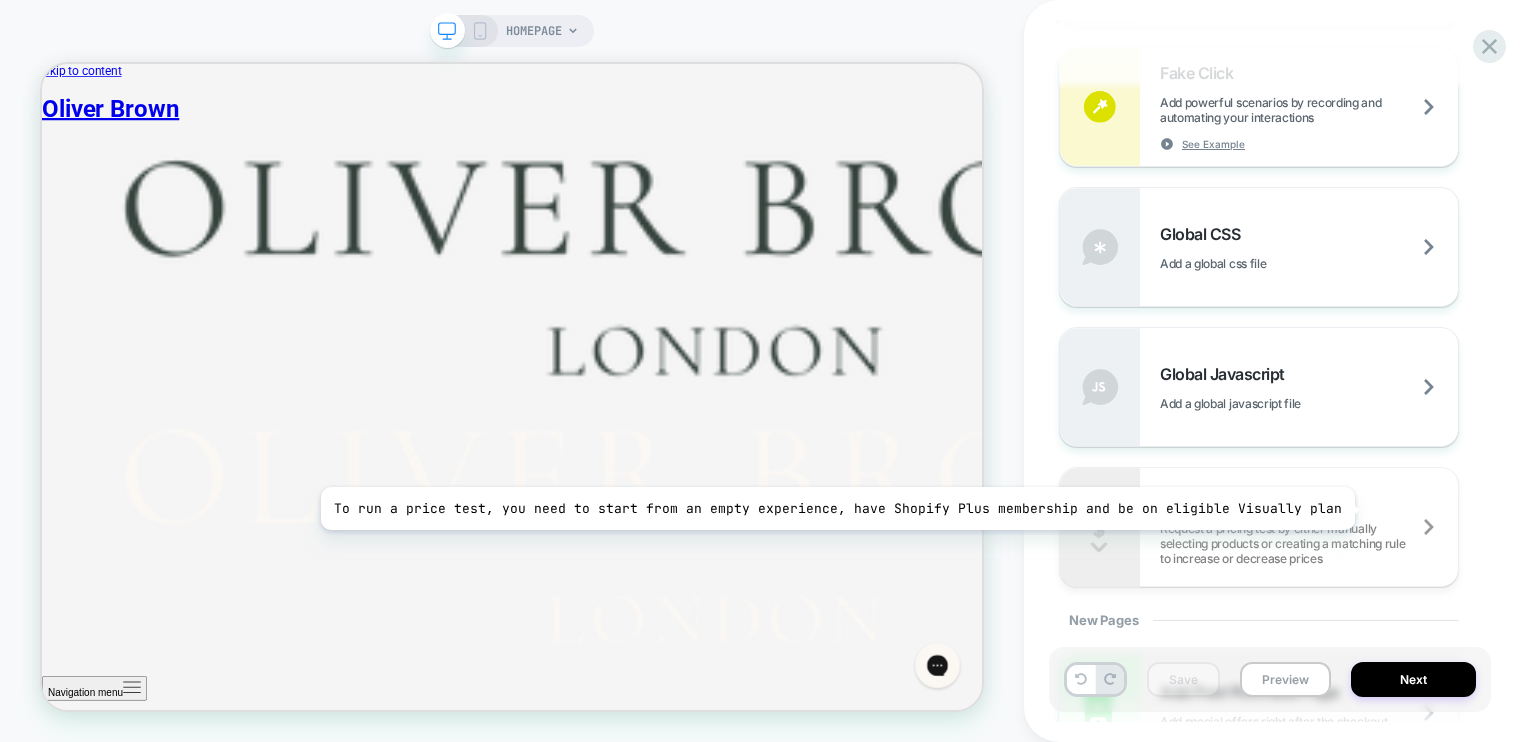 scroll, scrollTop: 1347, scrollLeft: 0, axis: vertical 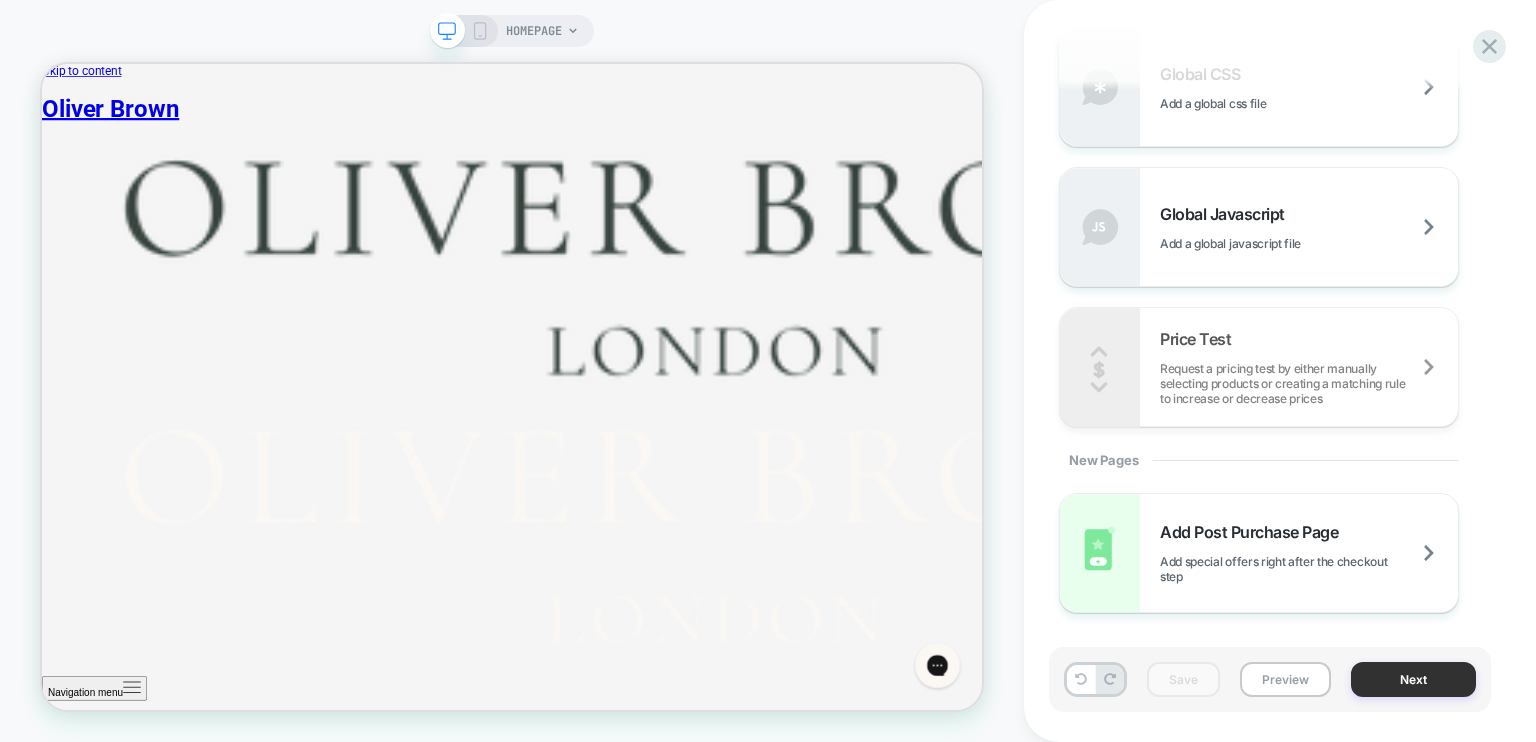 click on "Next" at bounding box center [1413, 679] 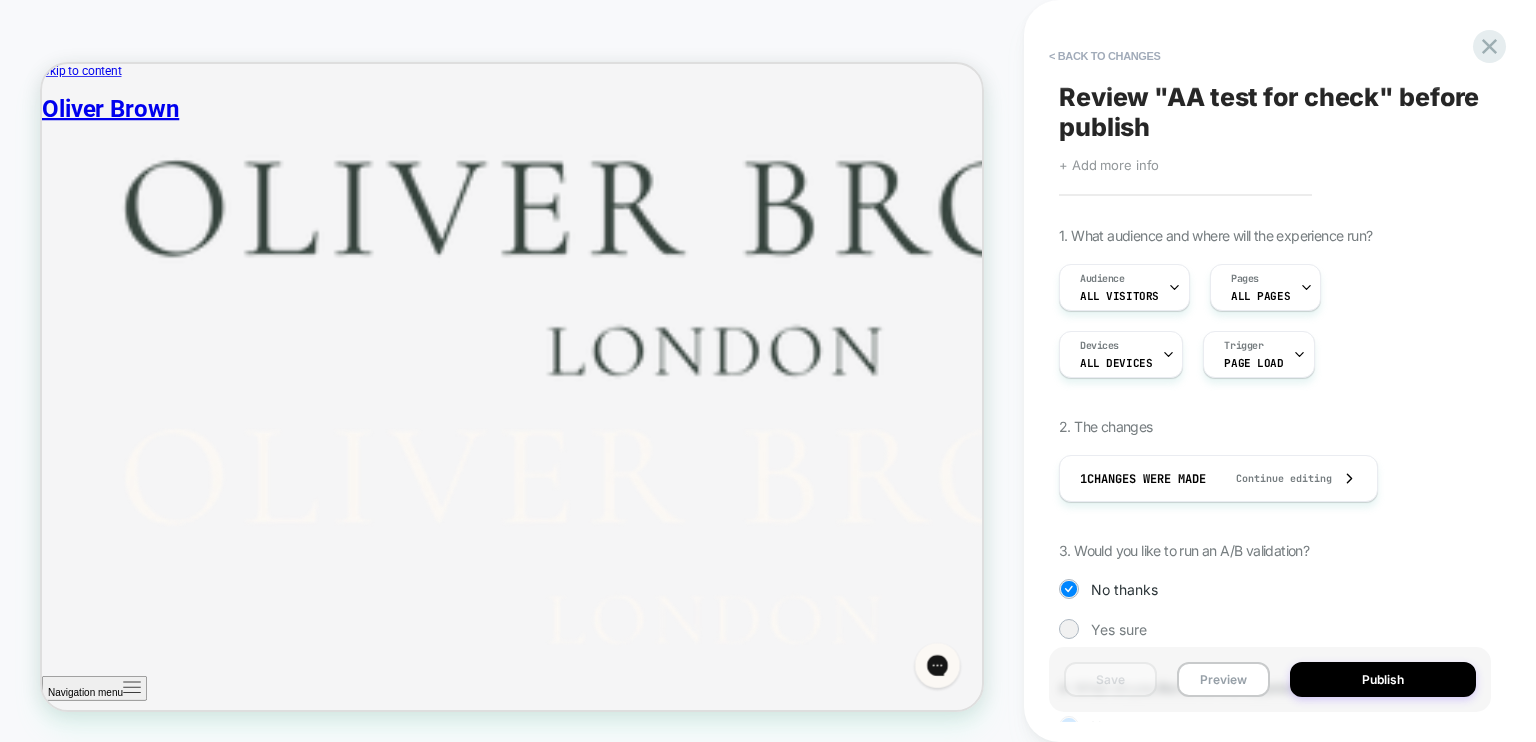 scroll, scrollTop: 163, scrollLeft: 0, axis: vertical 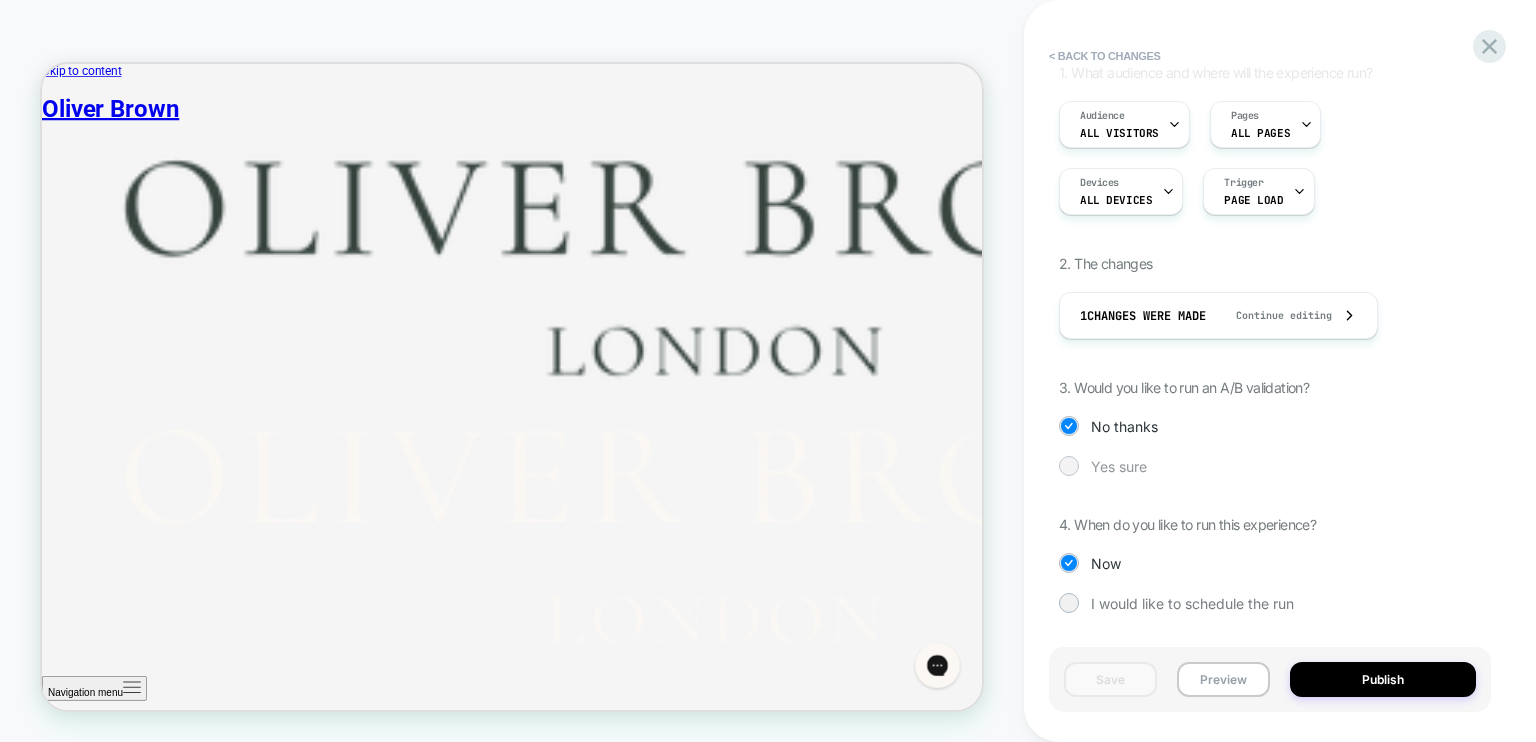 click on "Yes sure" at bounding box center (1119, 466) 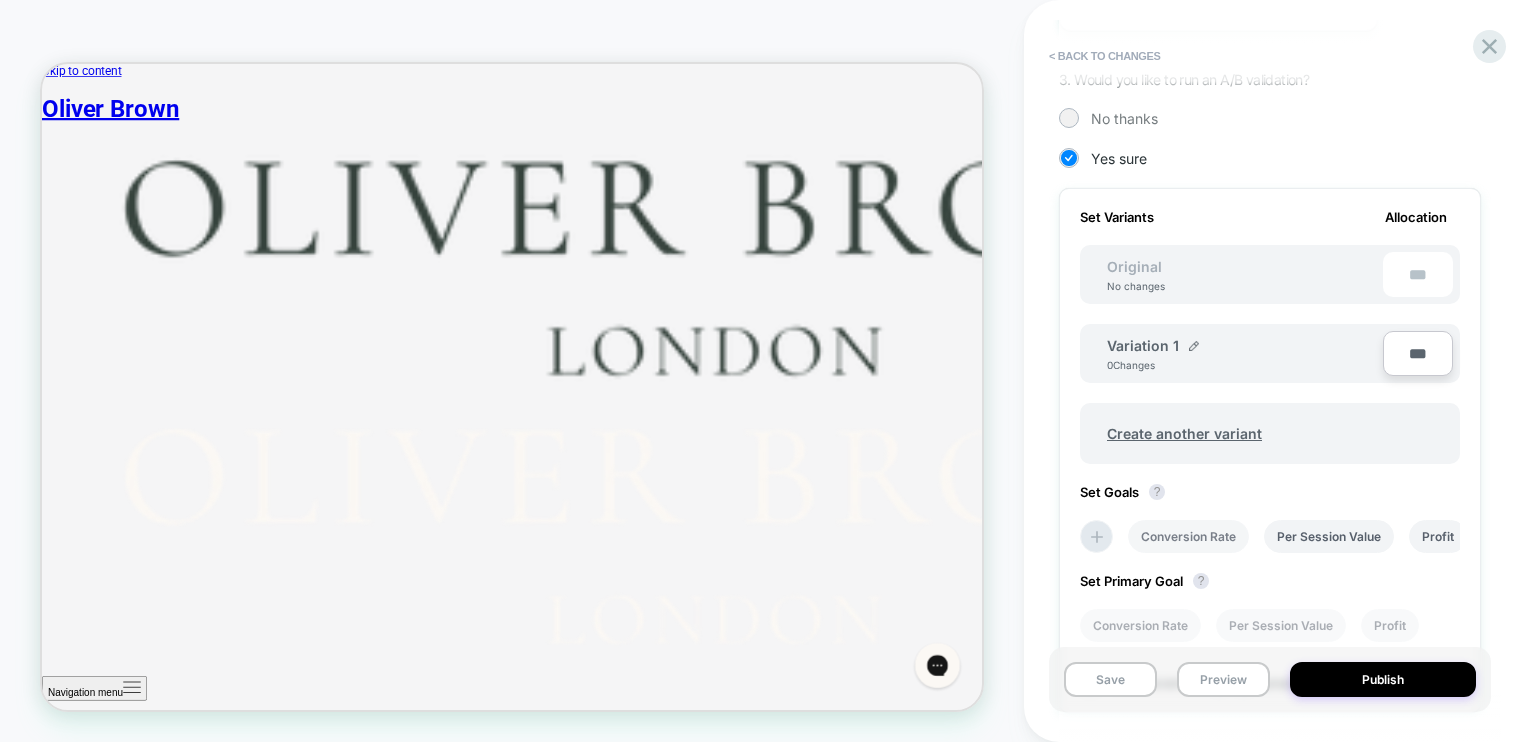 scroll, scrollTop: 704, scrollLeft: 0, axis: vertical 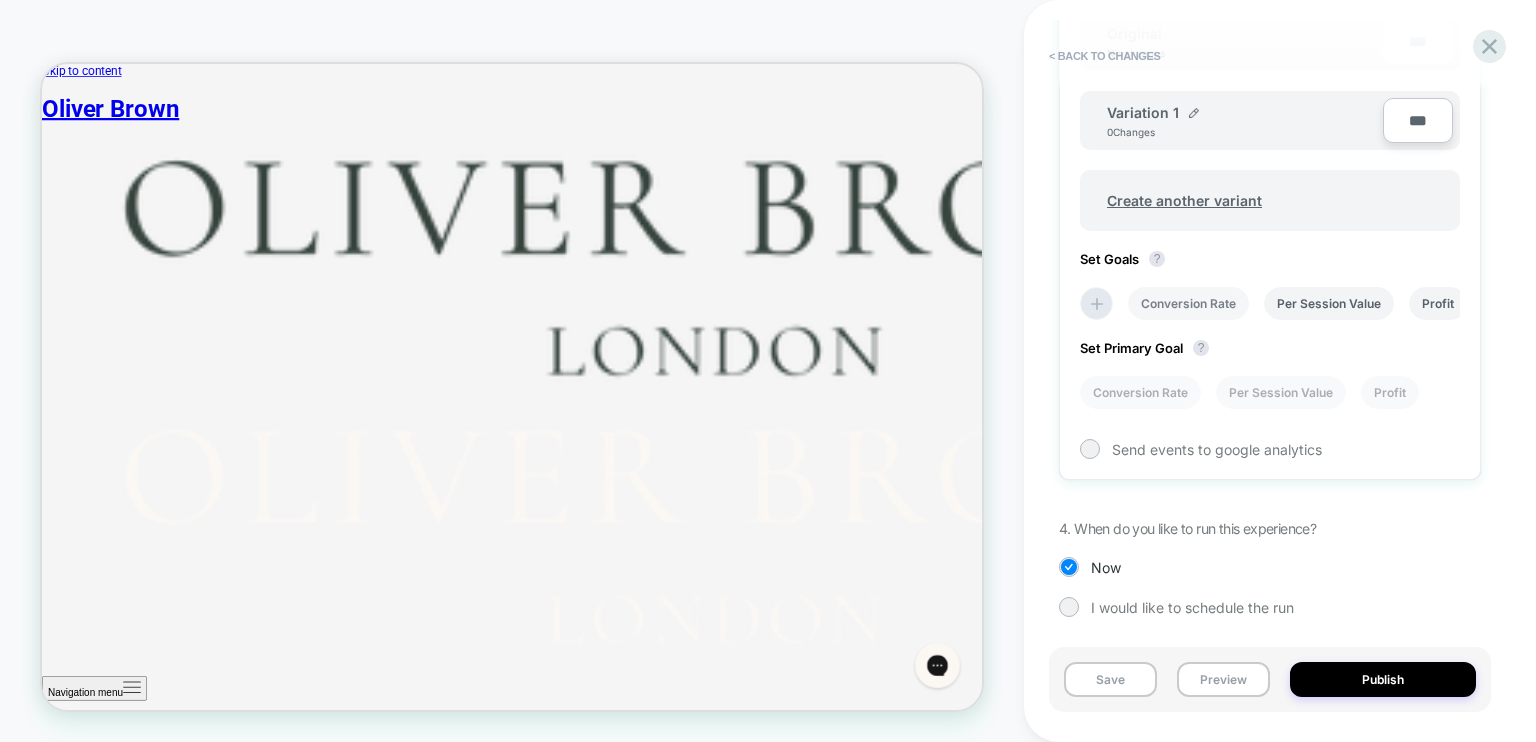 click on "Conversion Rate" at bounding box center (1188, 303) 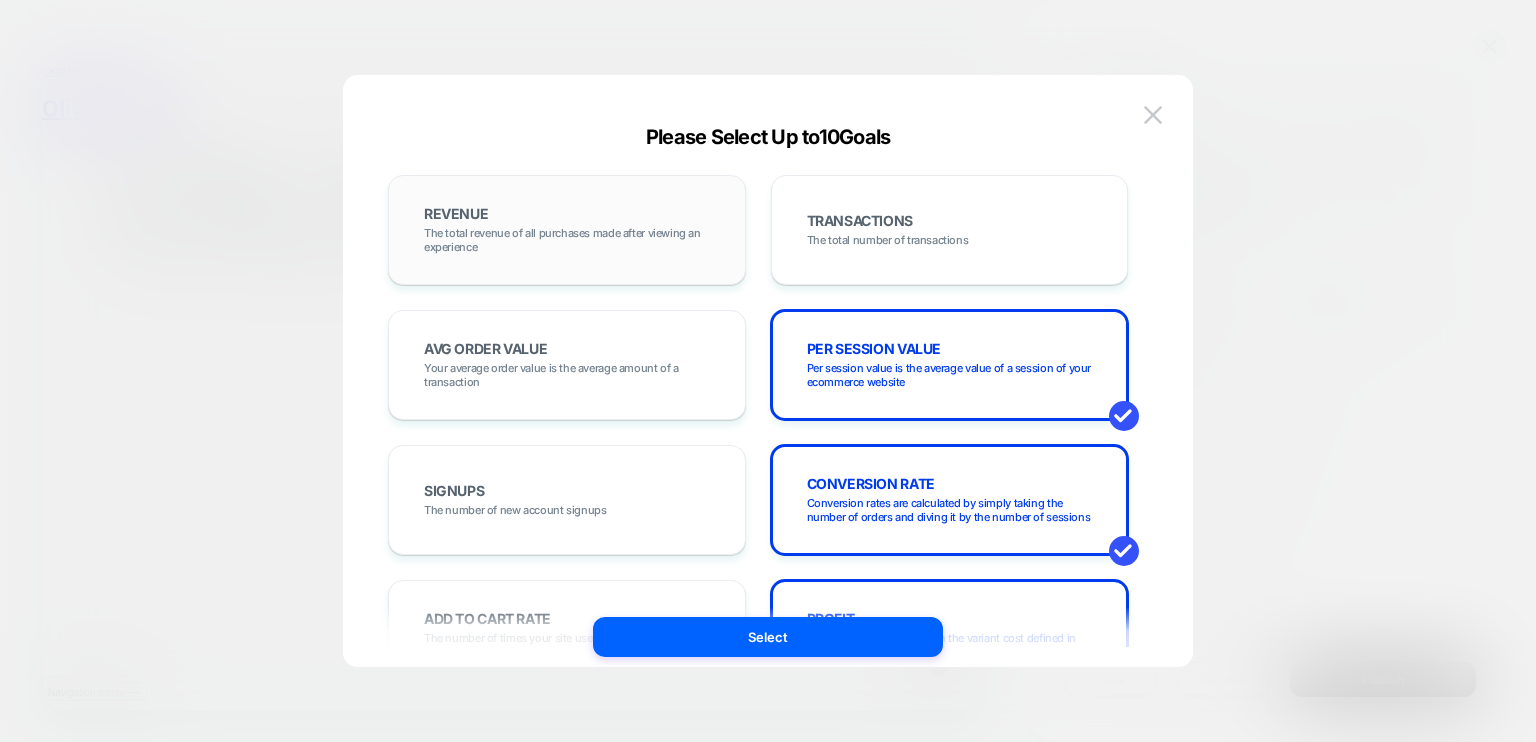 click on "The total revenue of all purchases made after viewing an experience" at bounding box center [567, 240] 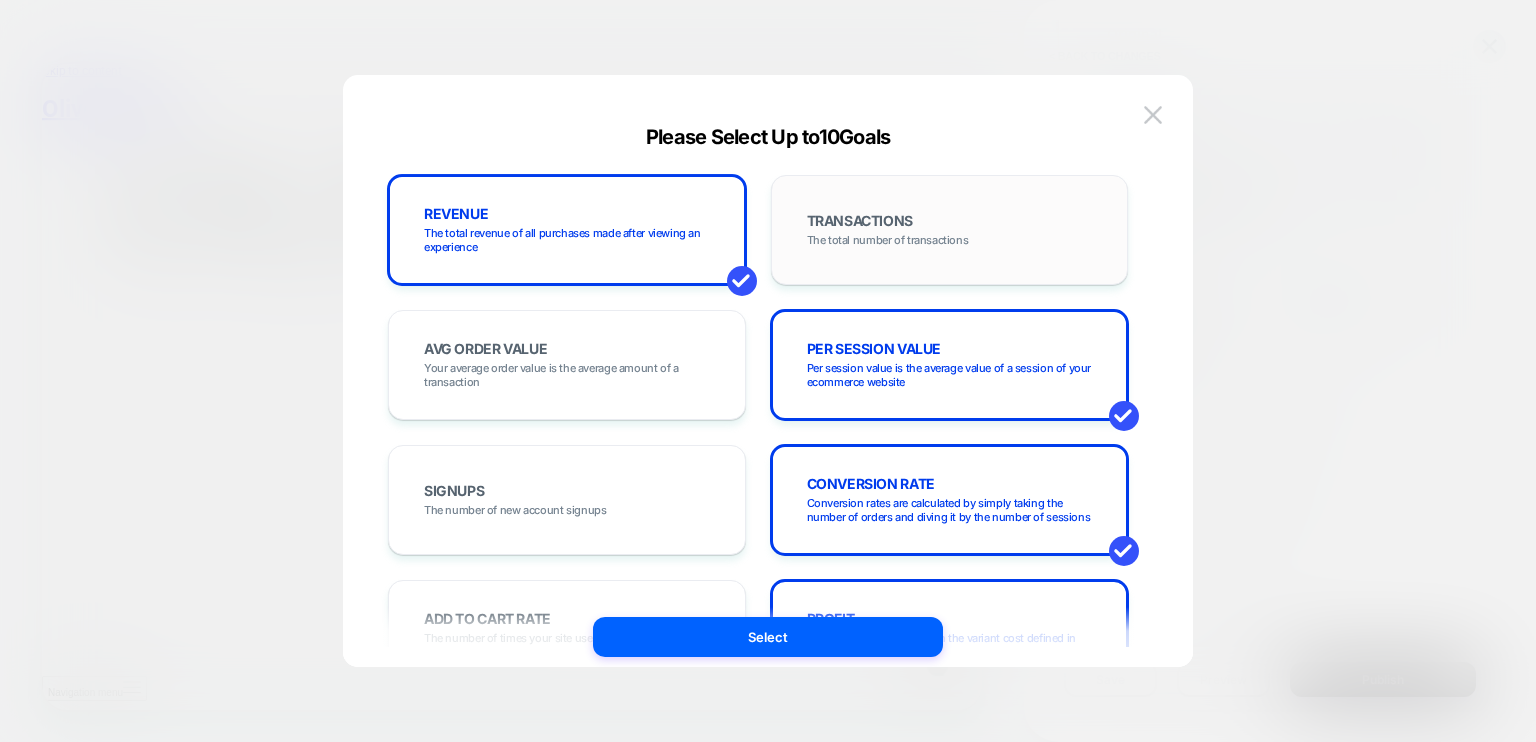 click on "The total number of transactions" at bounding box center [888, 240] 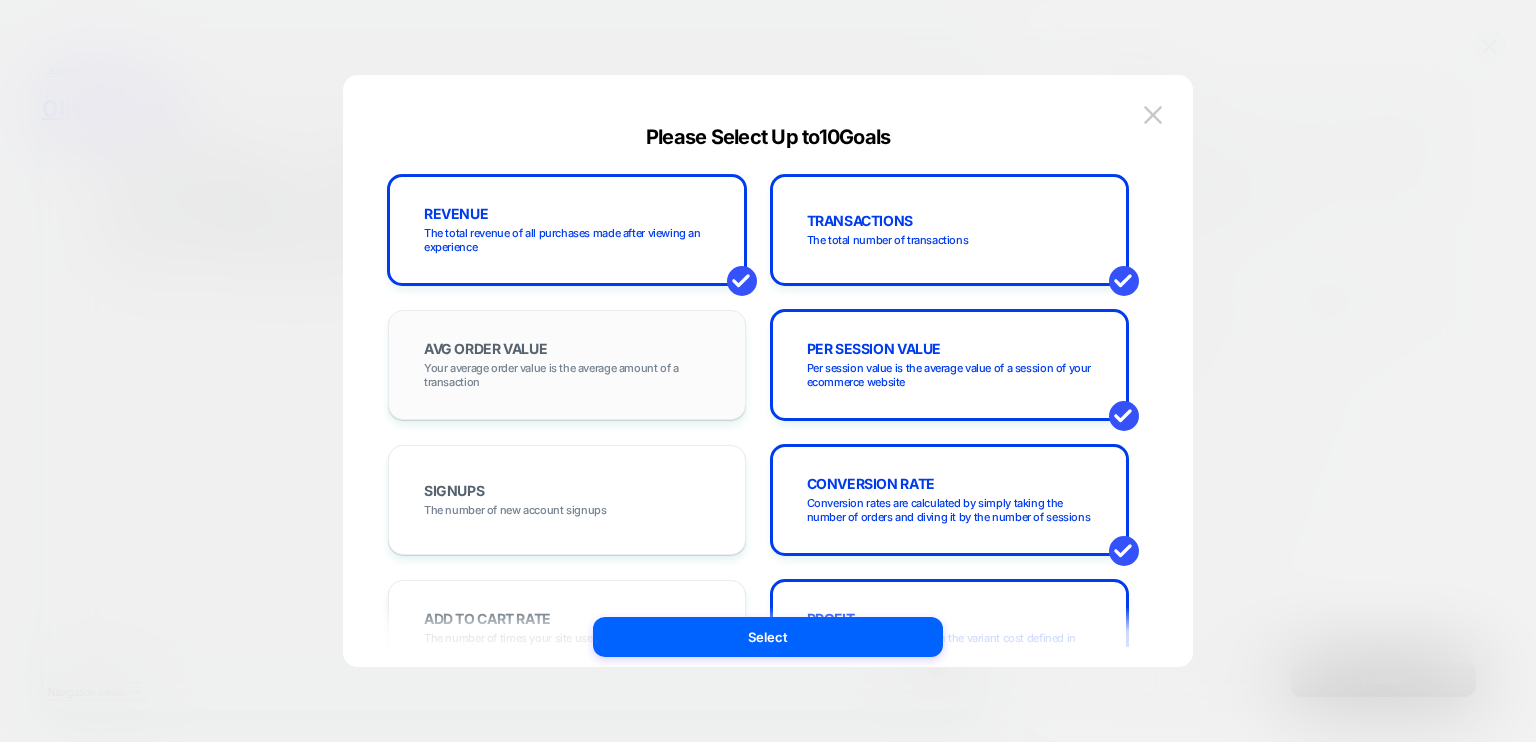 click on "AVG ORDER VALUE Your average order value is the average amount of a transaction" at bounding box center [567, 365] 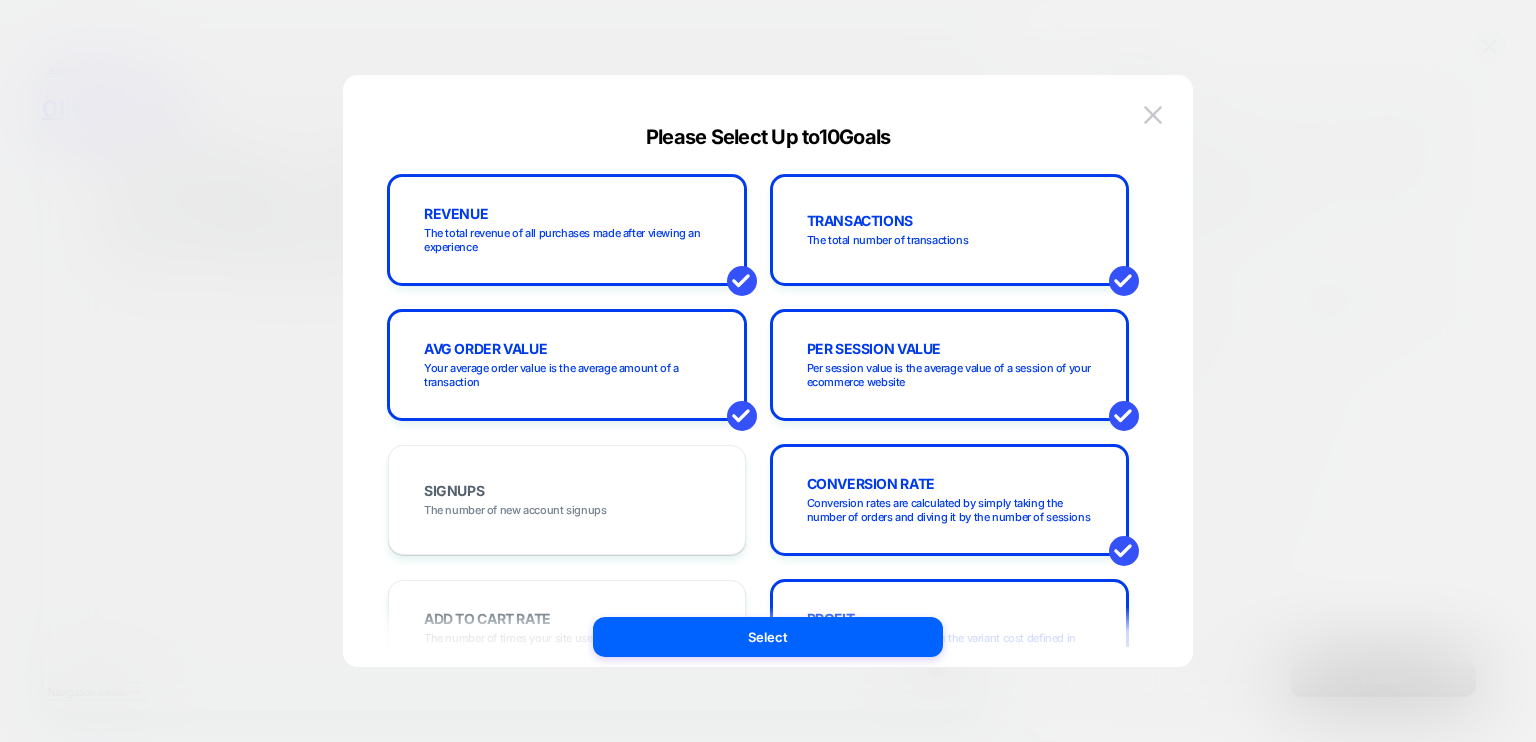 scroll, scrollTop: 233, scrollLeft: 0, axis: vertical 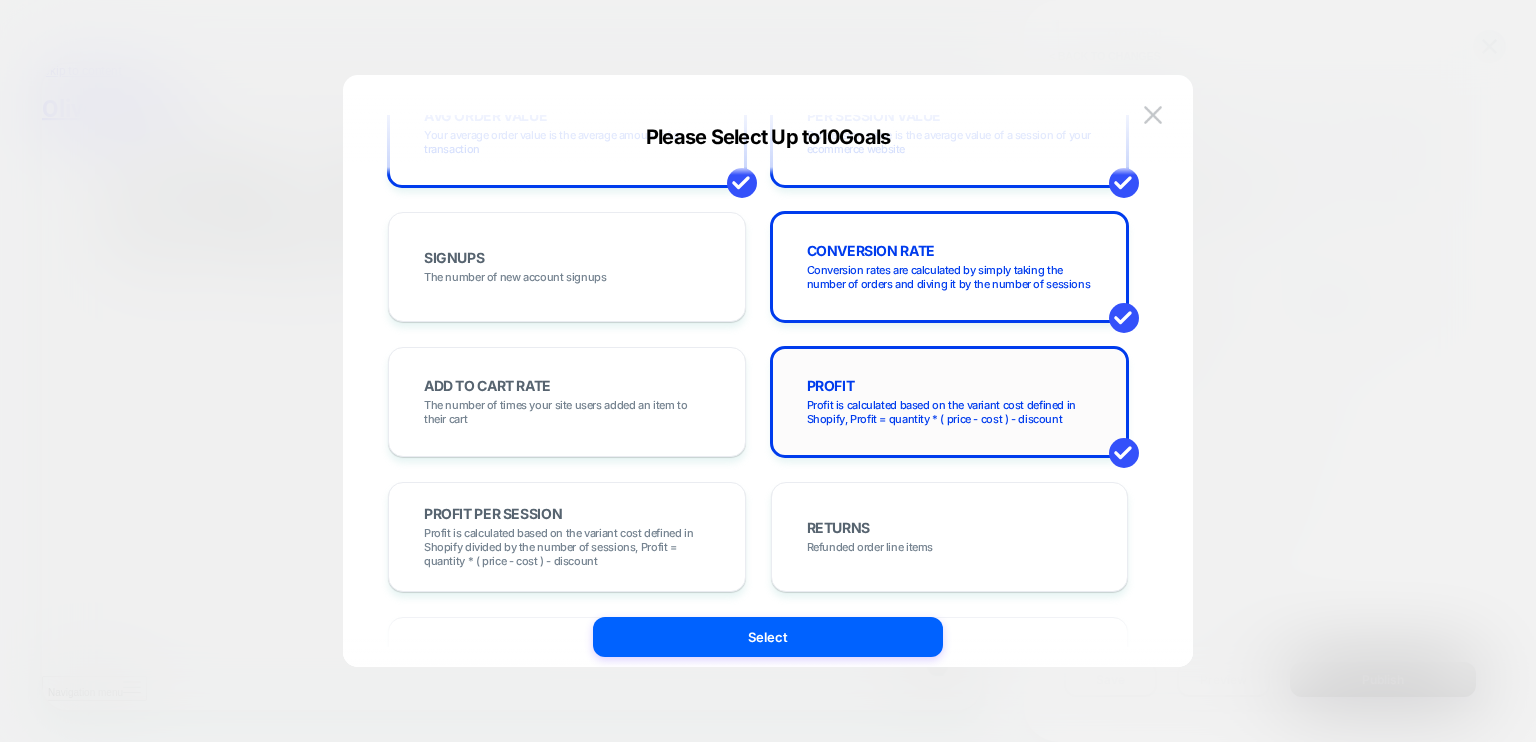 click on "Profit is calculated based on the variant cost defined in Shopify, Profit = quantity * ( price - cost ) - discount" at bounding box center [950, 412] 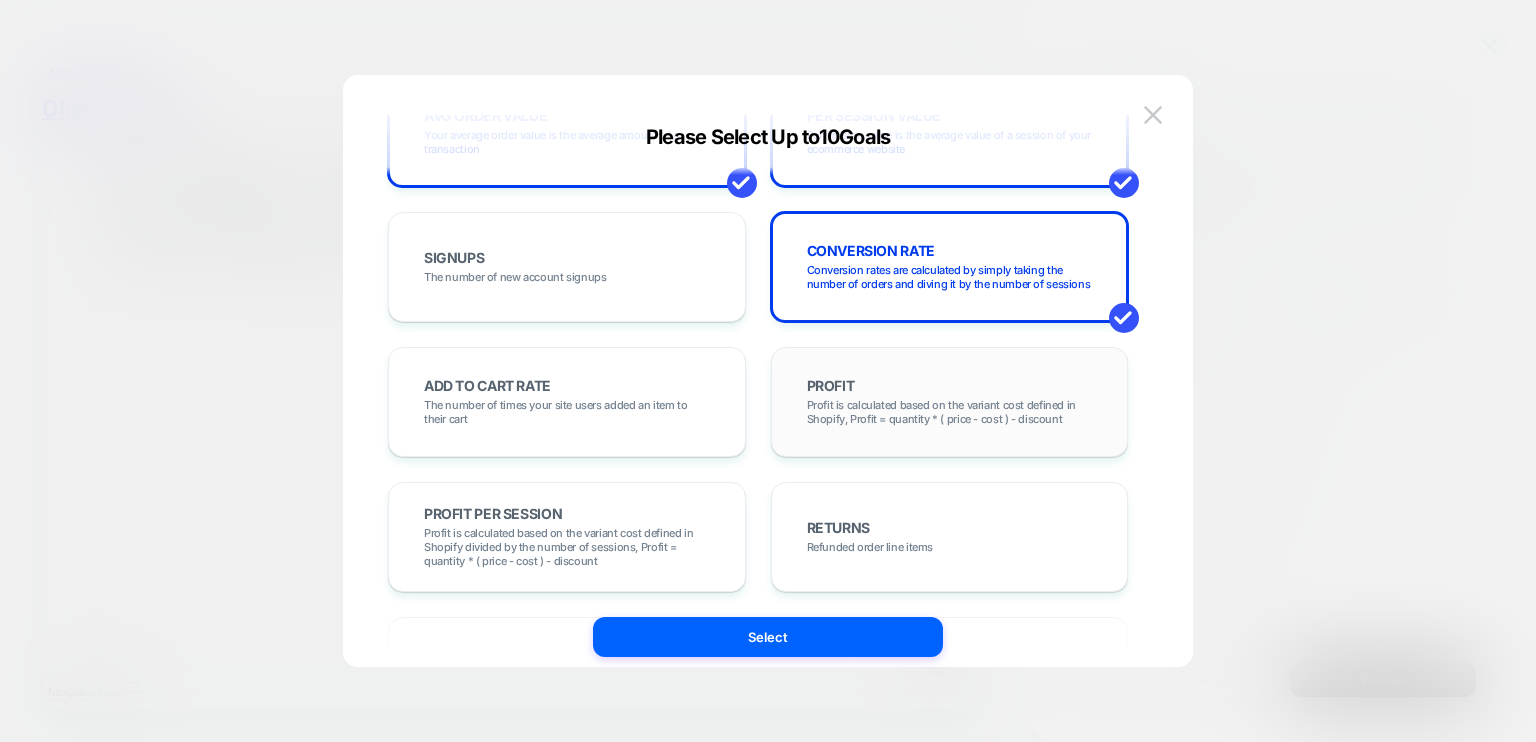 scroll, scrollTop: 466, scrollLeft: 0, axis: vertical 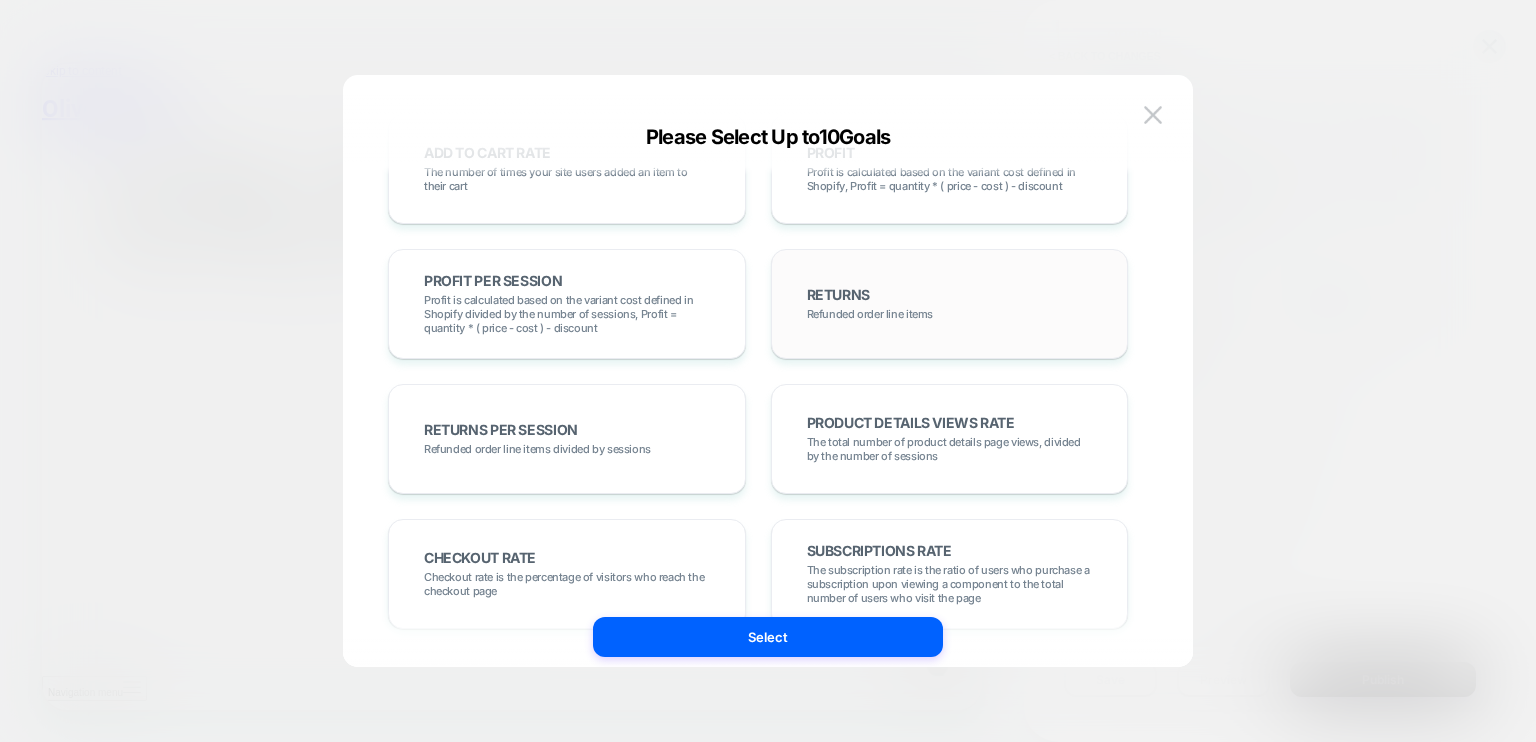 click on "RETURNS Refunded order line items" at bounding box center [950, 304] 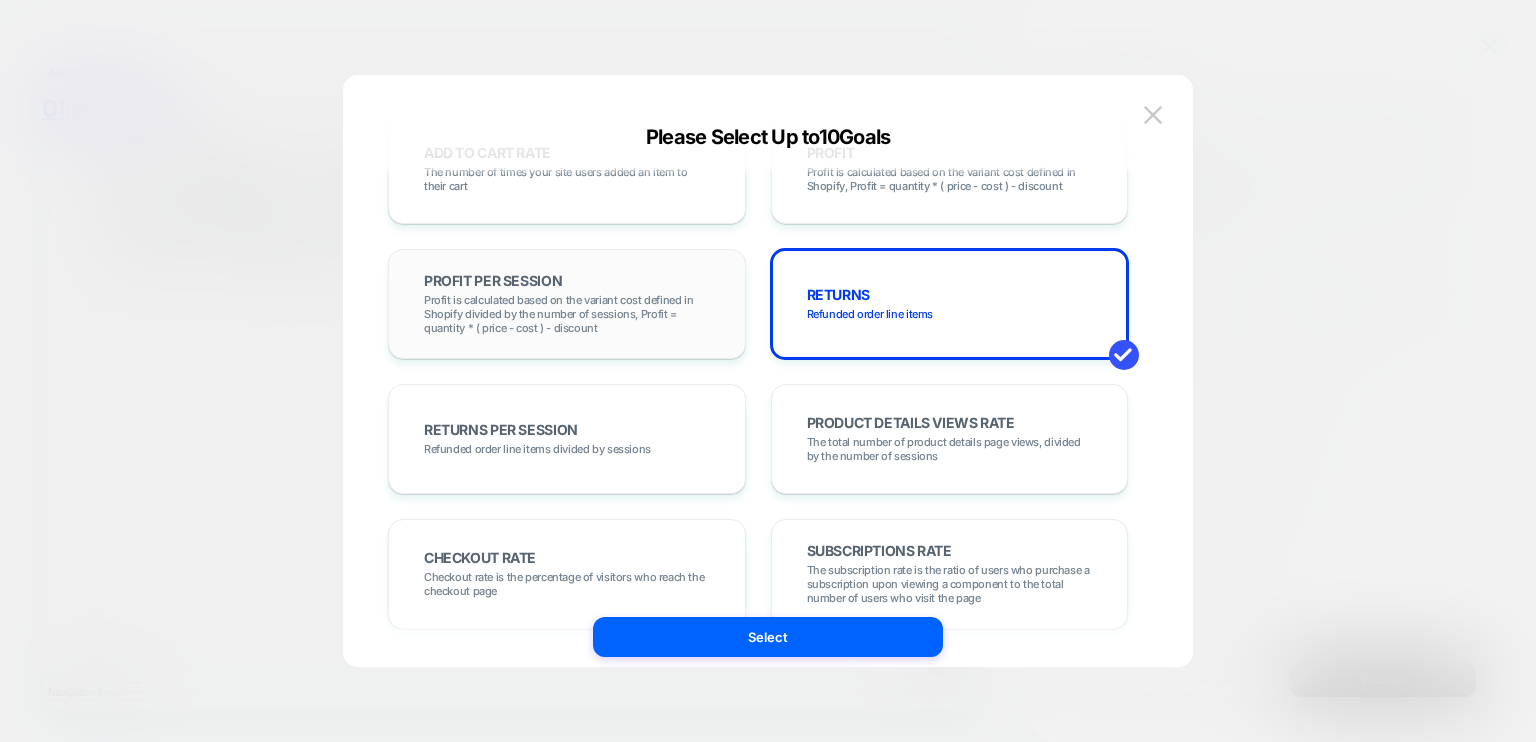 click on "Profit is calculated based on the variant cost defined in Shopify divided by the number of sessions, Profit = quantity * ( price - cost ) - discount" at bounding box center [567, 314] 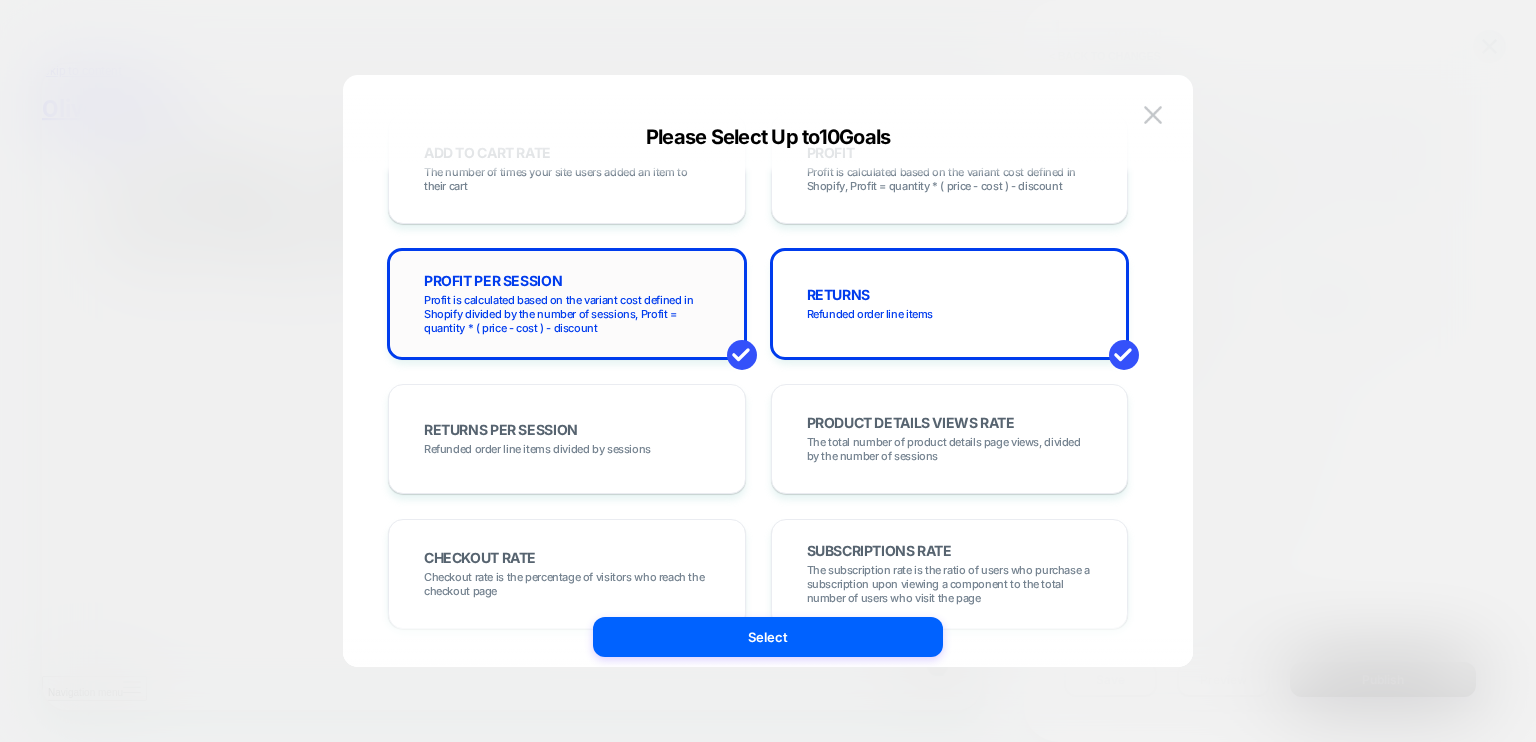 click on "Profit is calculated based on the variant cost defined in Shopify divided by the number of sessions, Profit = quantity * ( price - cost ) - discount" at bounding box center [567, 314] 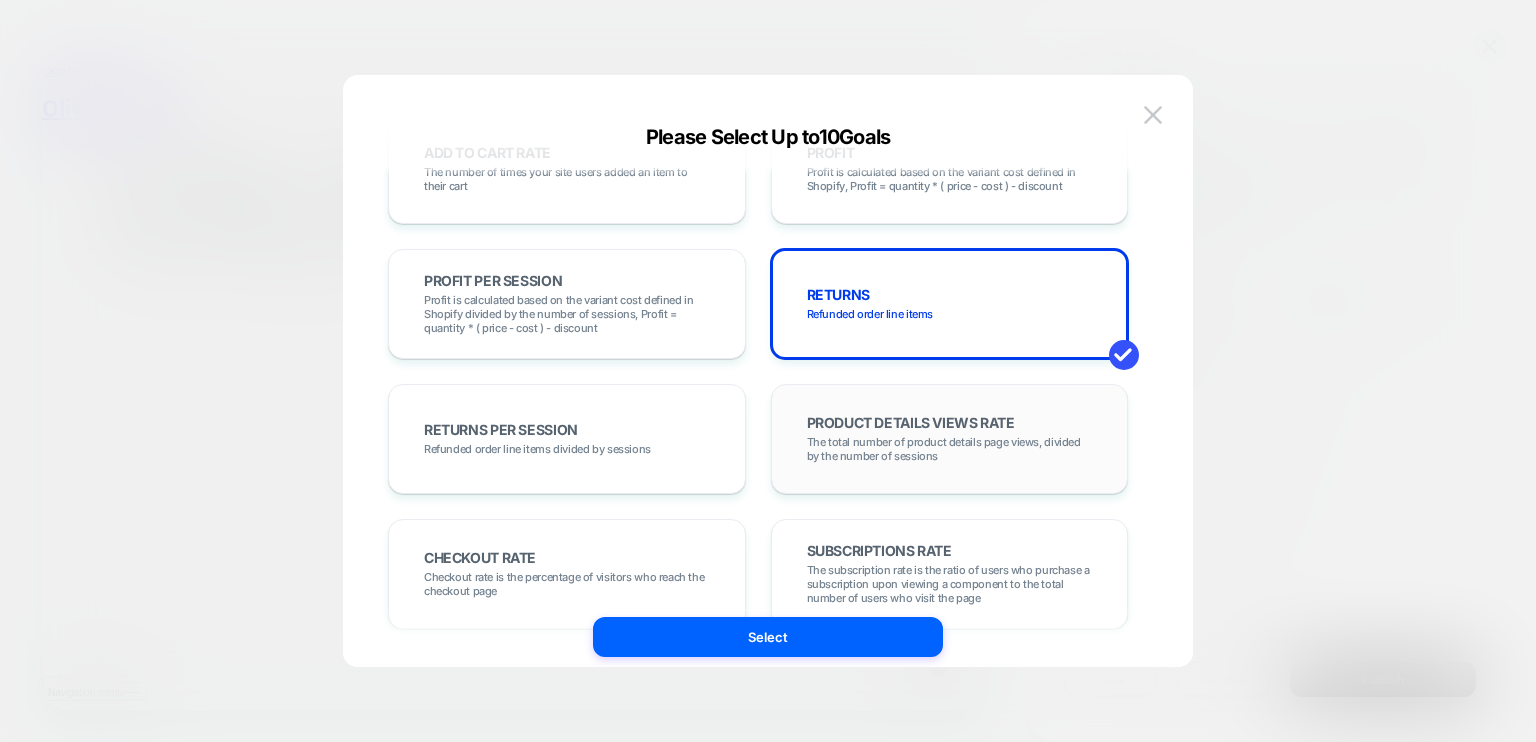 click on "The total number of product details page views, divided by the number of sessions" at bounding box center [950, 449] 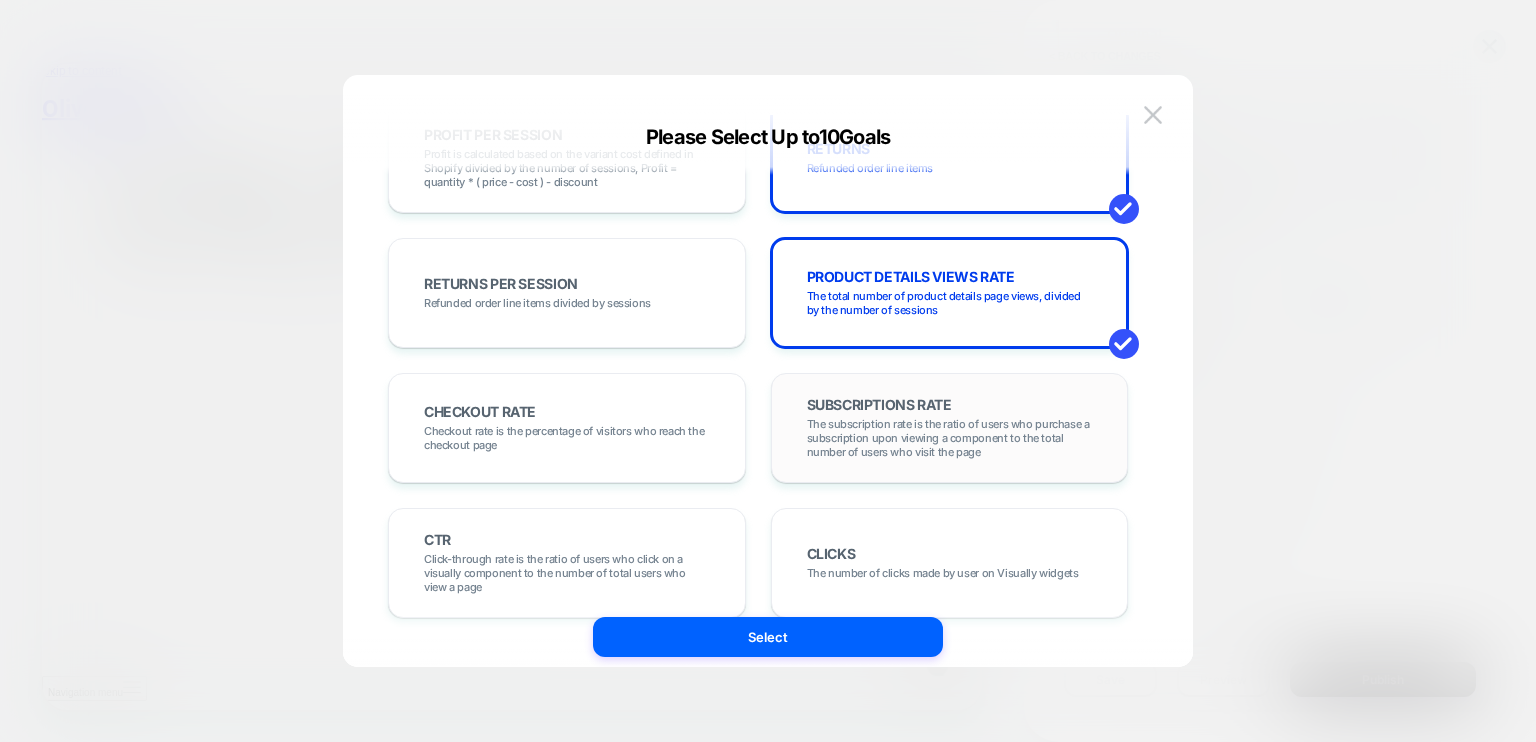 scroll, scrollTop: 643, scrollLeft: 0, axis: vertical 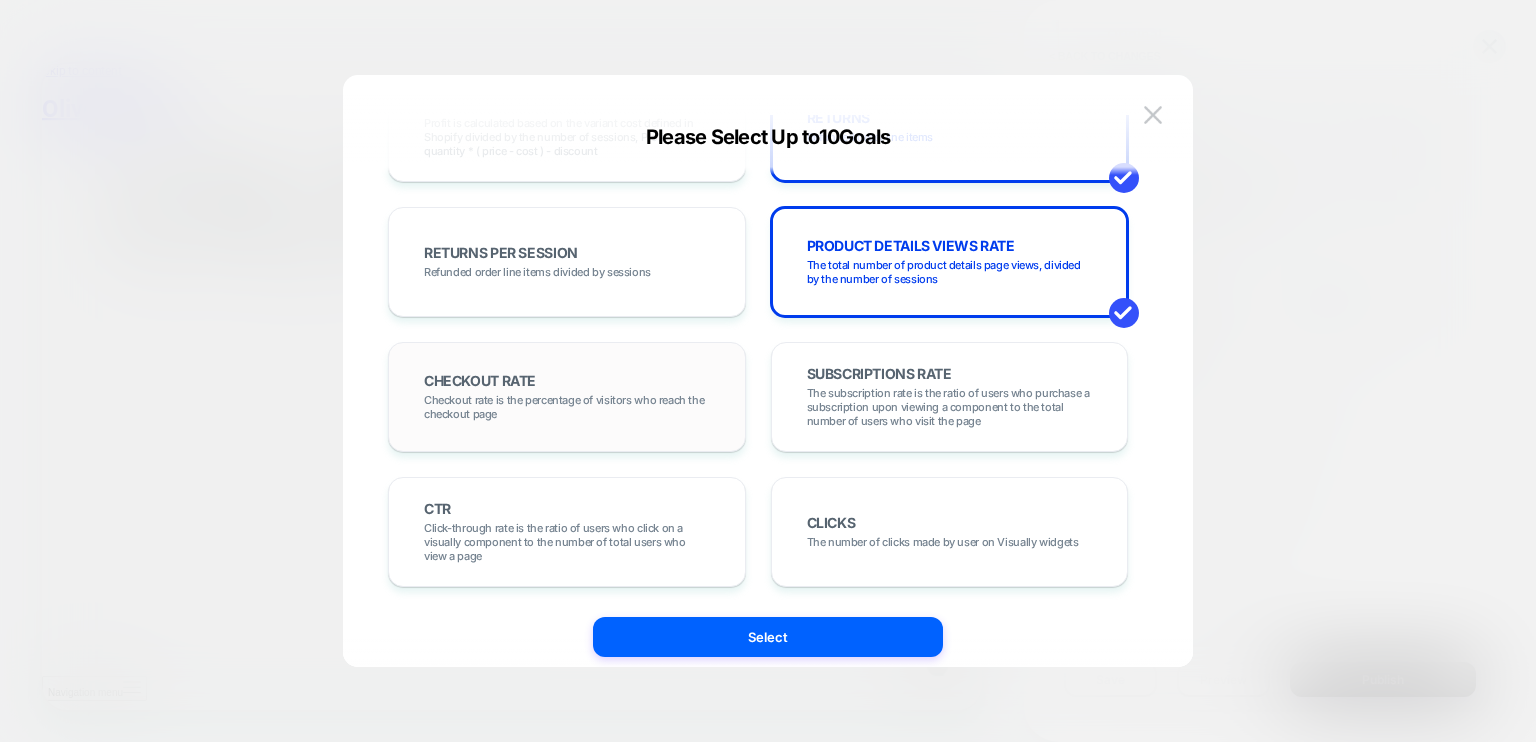 click on "Checkout rate is the percentage of visitors who reach the checkout page" at bounding box center (567, 407) 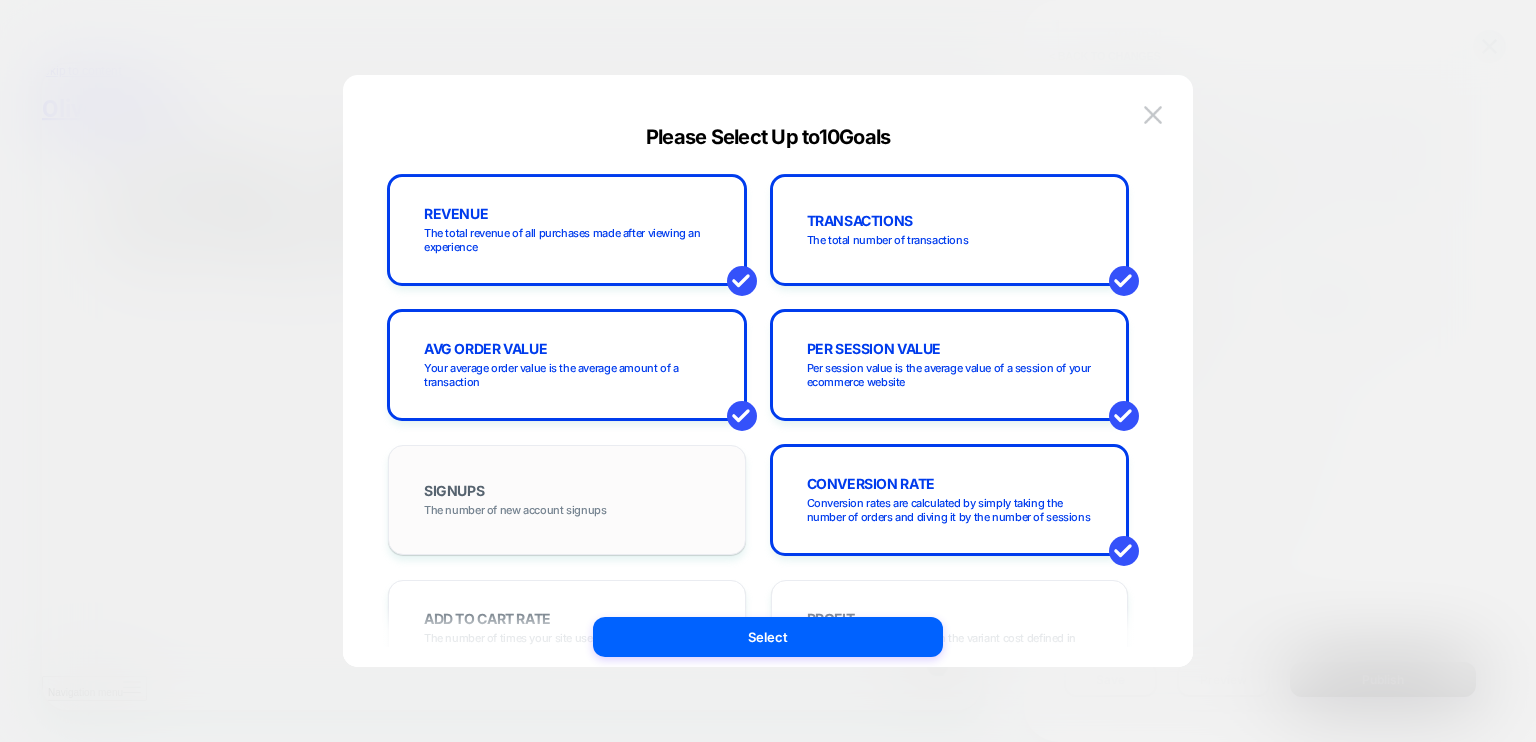 scroll, scrollTop: 233, scrollLeft: 0, axis: vertical 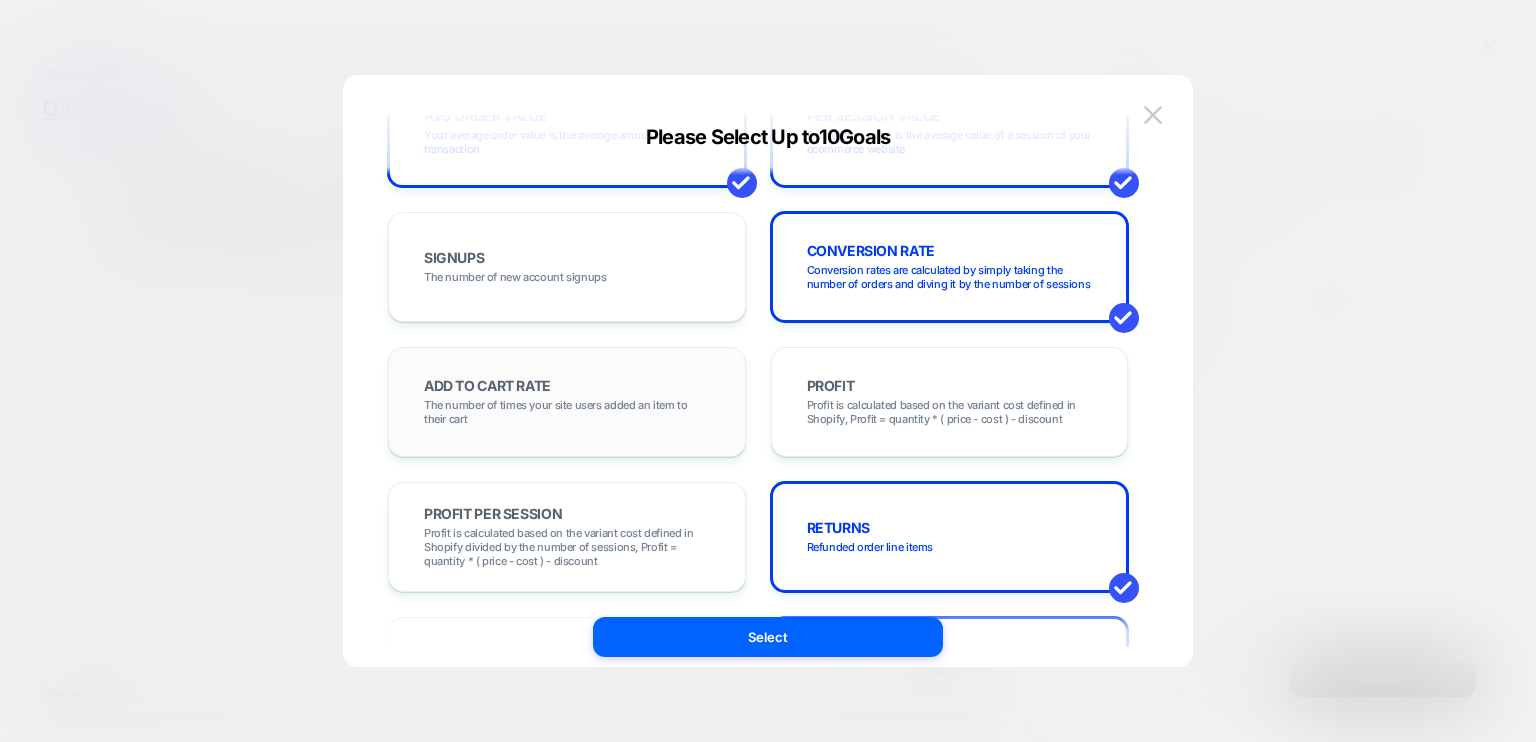 click on "The number of times your site users added an item to their cart" at bounding box center [567, 412] 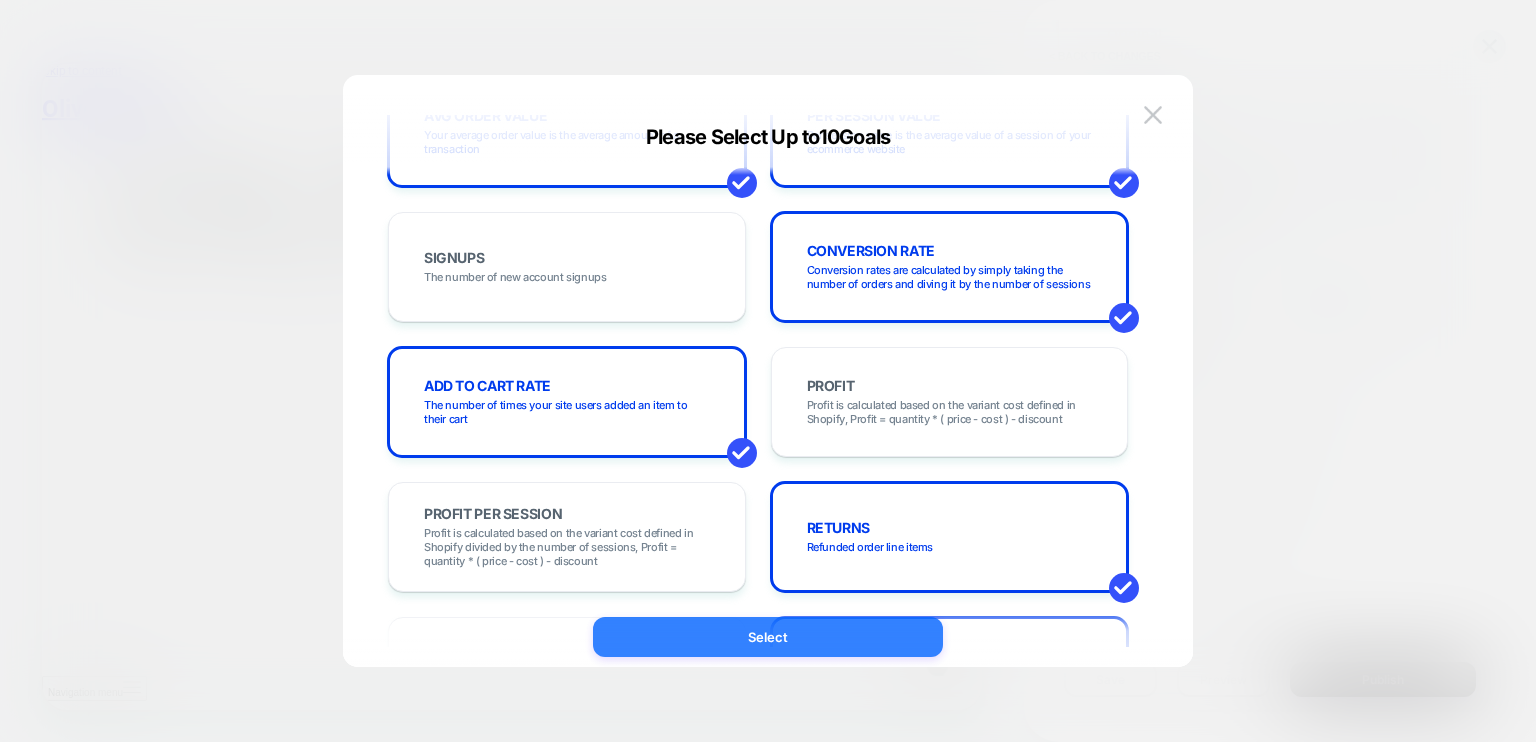 click on "Select" at bounding box center (768, 637) 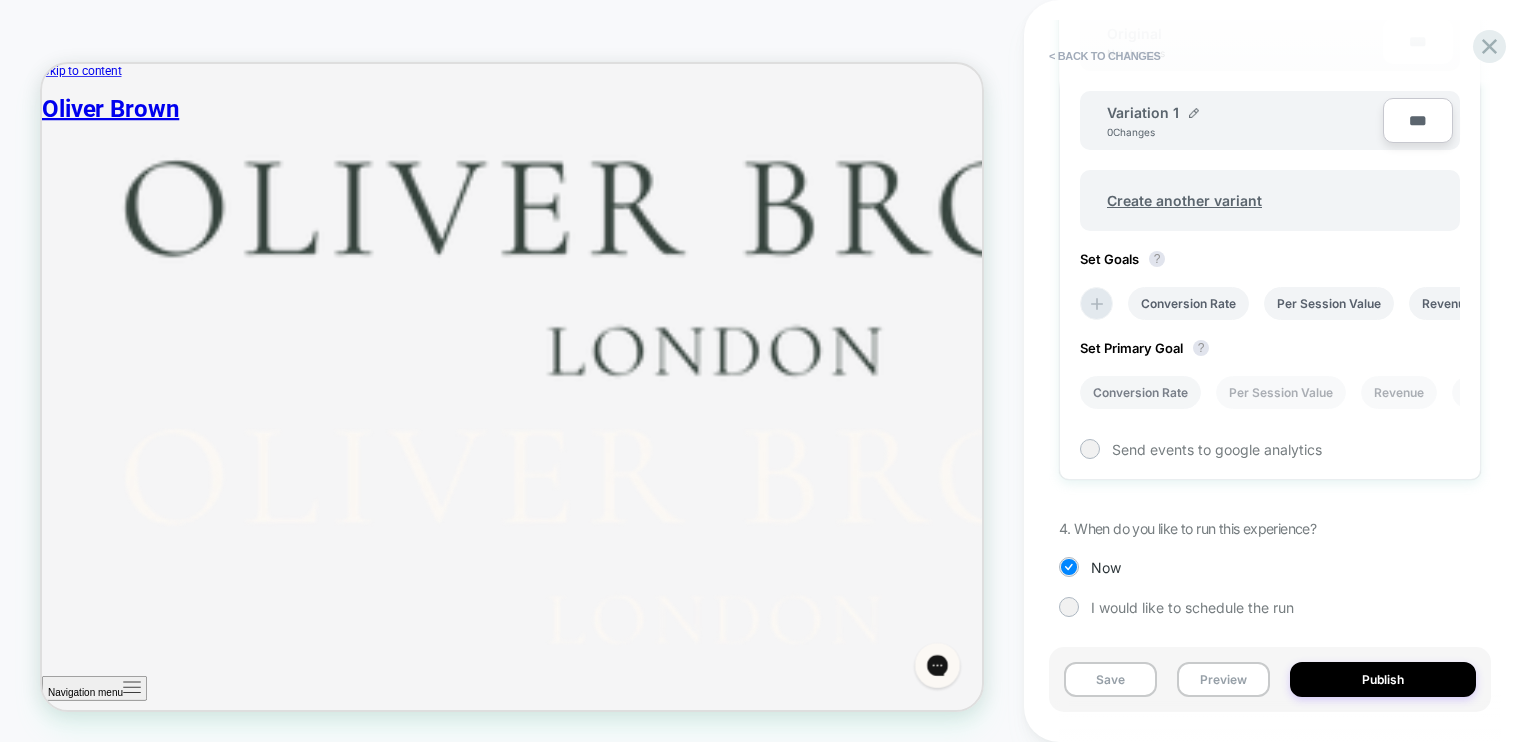 click on "Conversion Rate" at bounding box center [1140, 392] 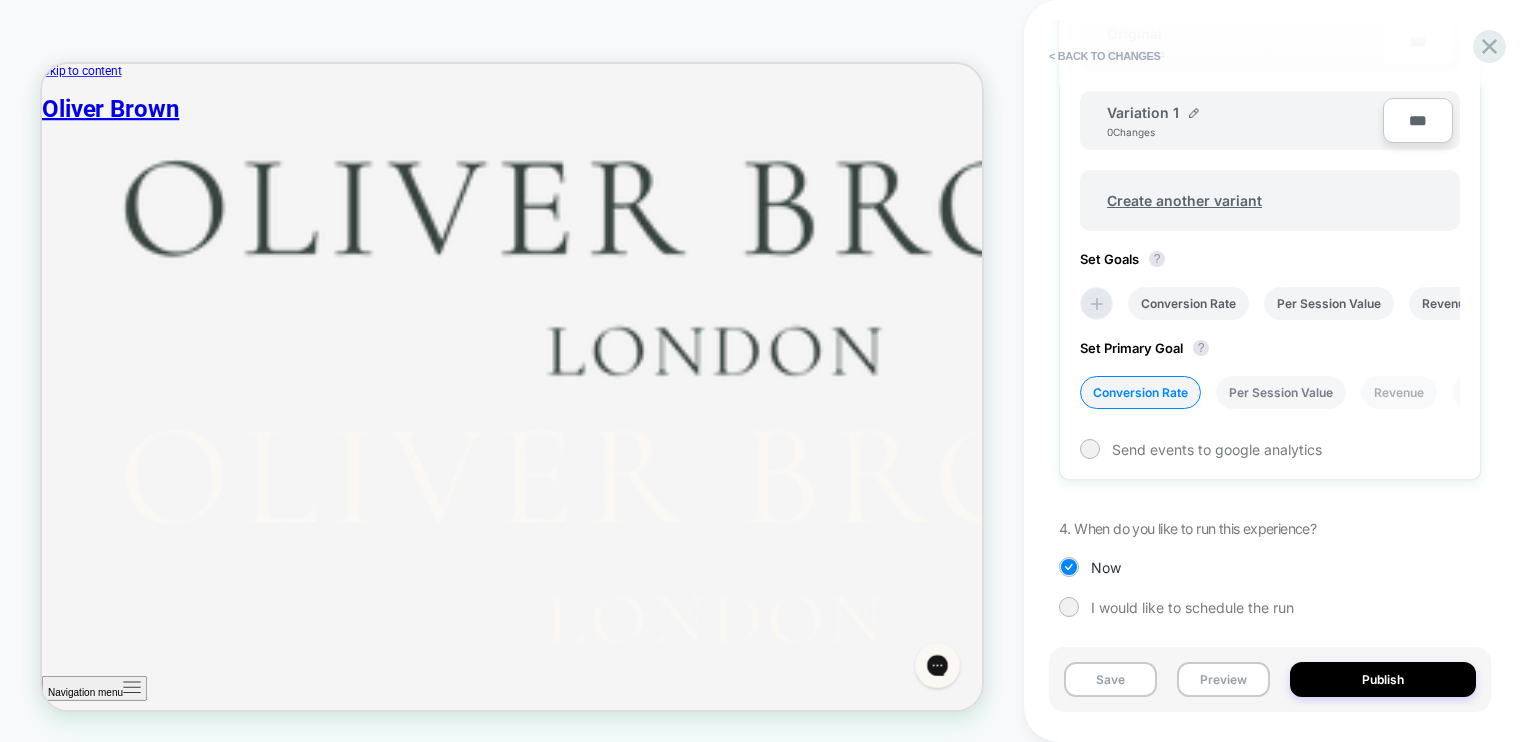 click on "Per Session Value" at bounding box center (1281, 392) 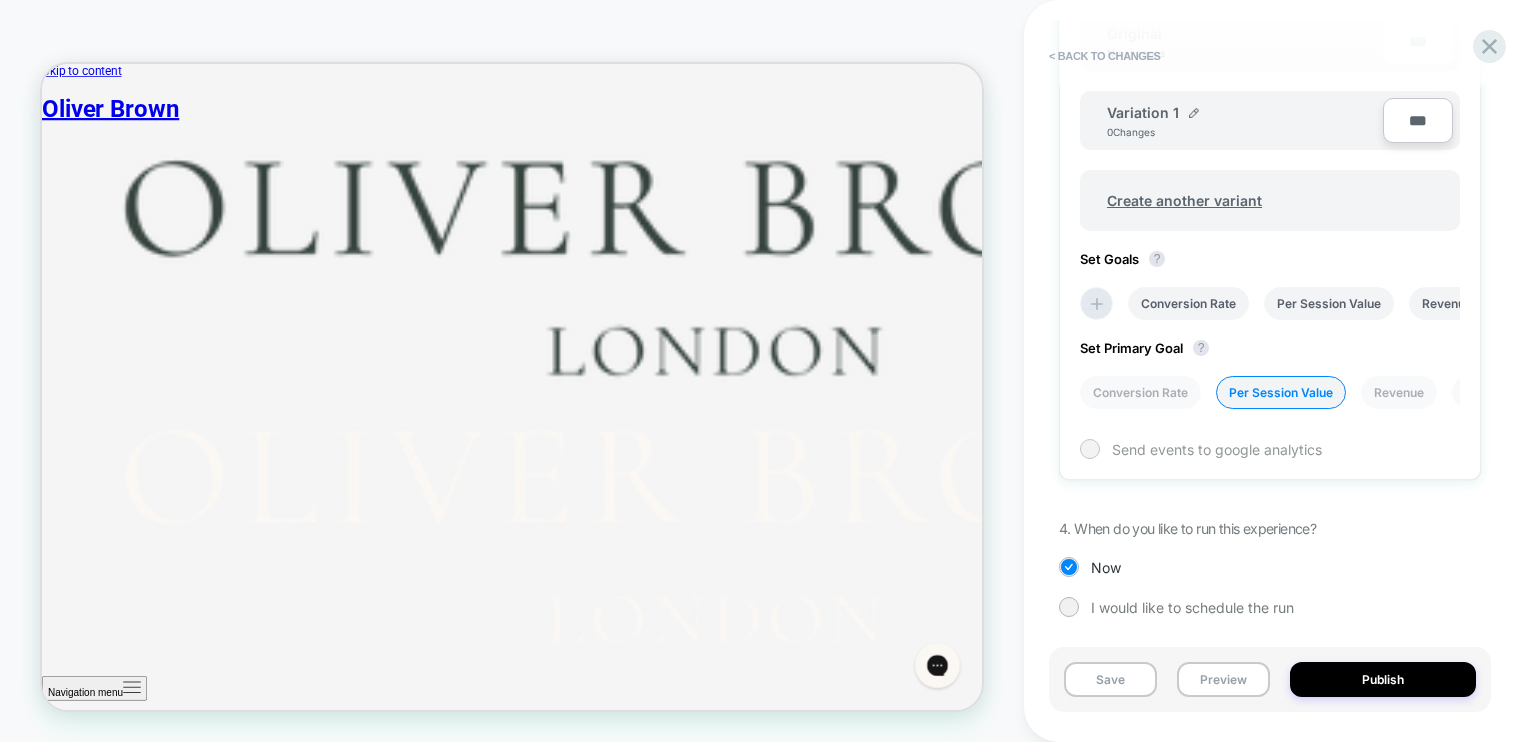 click on "Send events to google analytics" at bounding box center [1217, 449] 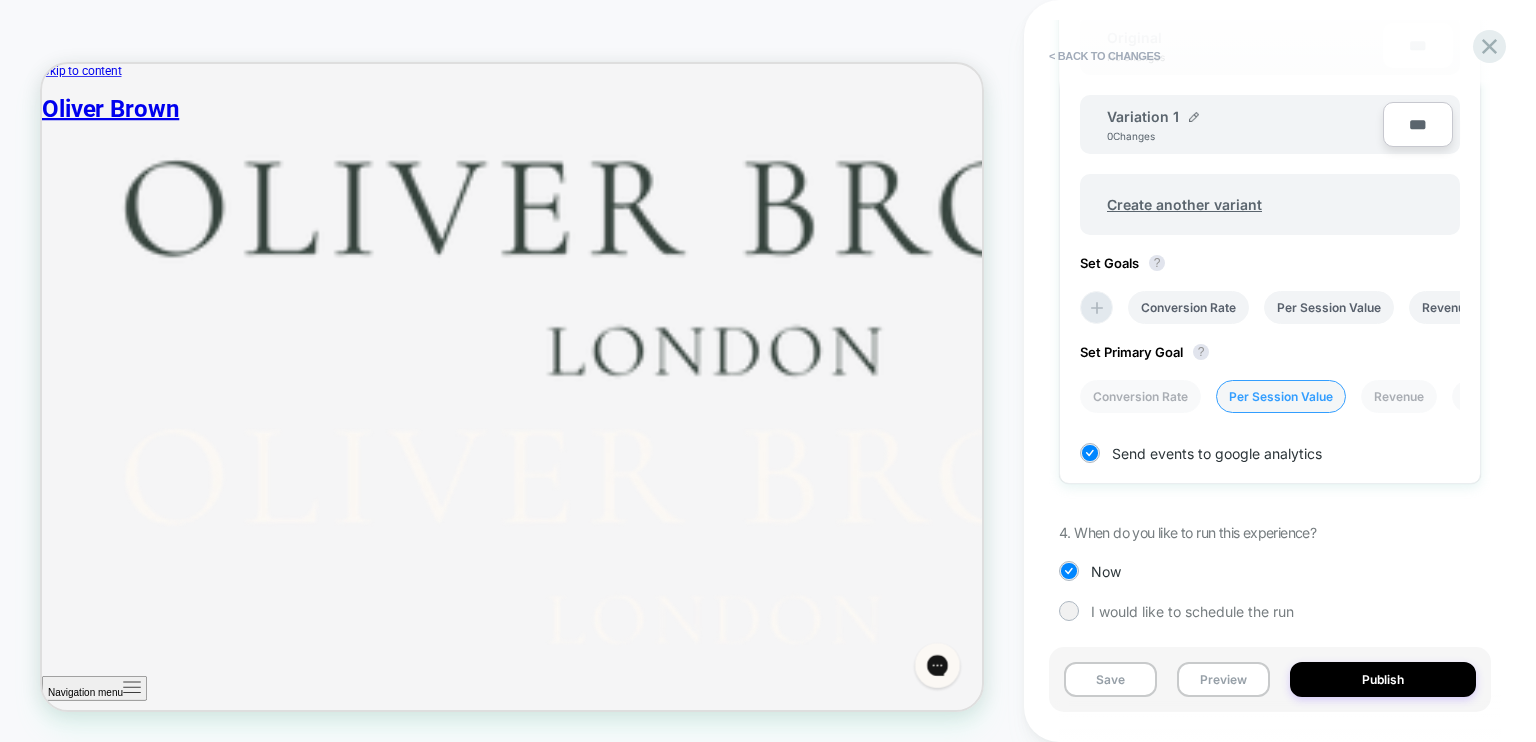 scroll, scrollTop: 704, scrollLeft: 0, axis: vertical 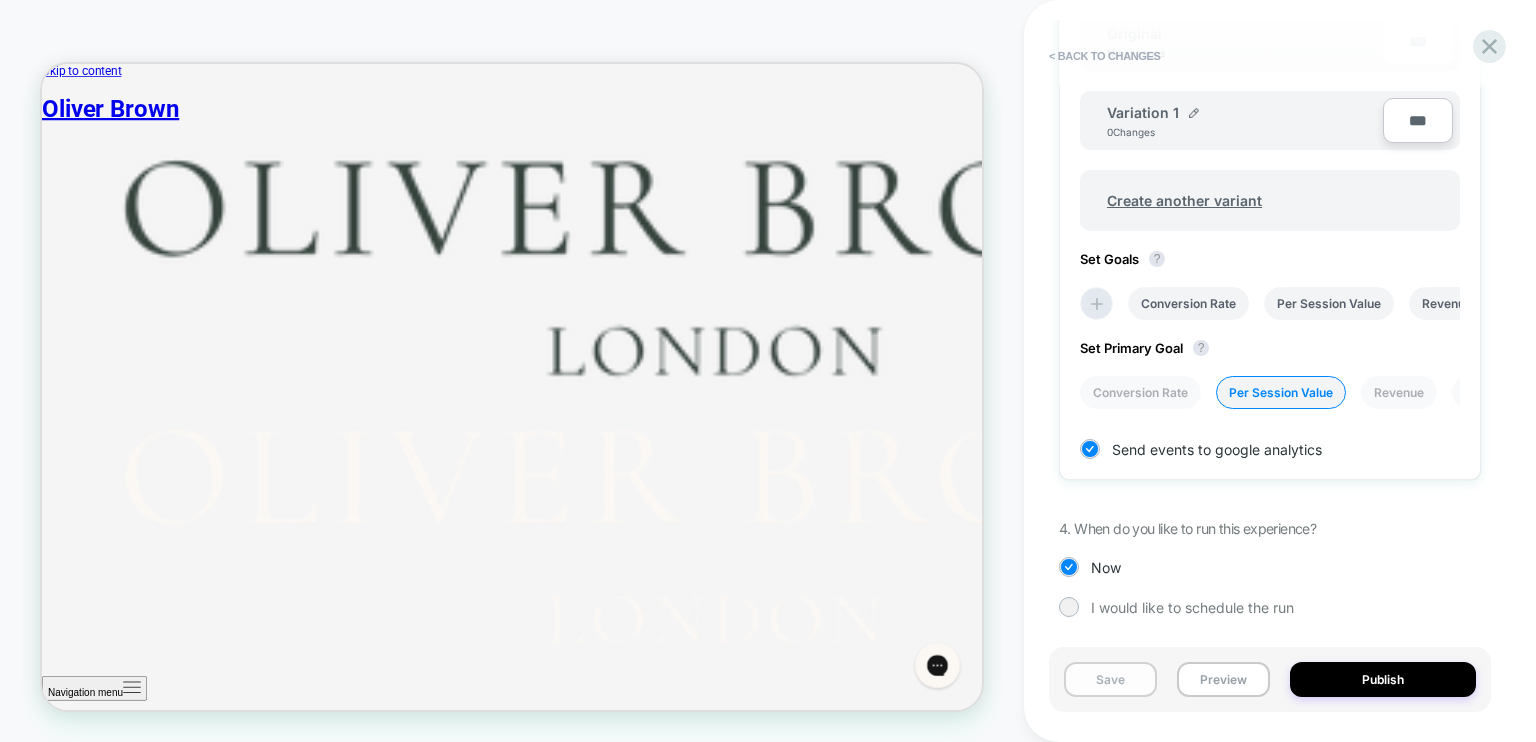 click on "Save" at bounding box center (1110, 679) 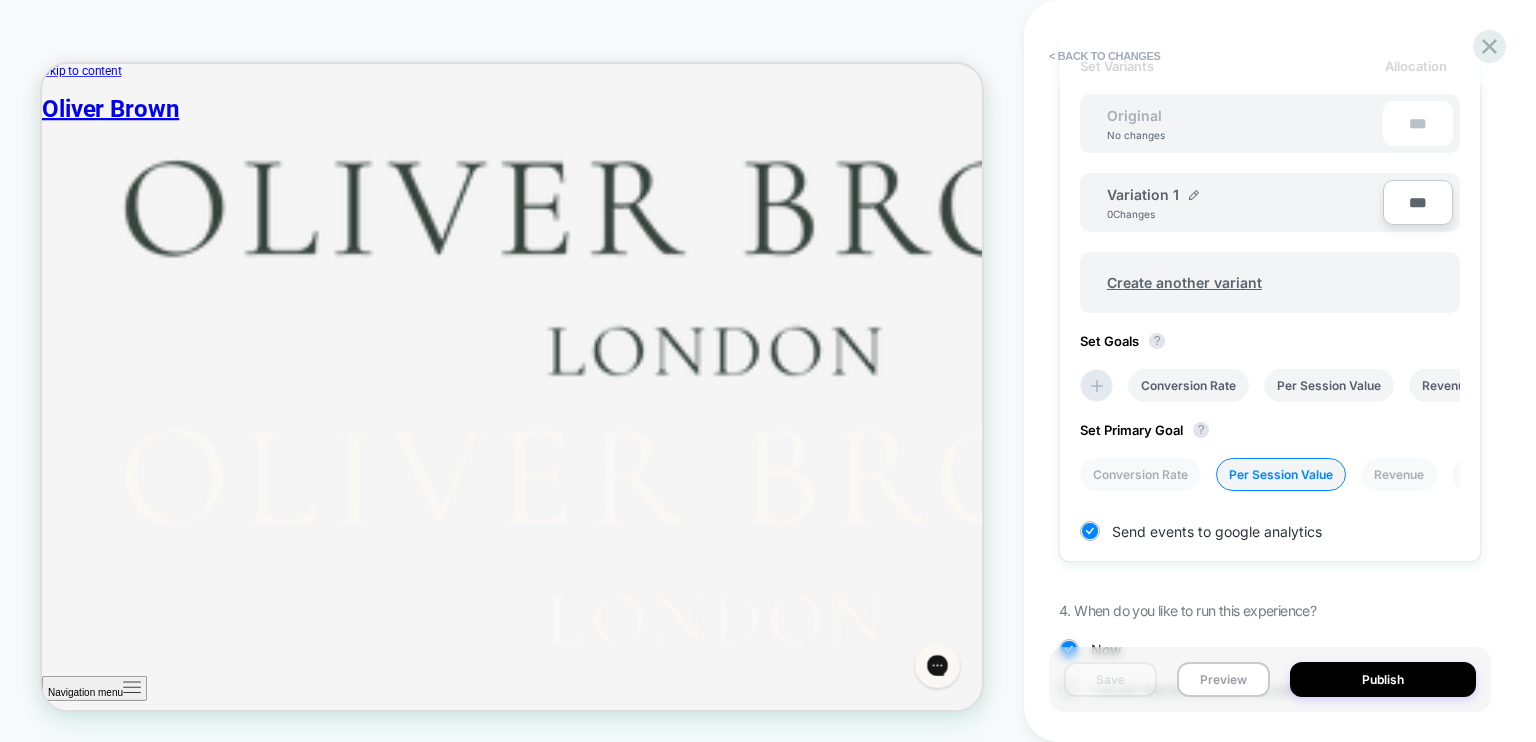 scroll, scrollTop: 704, scrollLeft: 0, axis: vertical 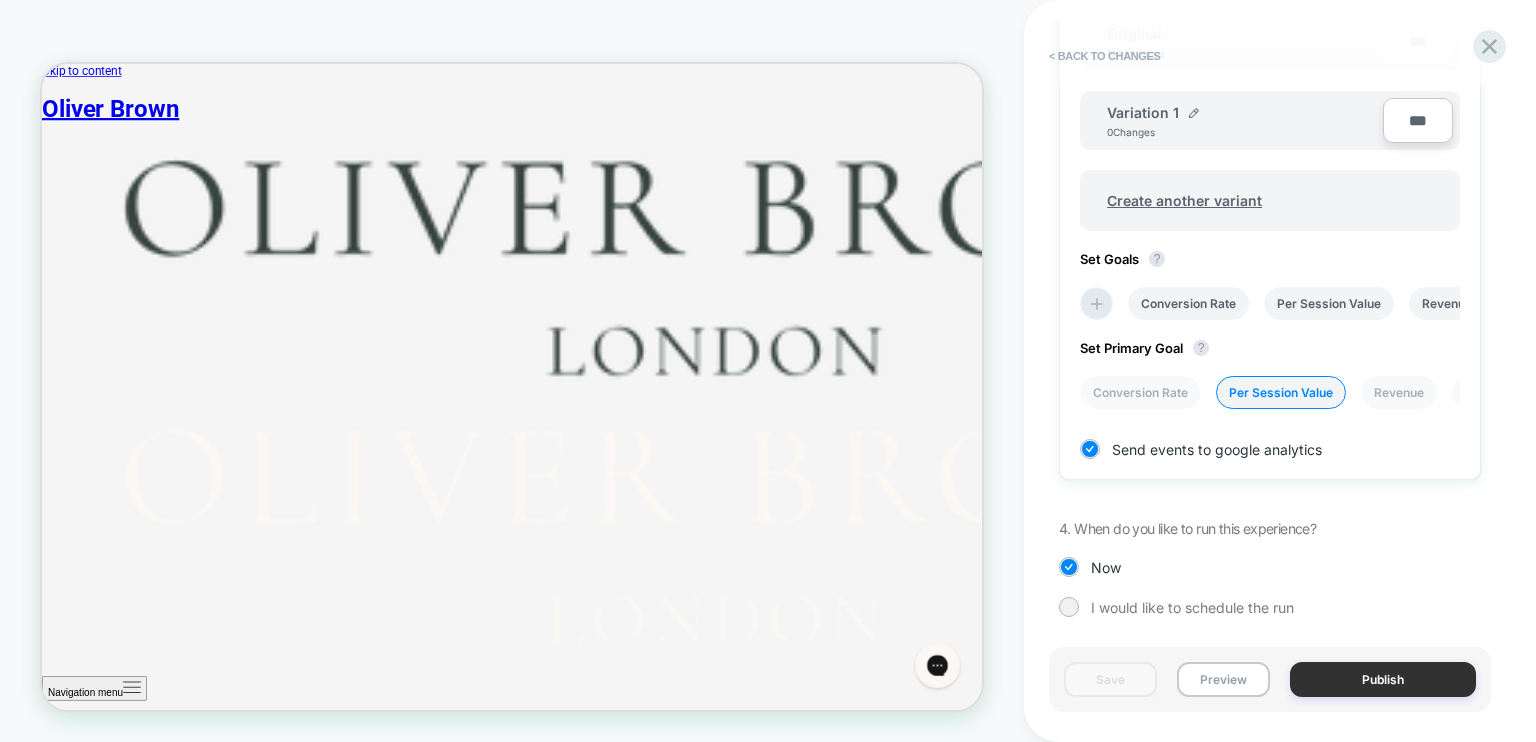 click on "Publish" at bounding box center [1383, 679] 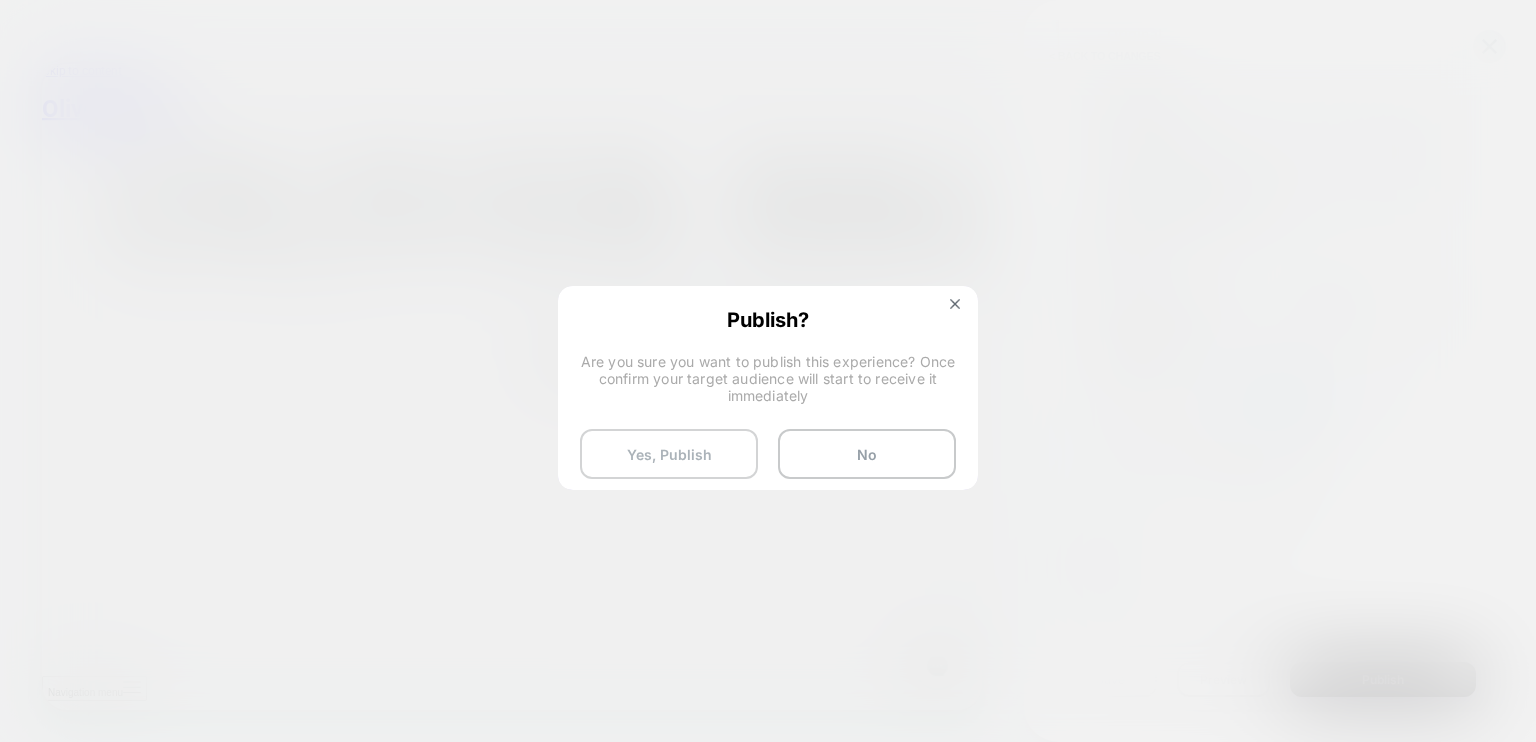 click on "Yes, Publish" at bounding box center [669, 454] 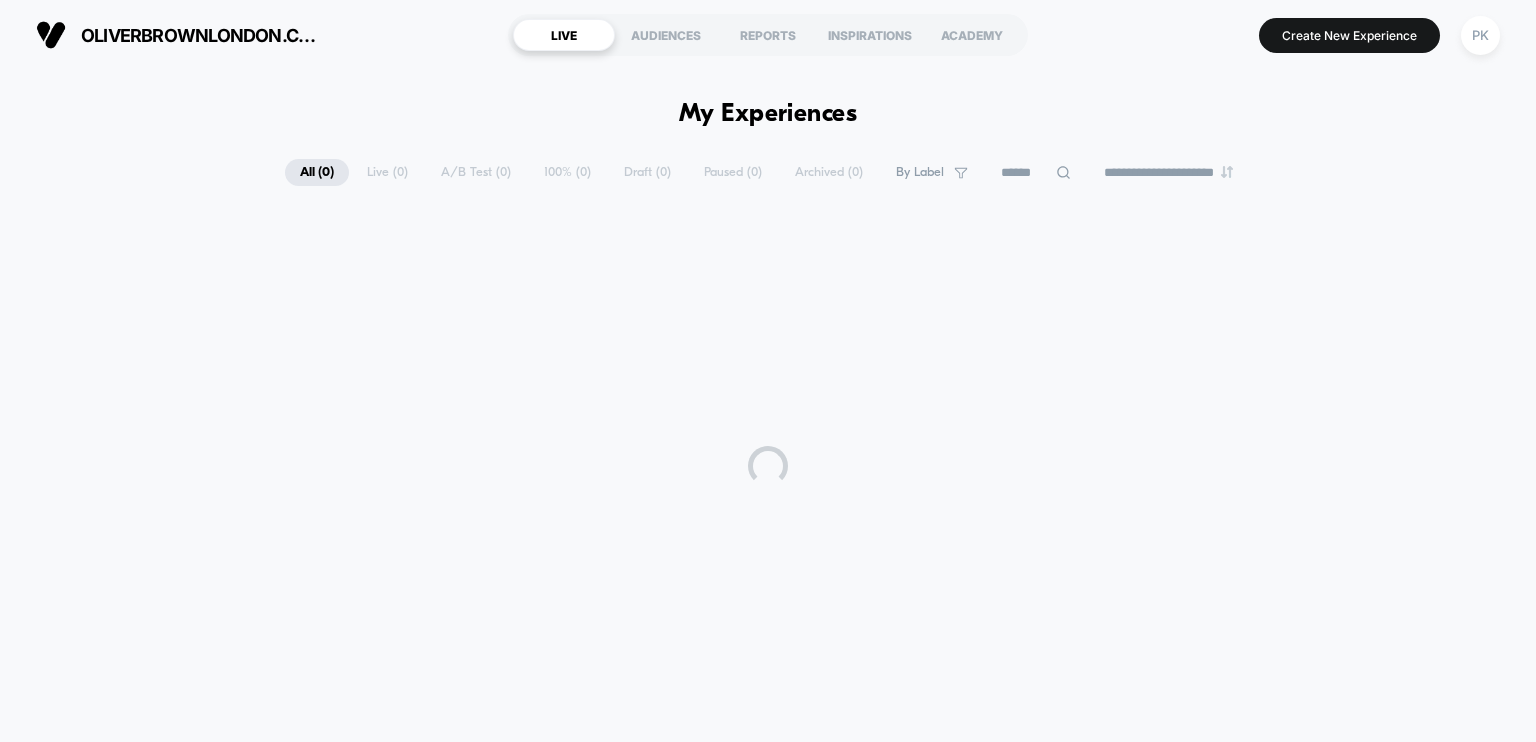 scroll, scrollTop: 0, scrollLeft: 0, axis: both 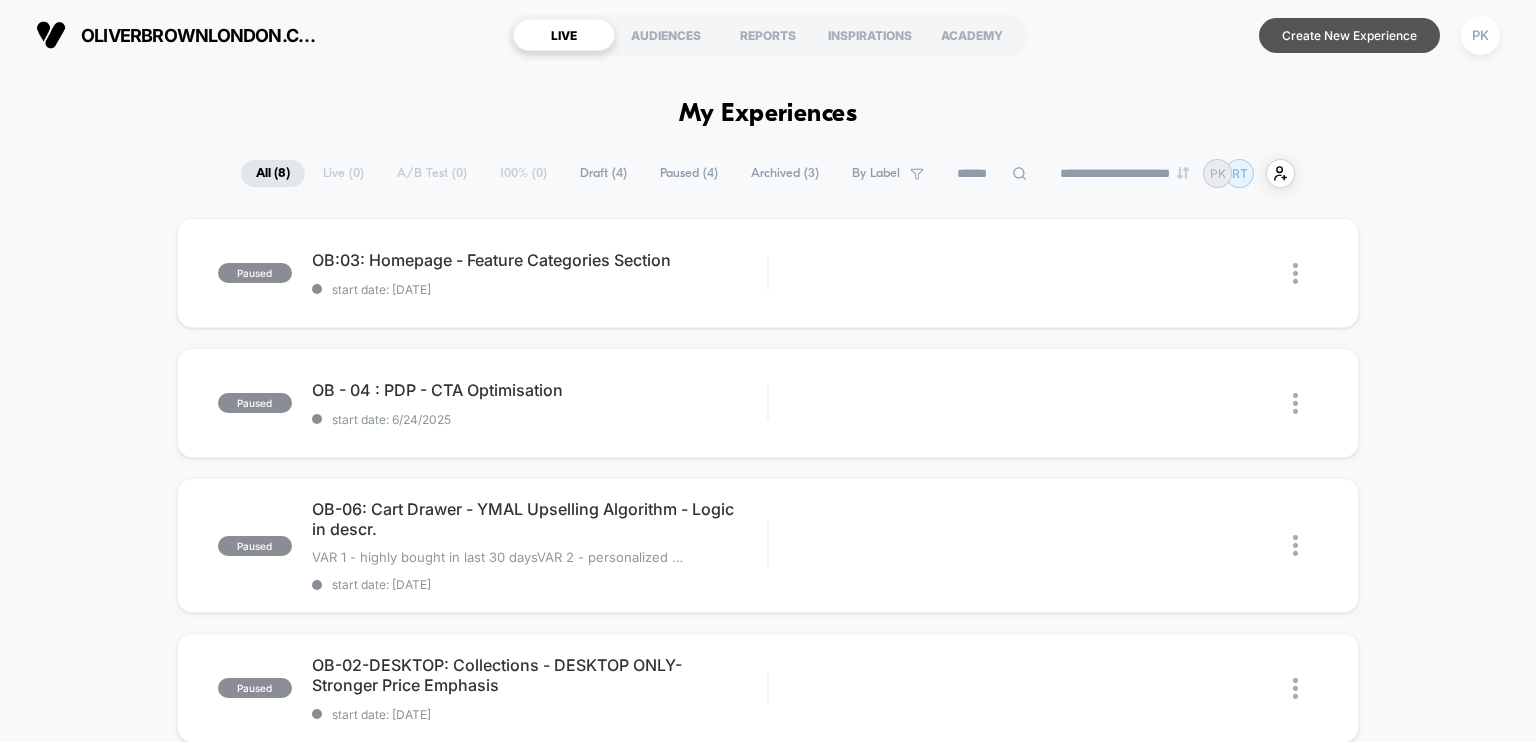 click on "Create New Experience" at bounding box center [1349, 35] 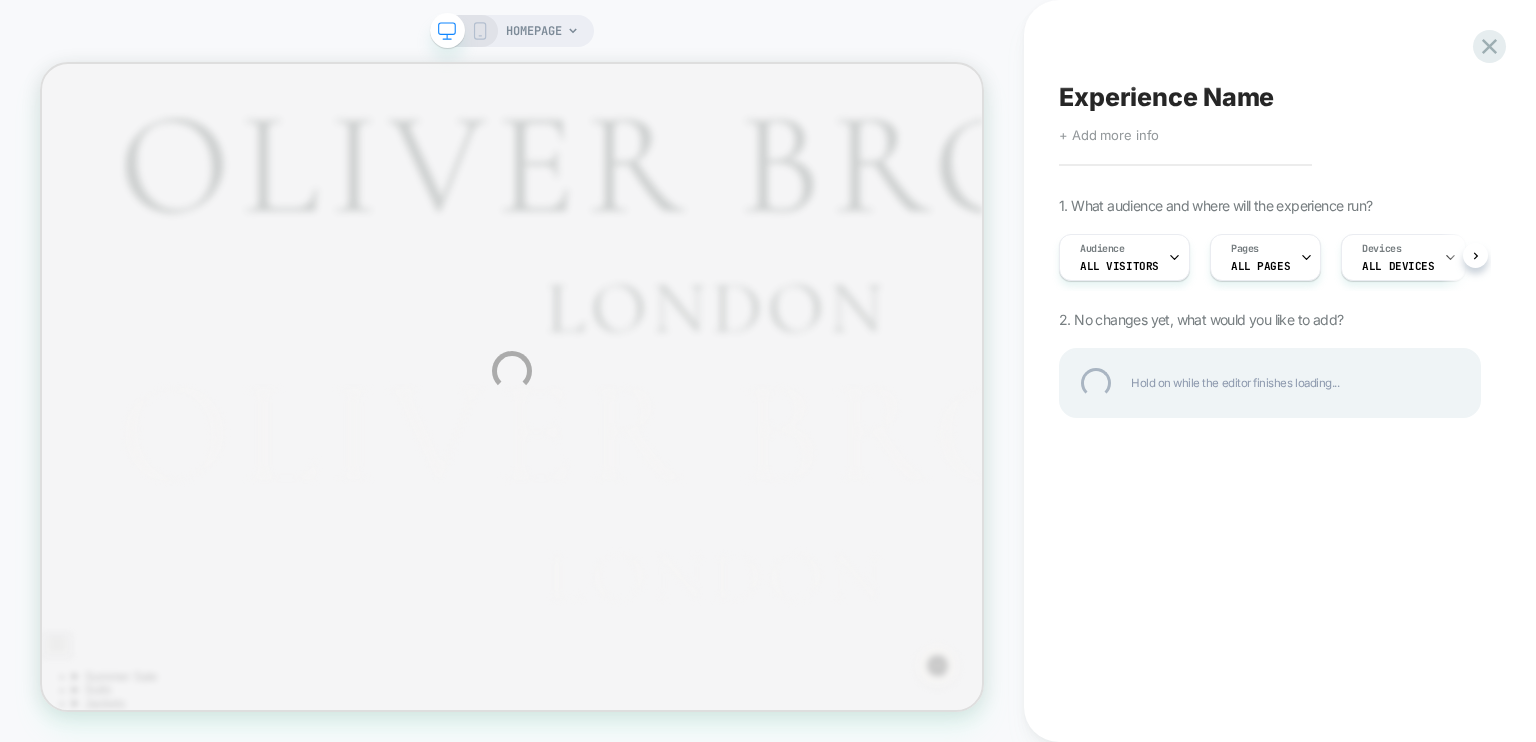 scroll, scrollTop: 0, scrollLeft: 0, axis: both 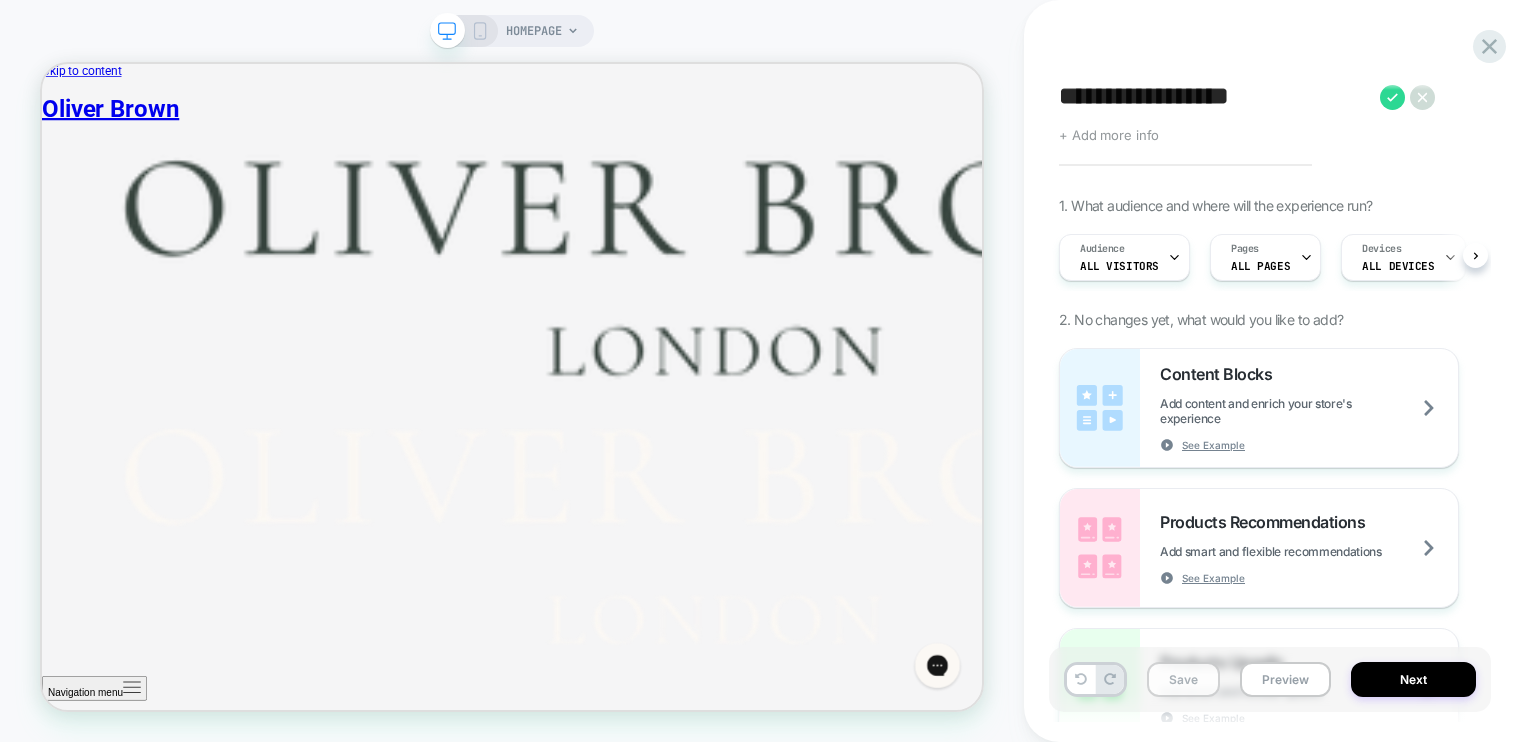 type on "**********" 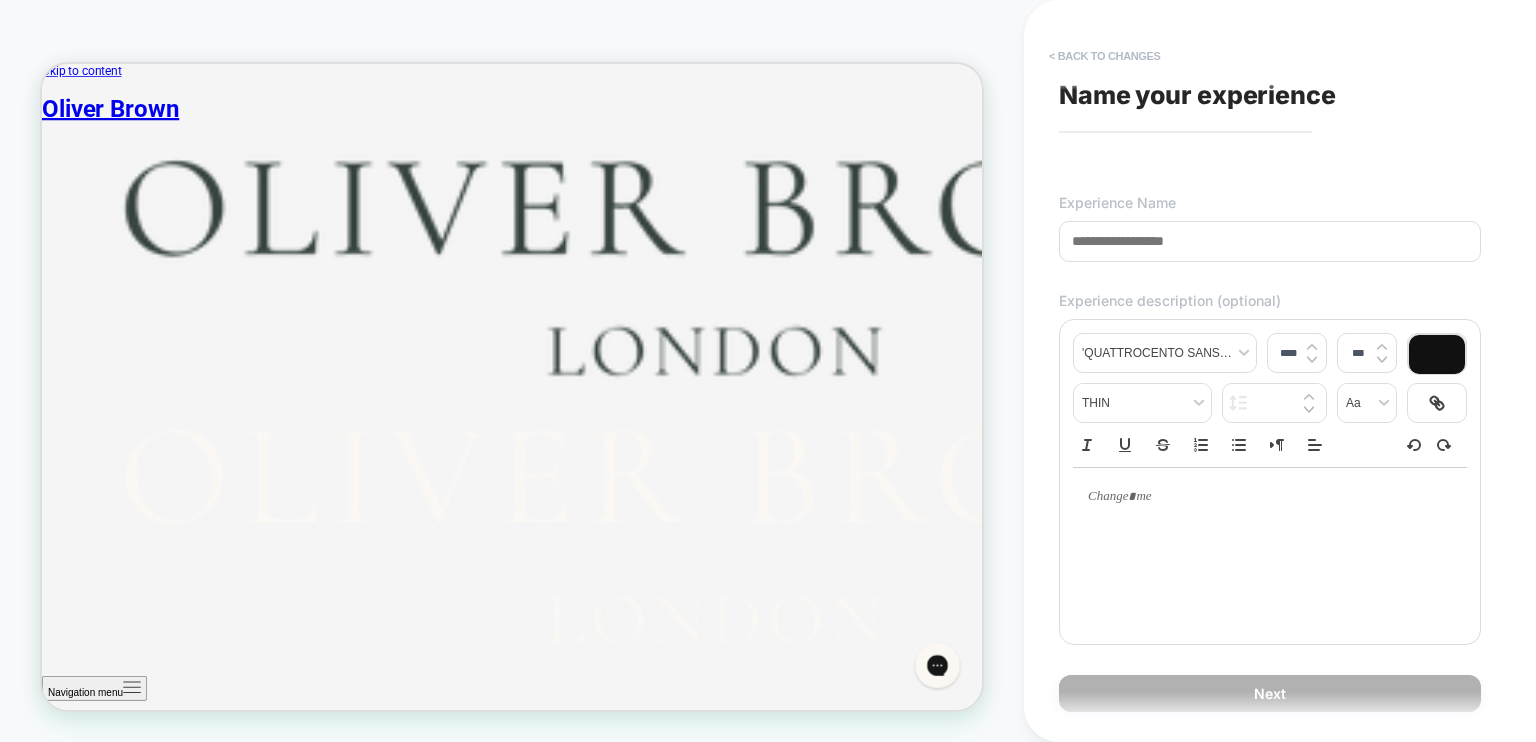 click on "< Back to changes" at bounding box center [1105, 56] 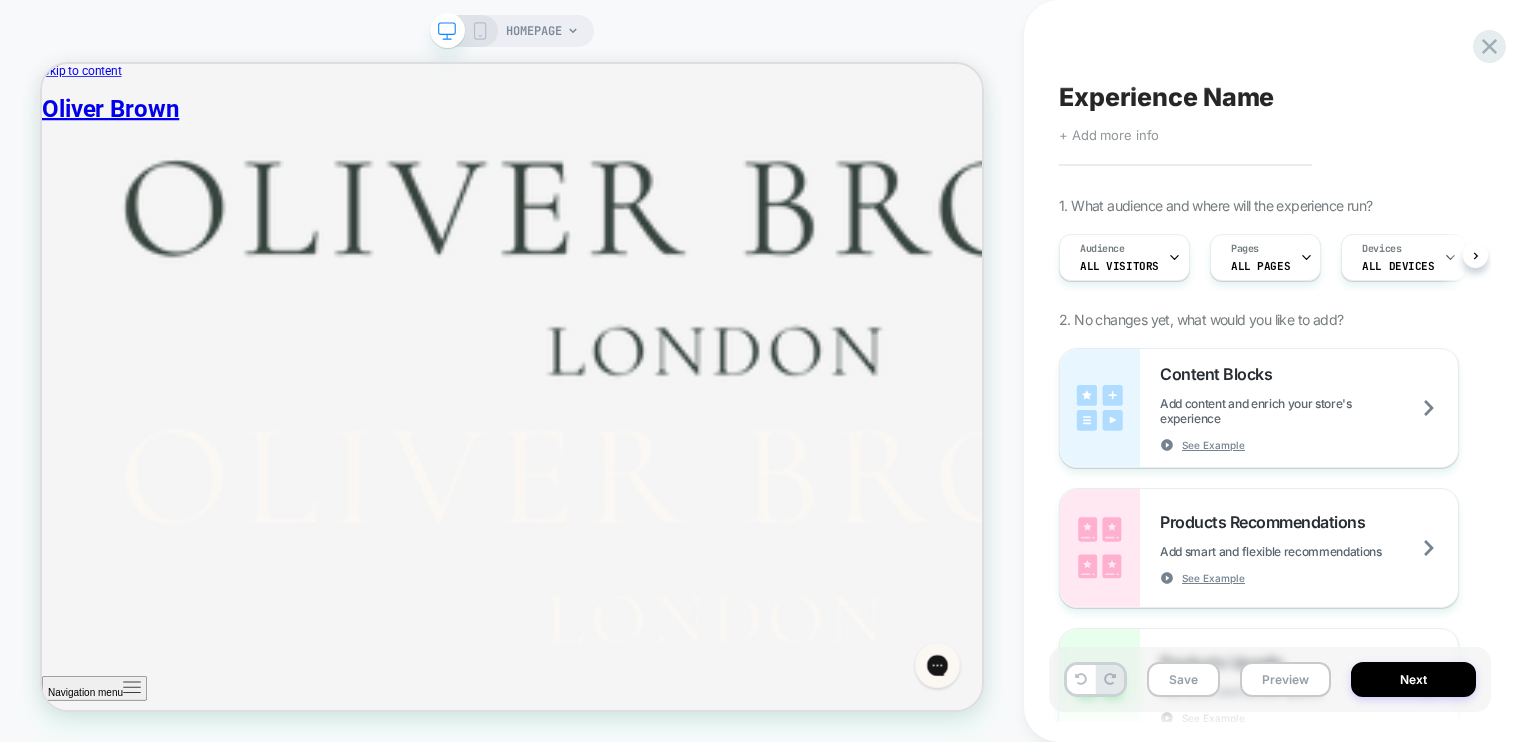 scroll, scrollTop: 0, scrollLeft: 0, axis: both 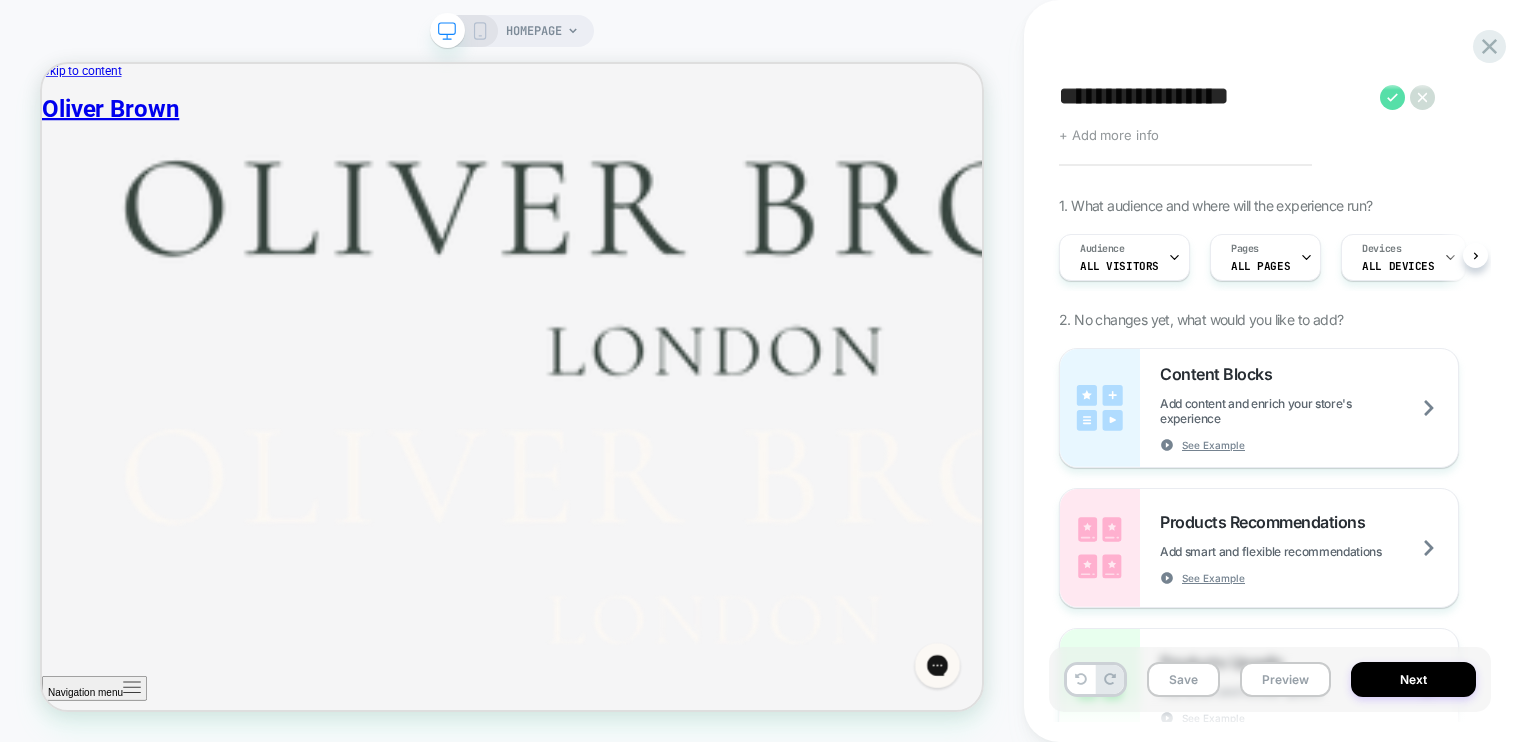 type on "**********" 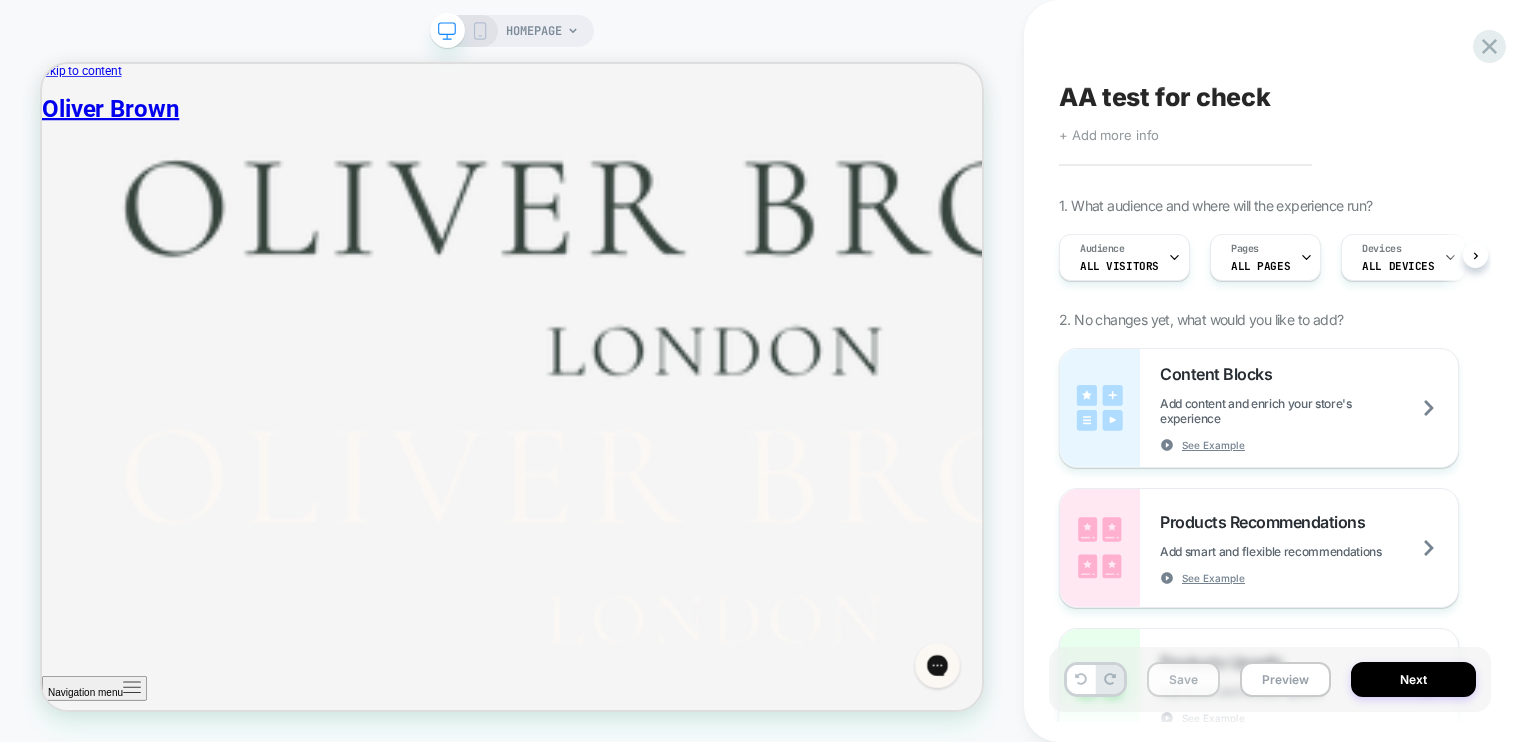 click on "Save" at bounding box center [1183, 679] 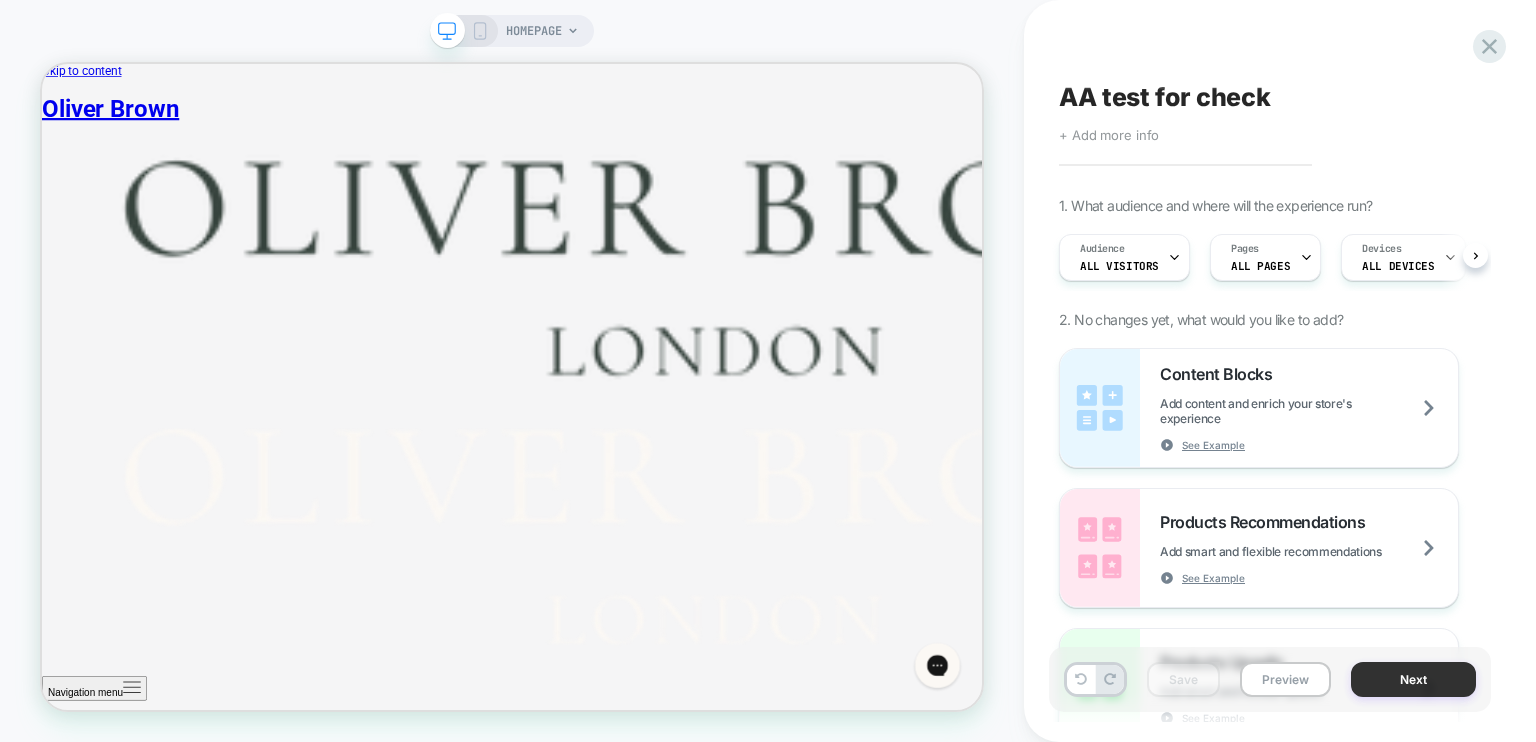 click on "Next" at bounding box center (1413, 679) 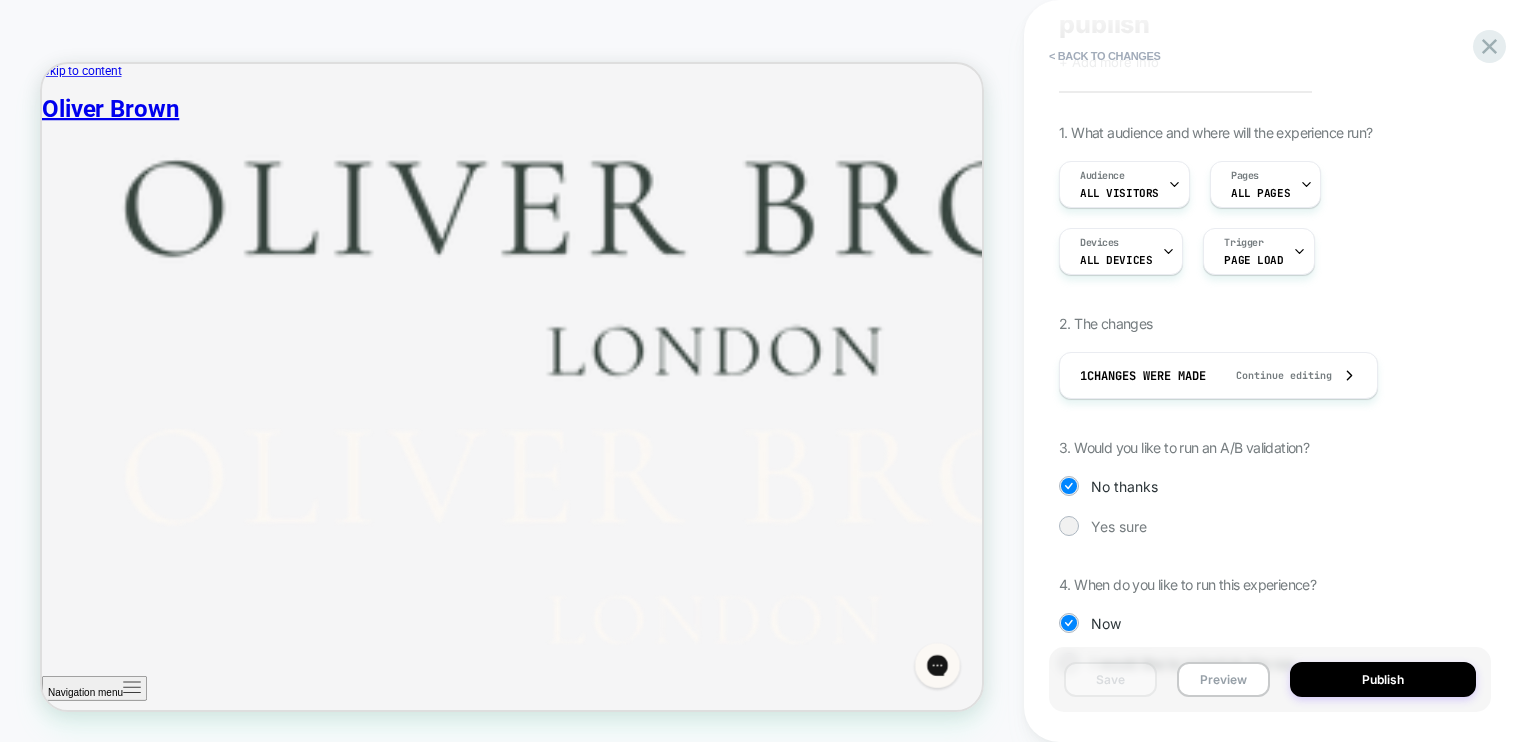 scroll, scrollTop: 163, scrollLeft: 0, axis: vertical 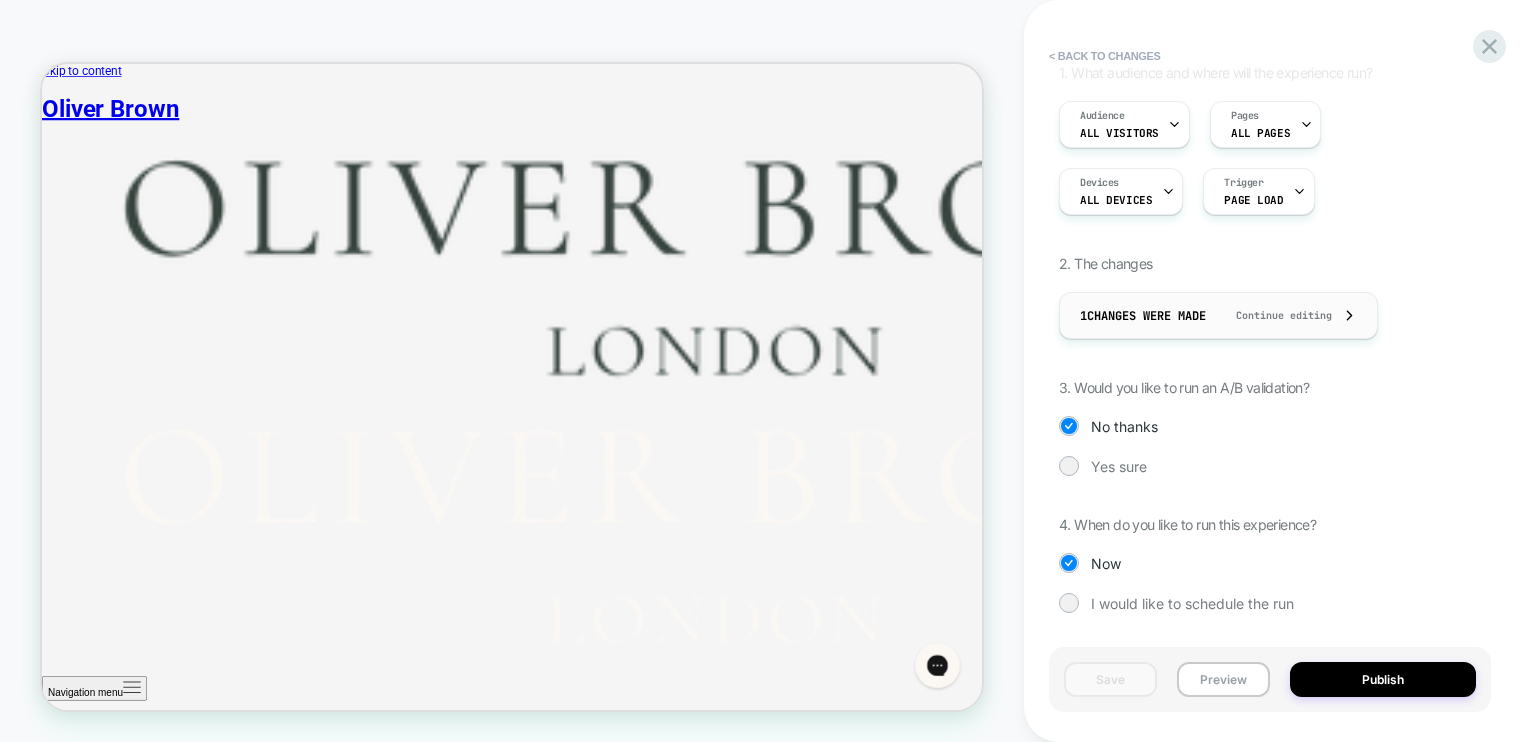 click on "Continue editing" at bounding box center (1274, 315) 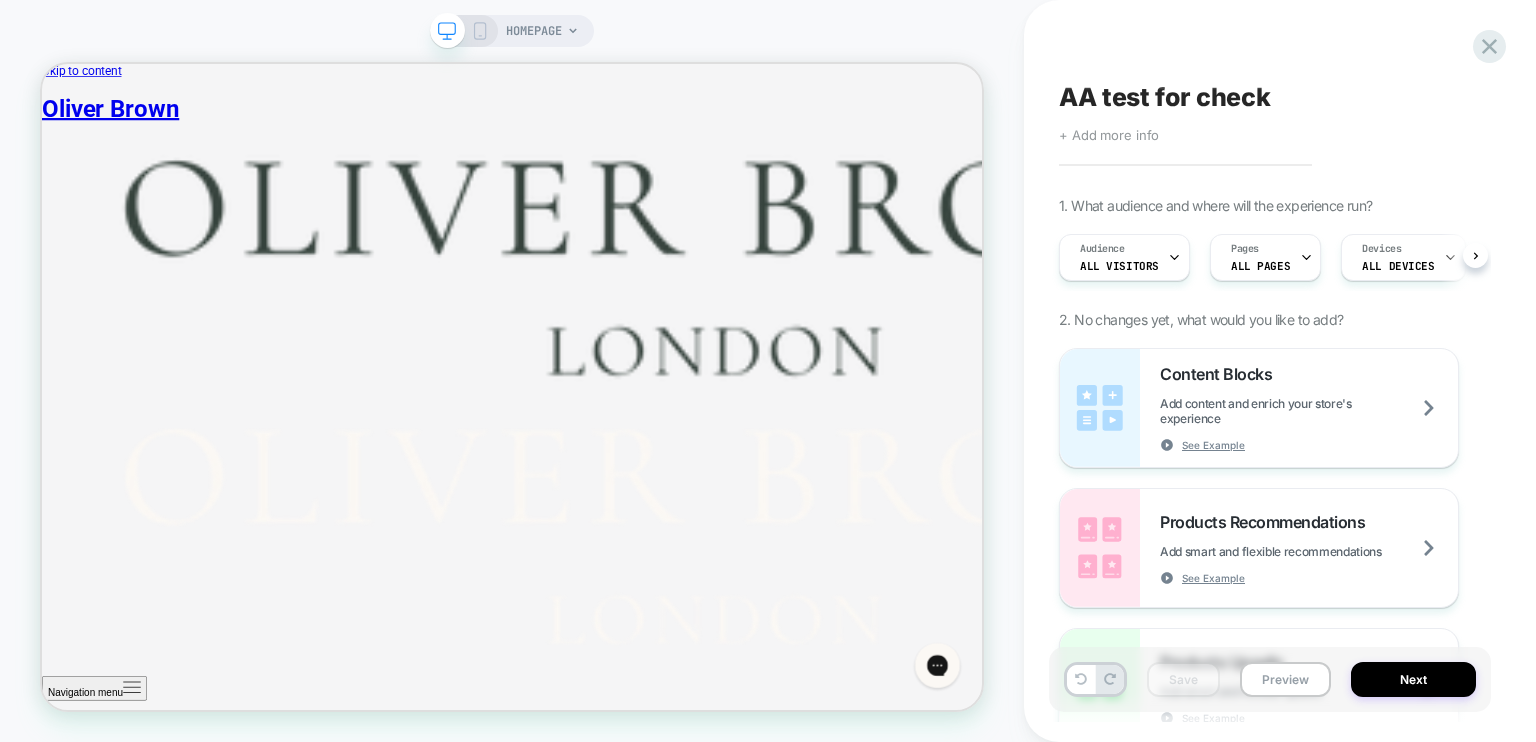 scroll, scrollTop: 0, scrollLeft: 0, axis: both 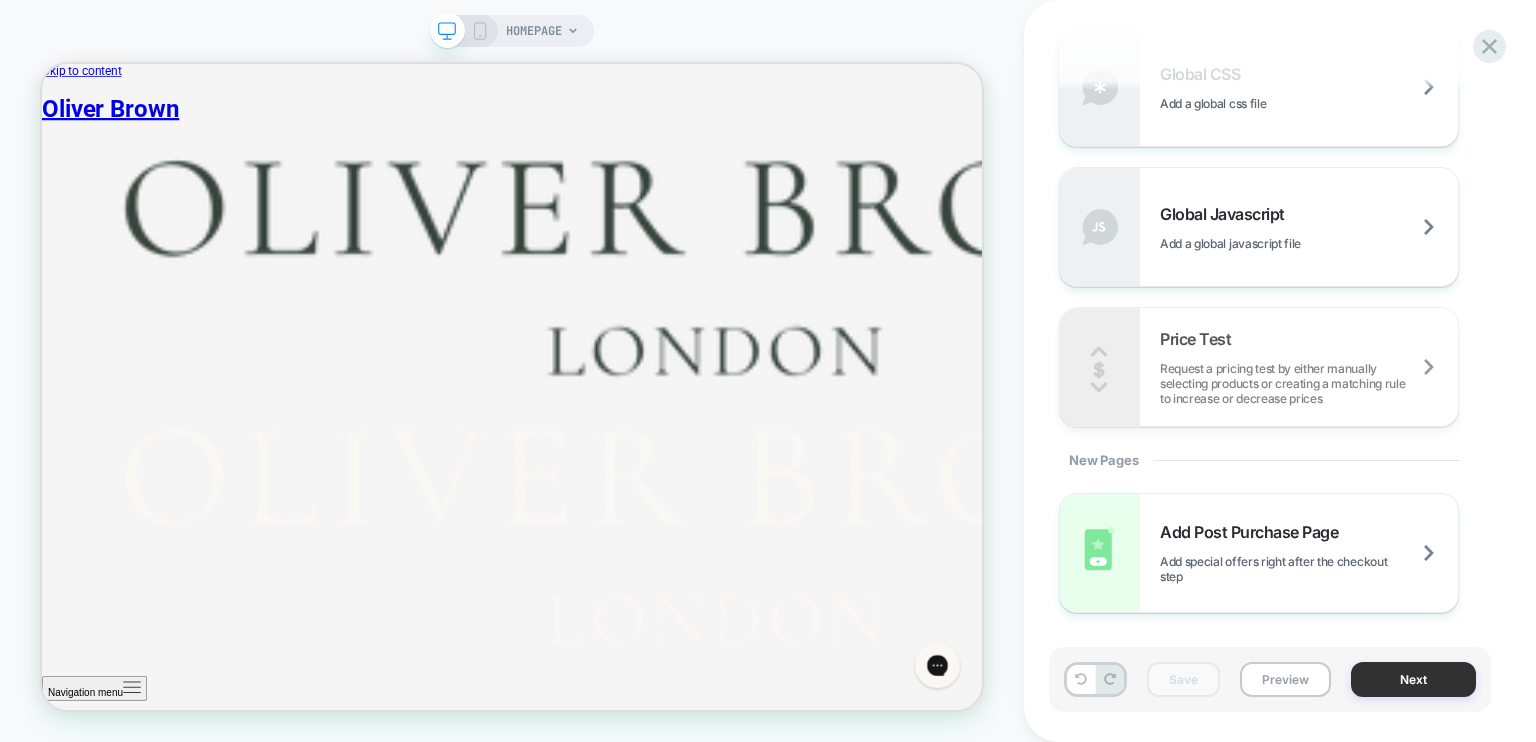 click on "Next" at bounding box center (1413, 679) 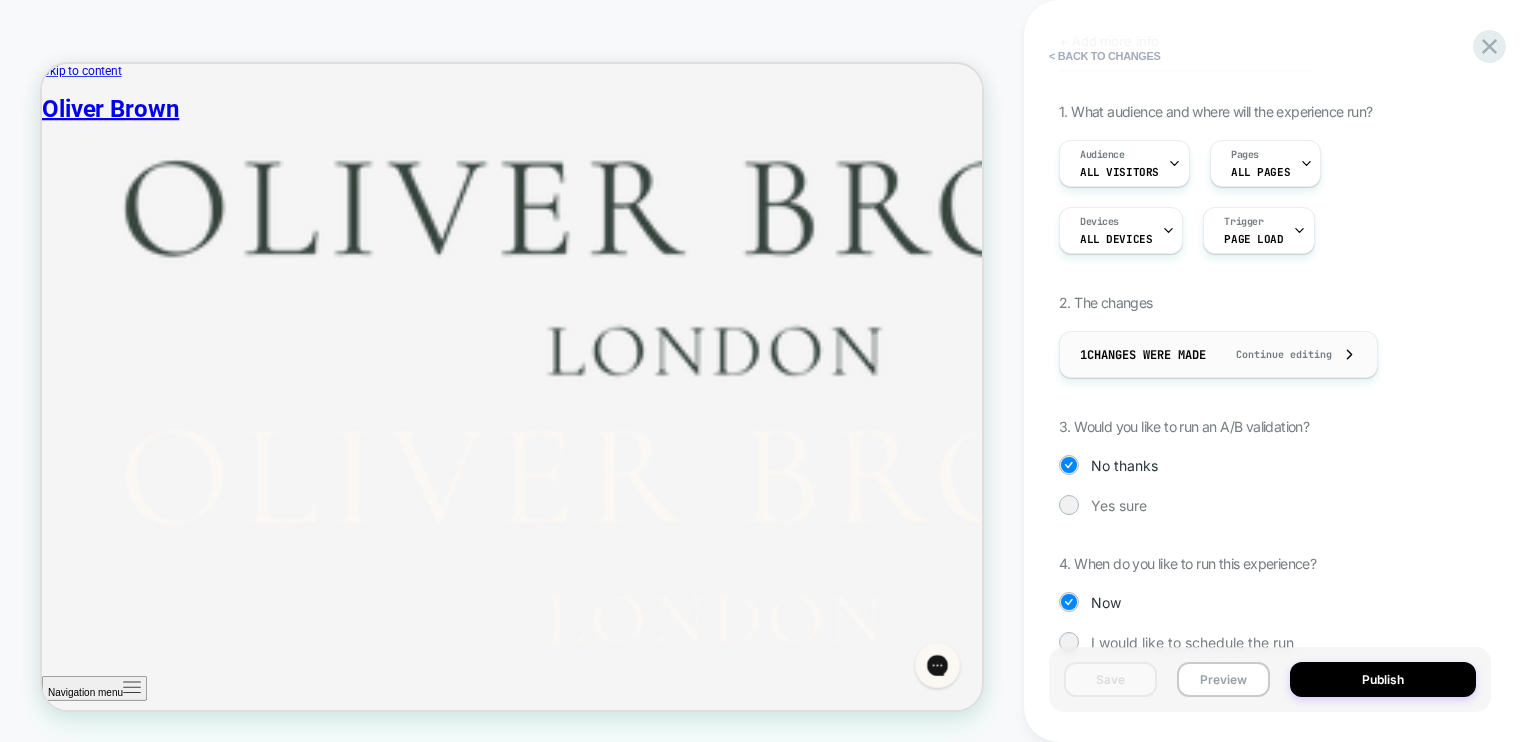 scroll, scrollTop: 163, scrollLeft: 0, axis: vertical 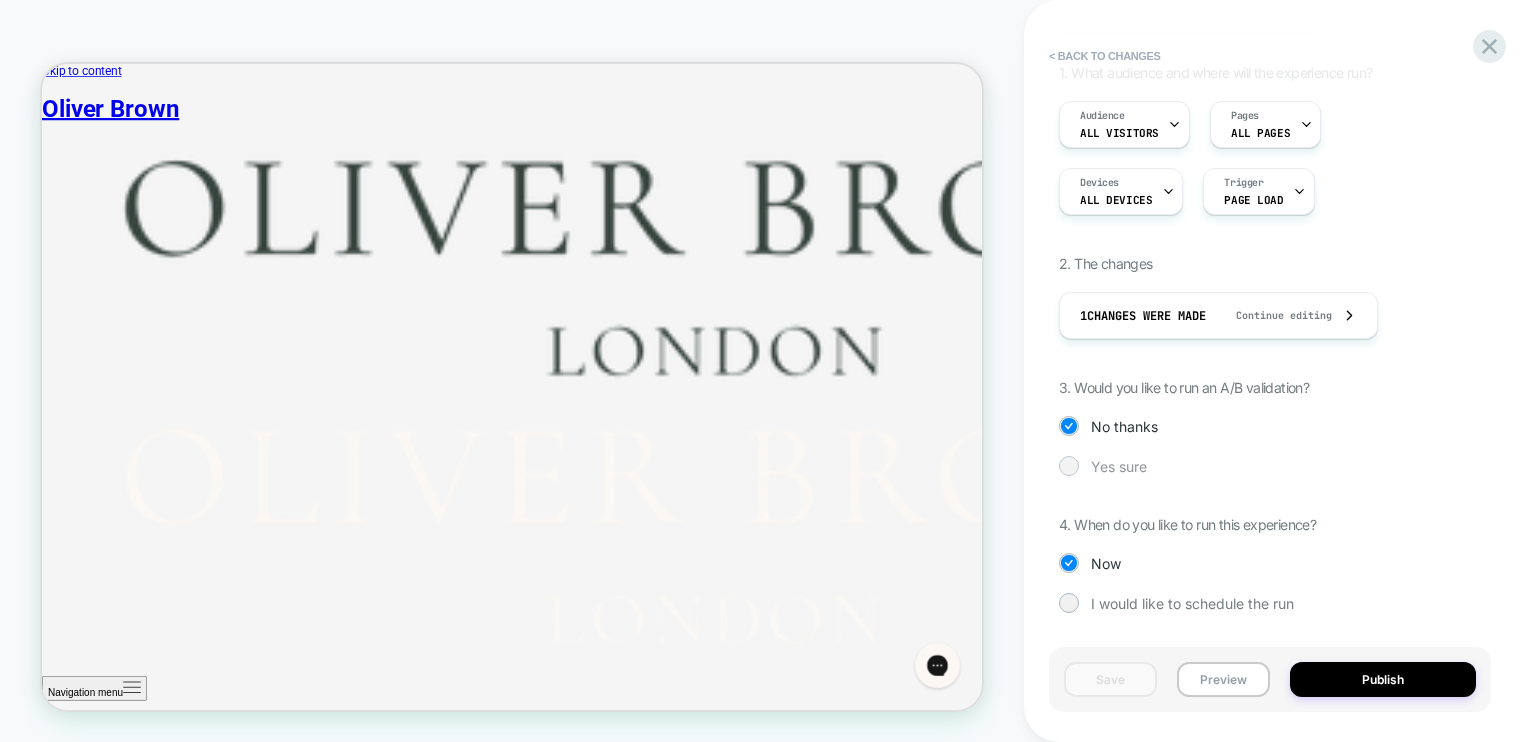 click on "Yes sure" at bounding box center (1270, 466) 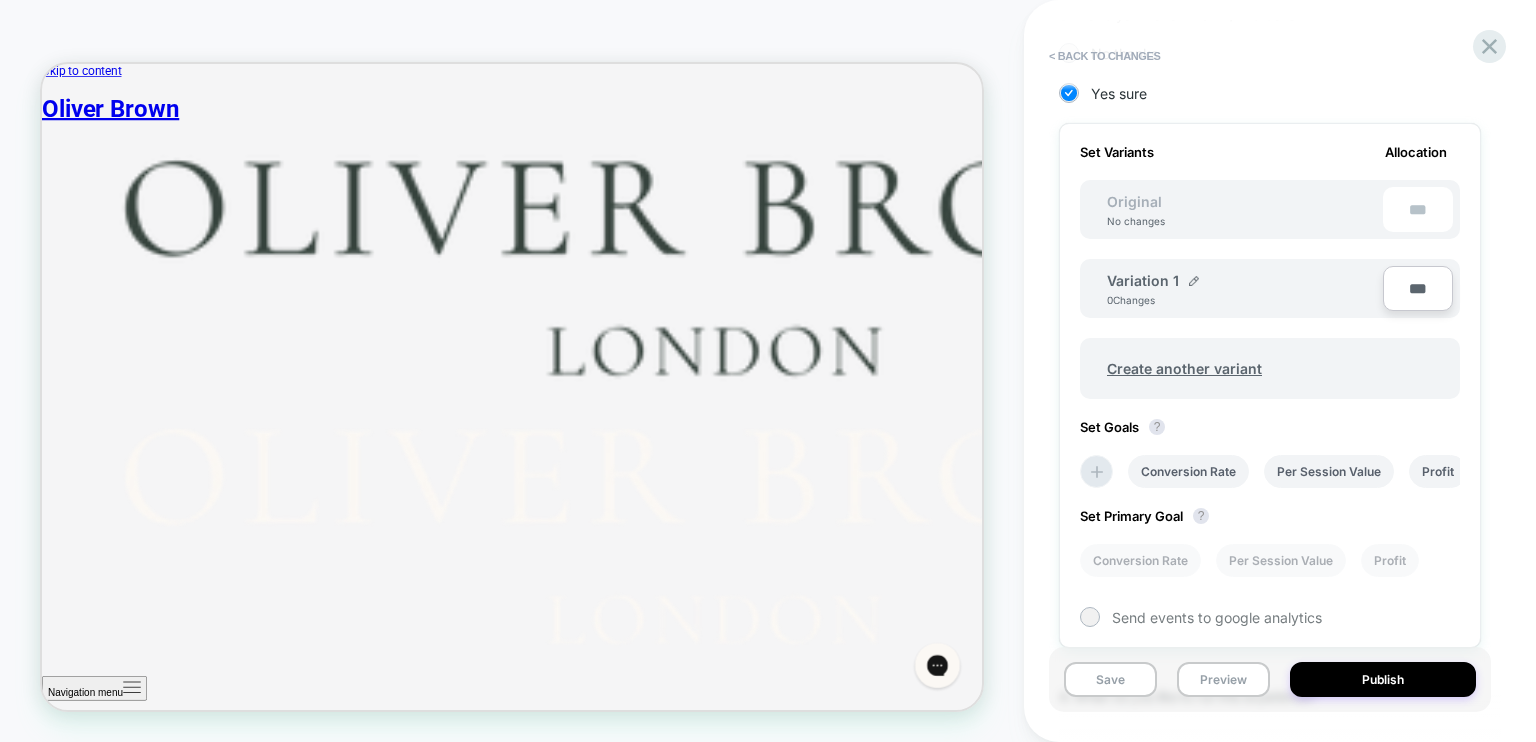scroll, scrollTop: 704, scrollLeft: 0, axis: vertical 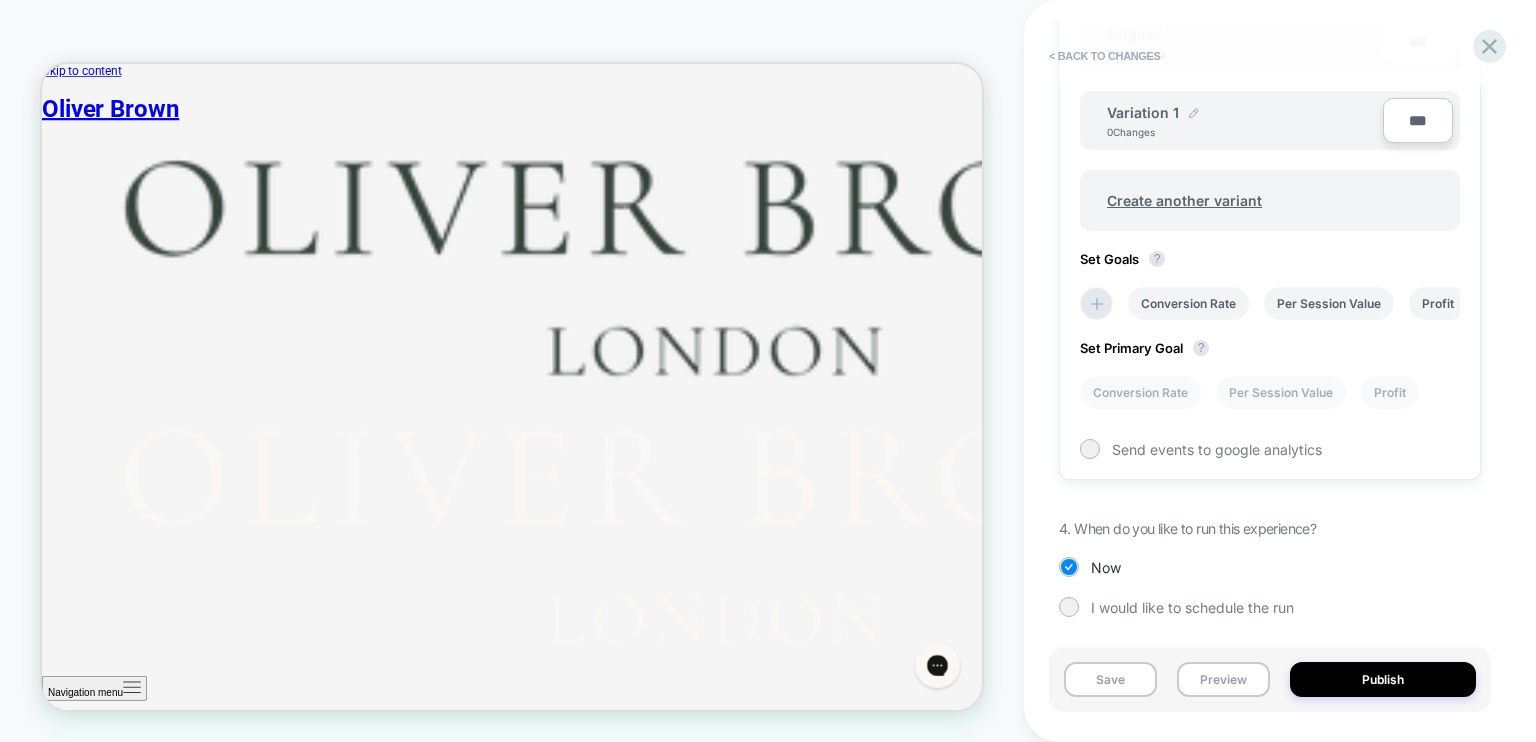 click at bounding box center (1194, 113) 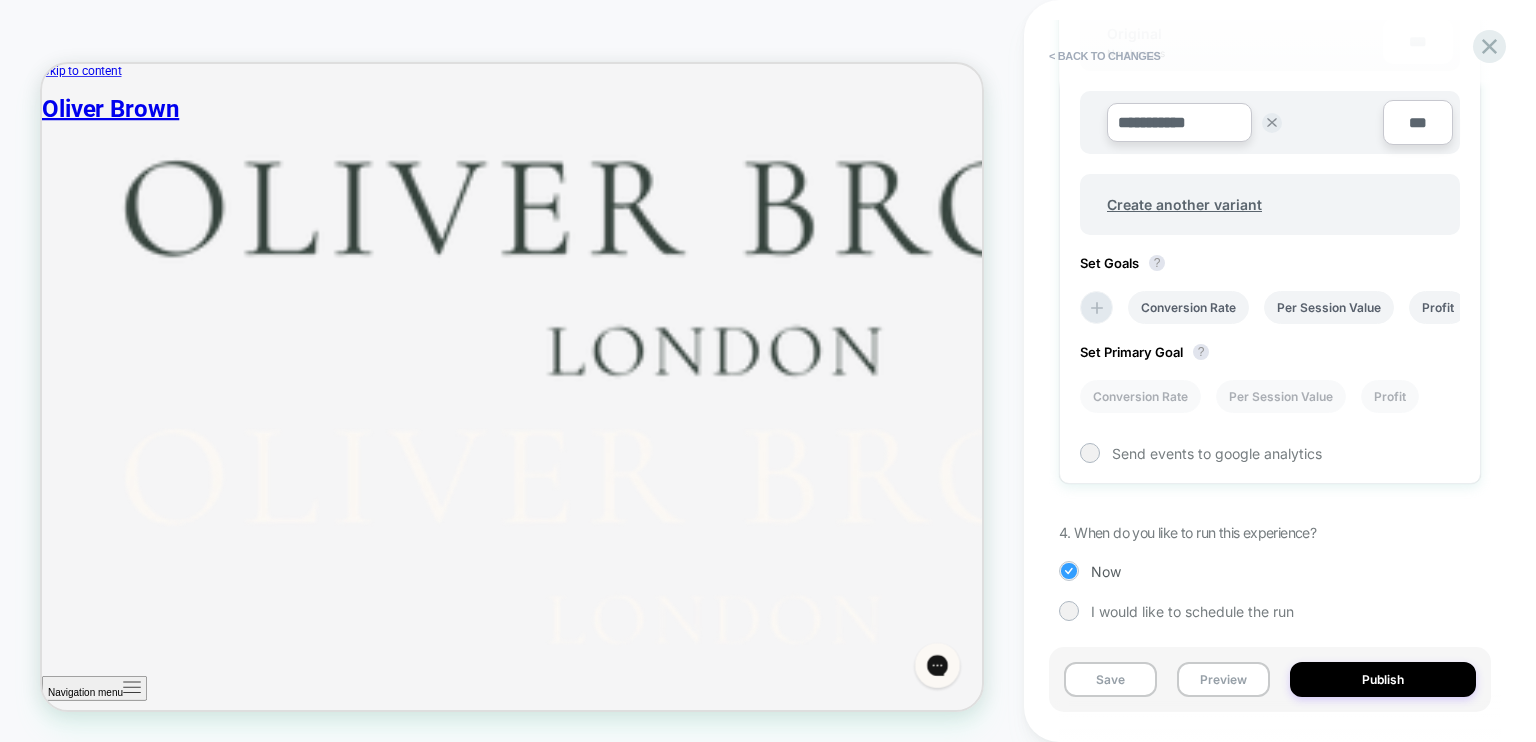click on "Now" at bounding box center (1270, 571) 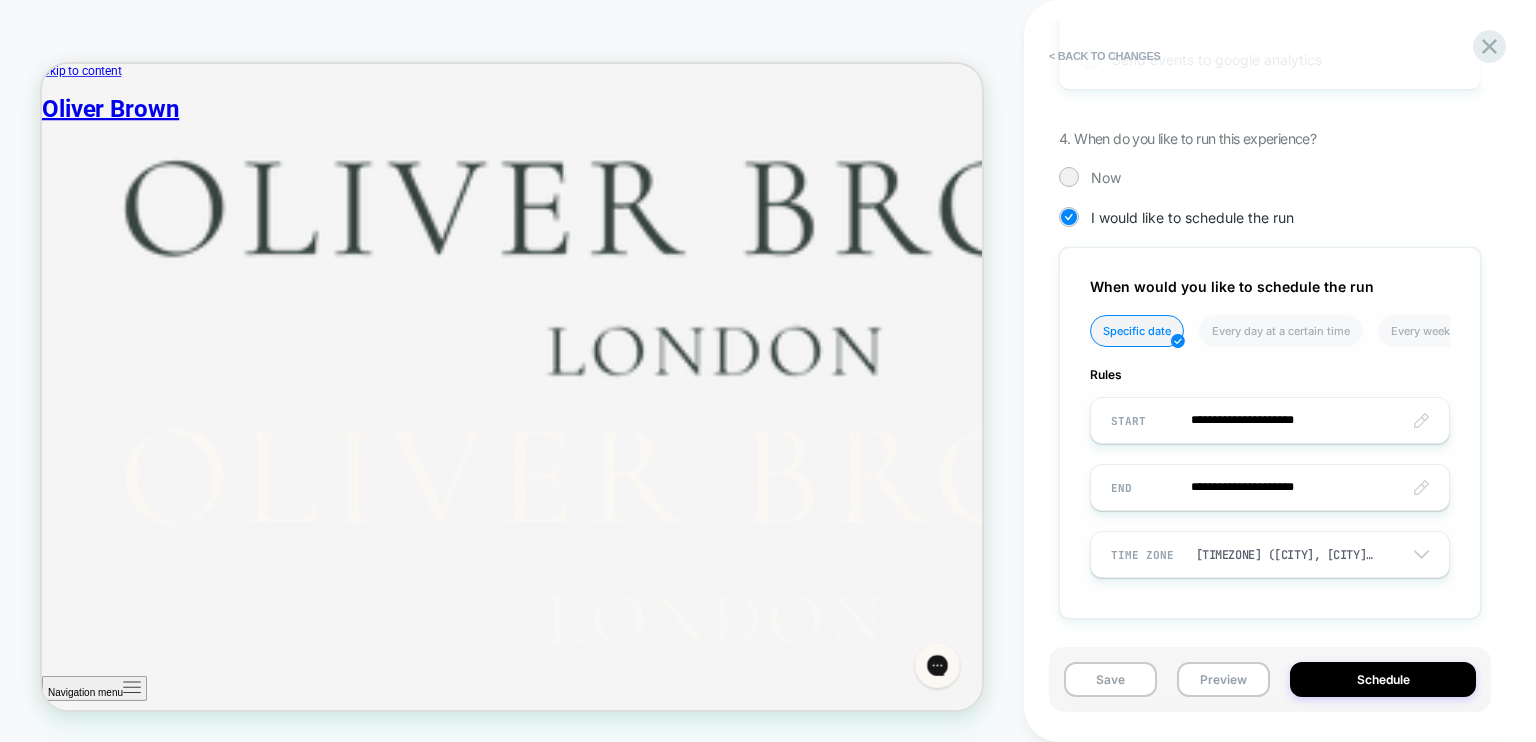 scroll, scrollTop: 1100, scrollLeft: 0, axis: vertical 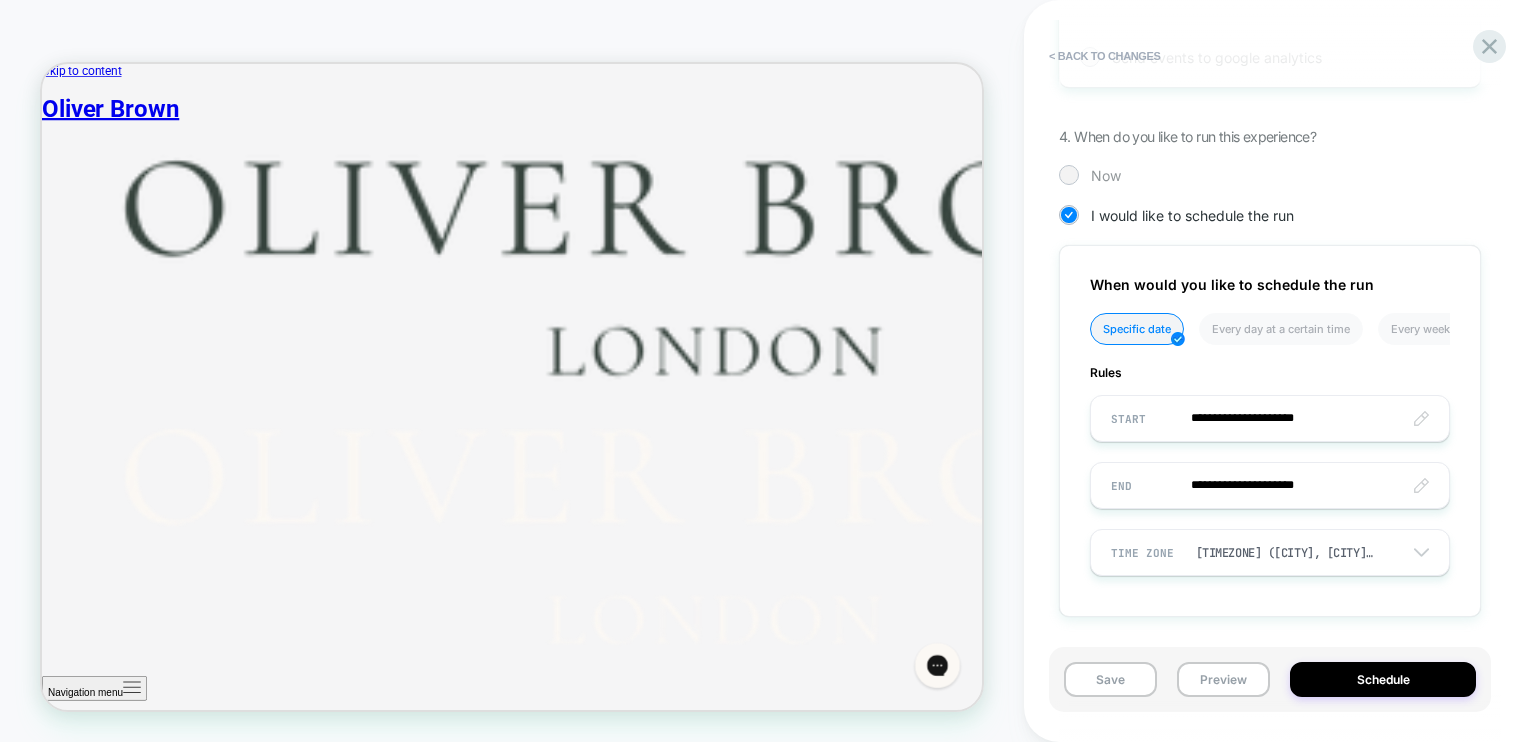 click on "Now" at bounding box center [1106, 175] 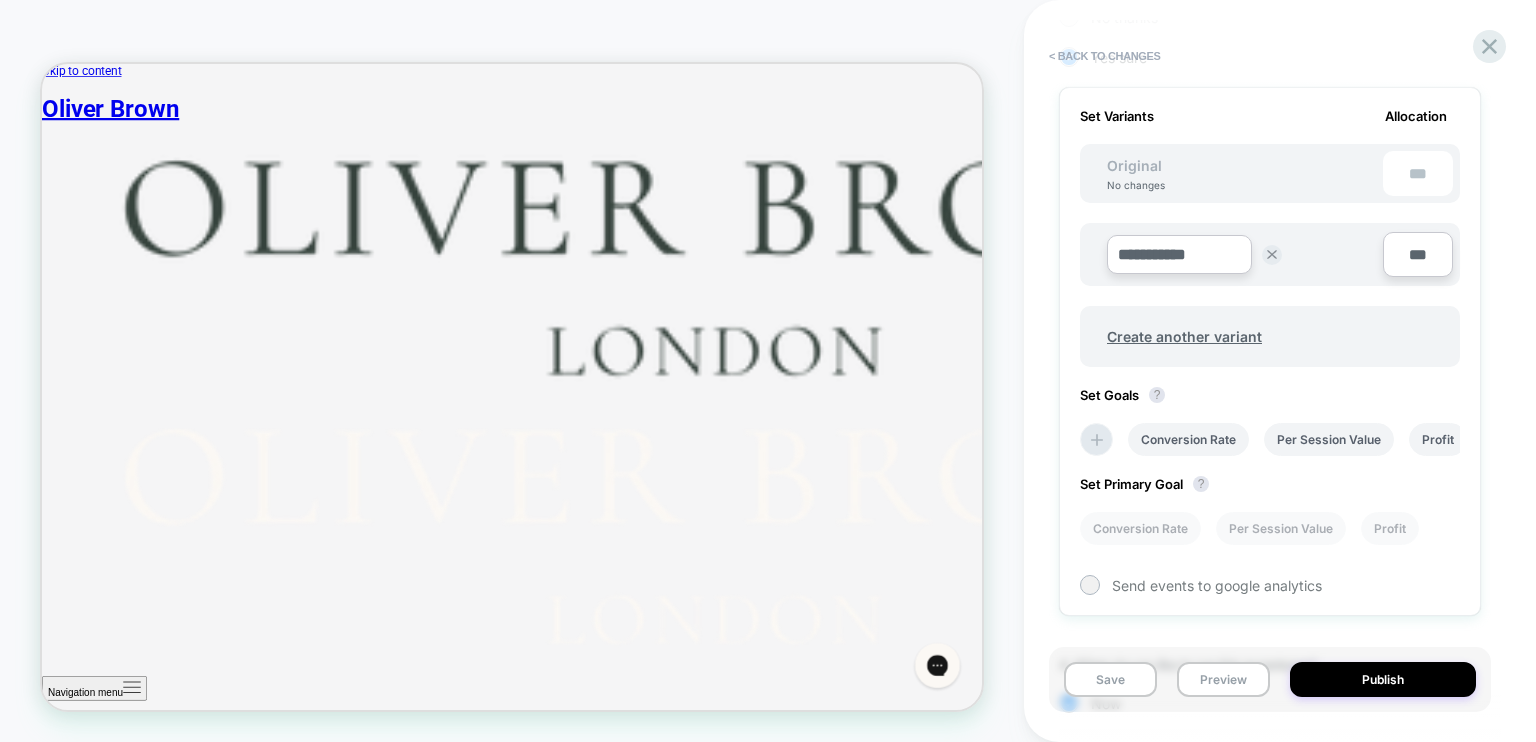 scroll, scrollTop: 476, scrollLeft: 0, axis: vertical 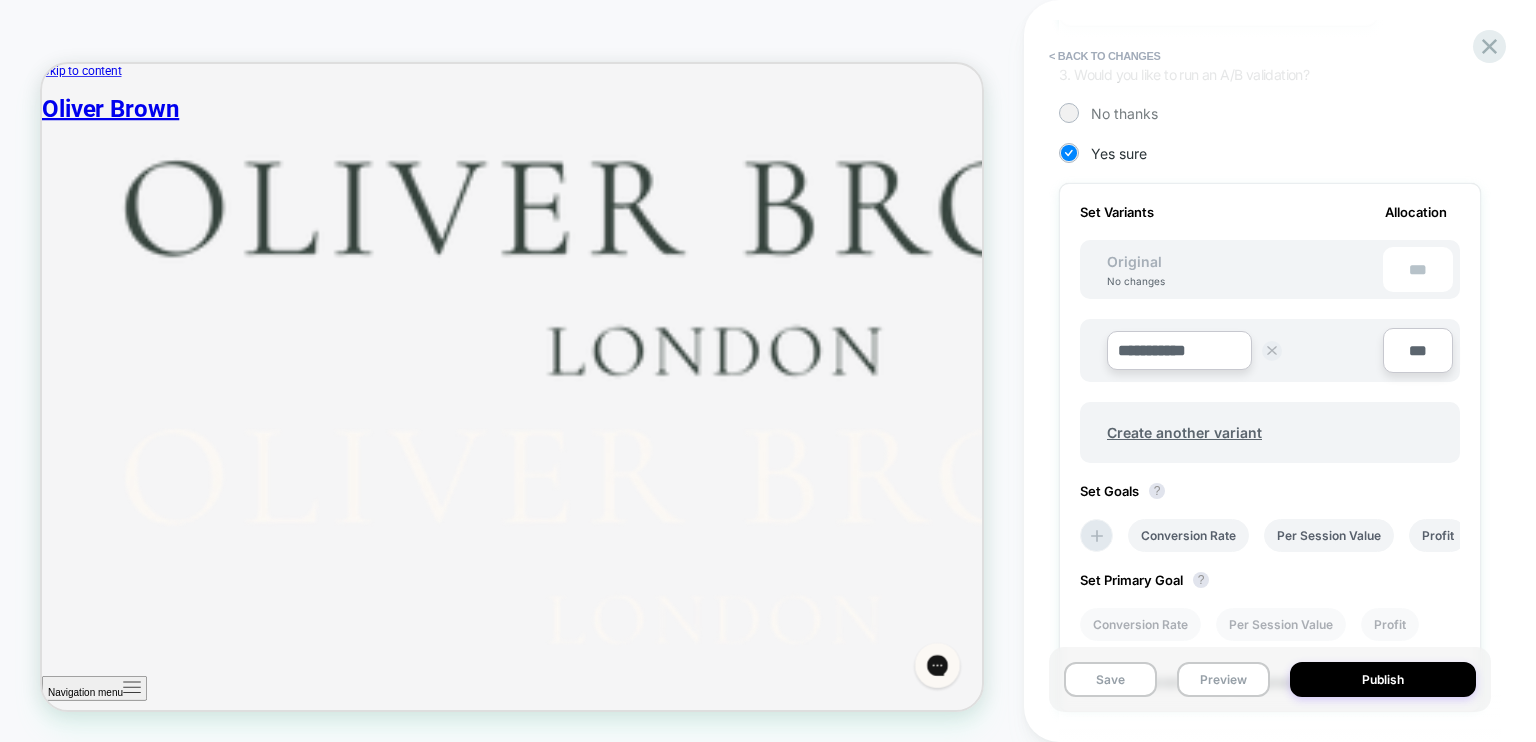 click at bounding box center (1272, 351) 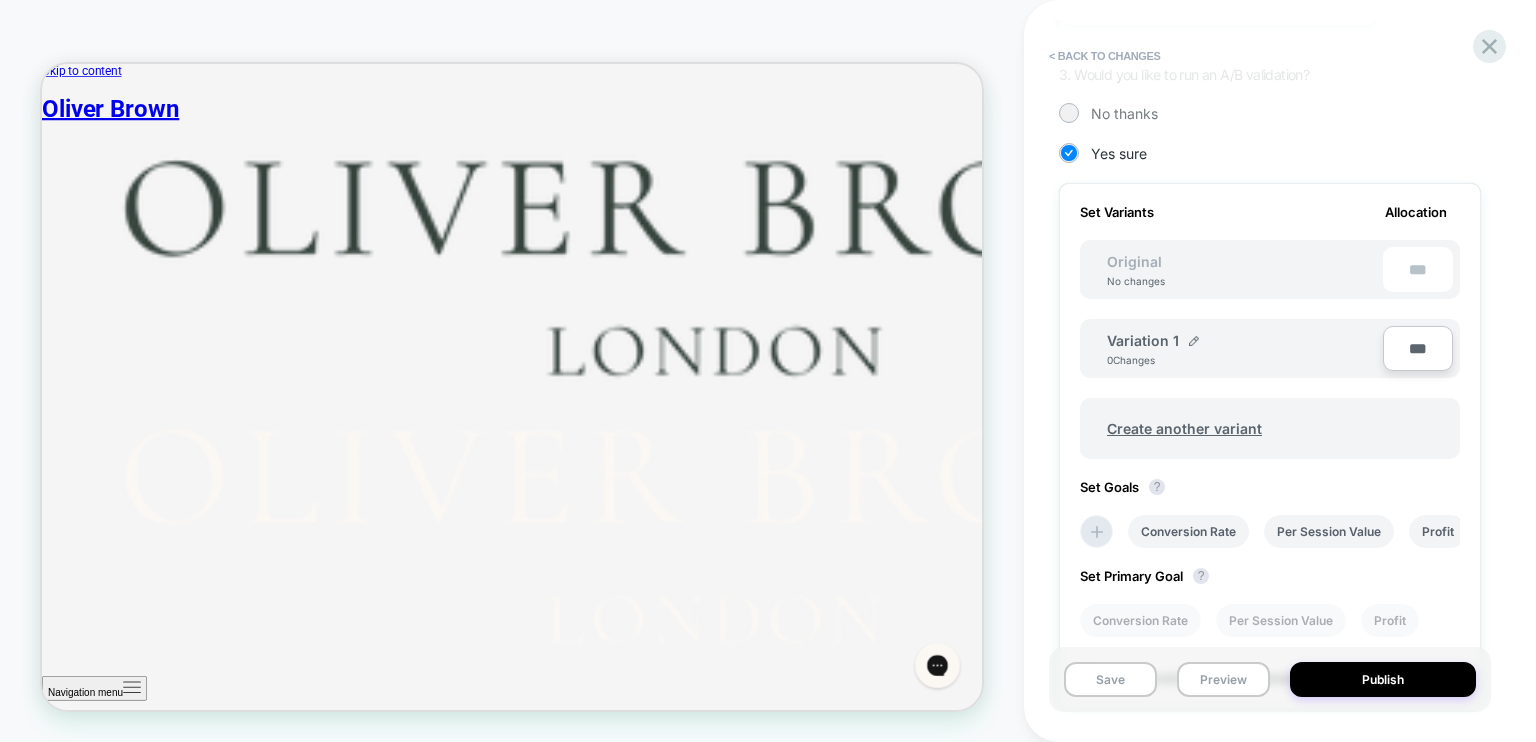 scroll, scrollTop: 0, scrollLeft: 0, axis: both 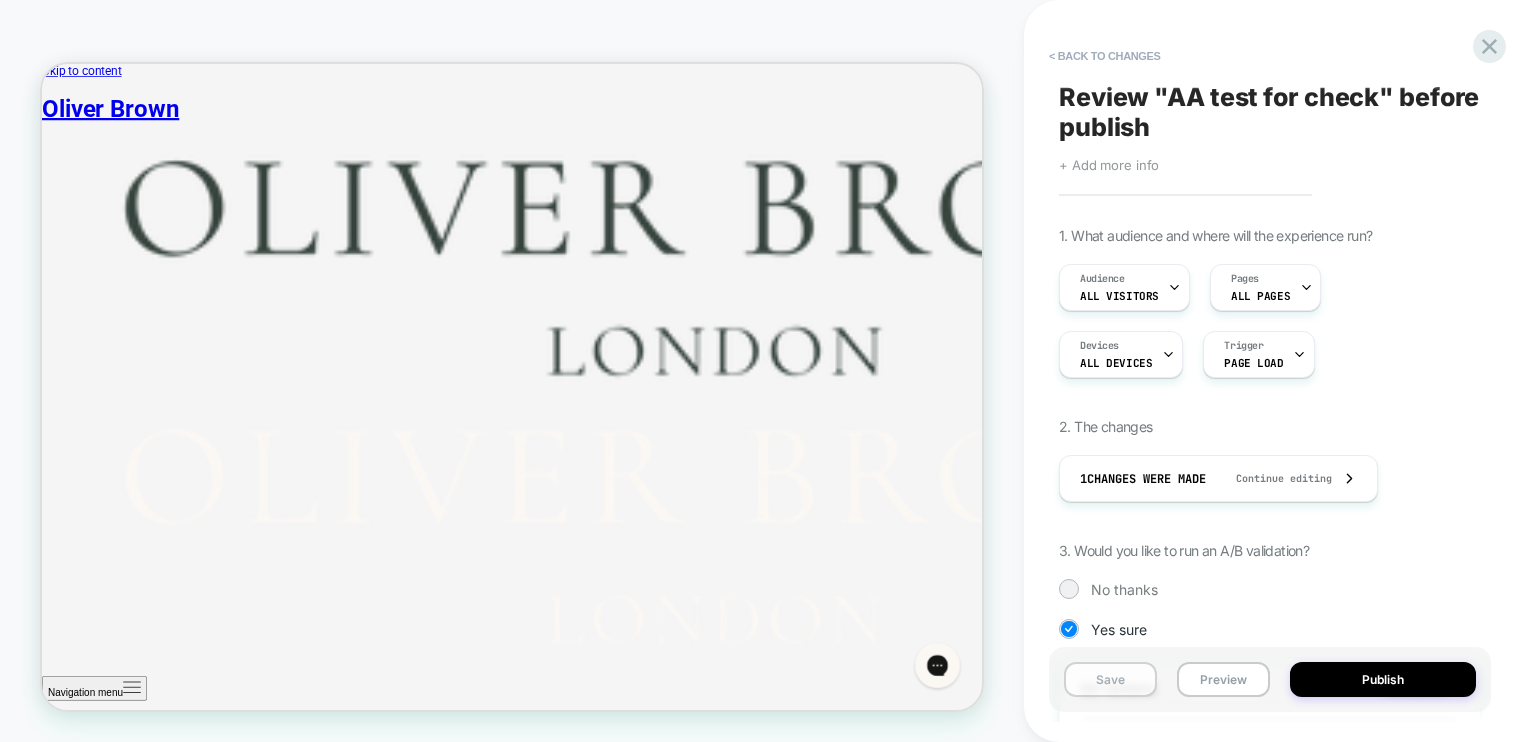 click on "Save" at bounding box center [1110, 679] 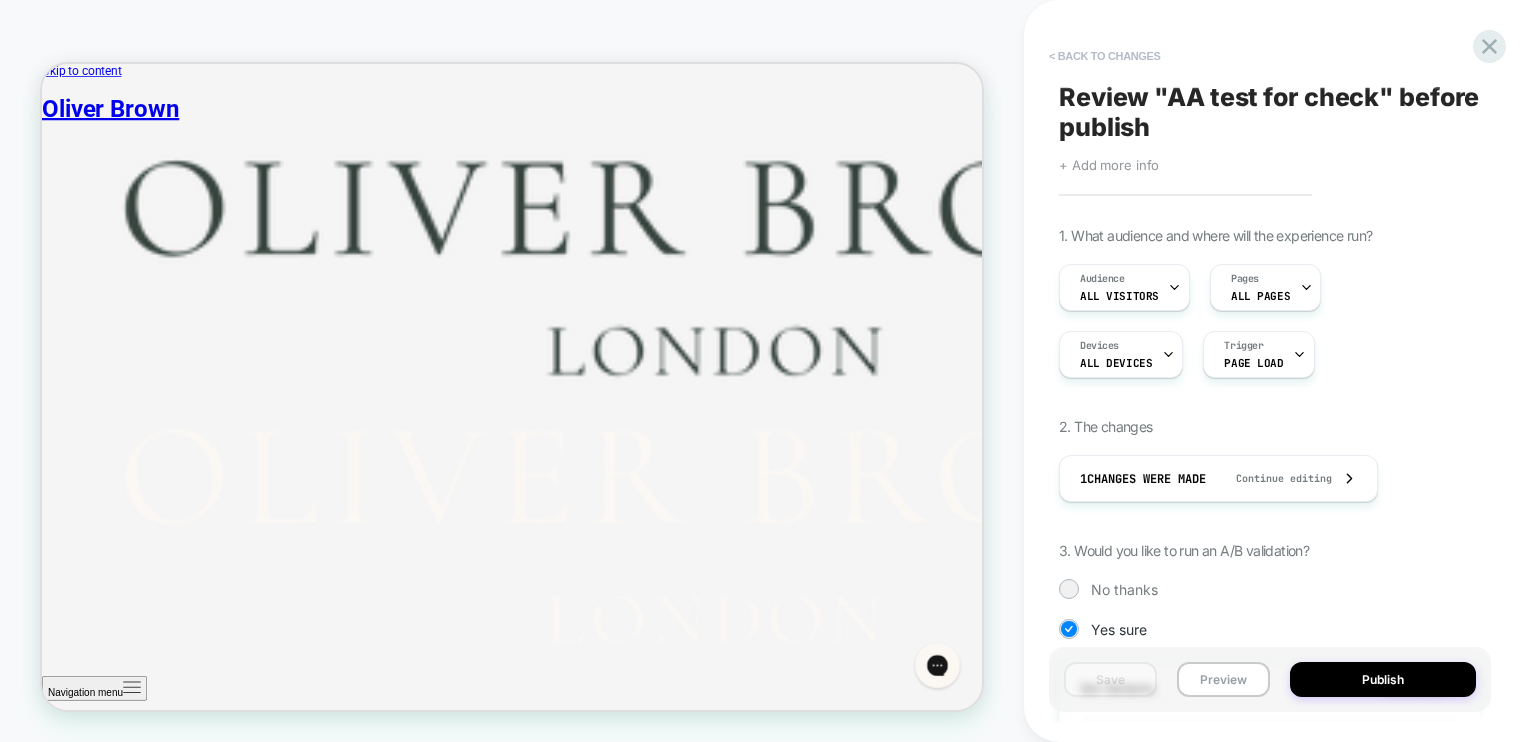 click on "< Back to changes" at bounding box center [1105, 56] 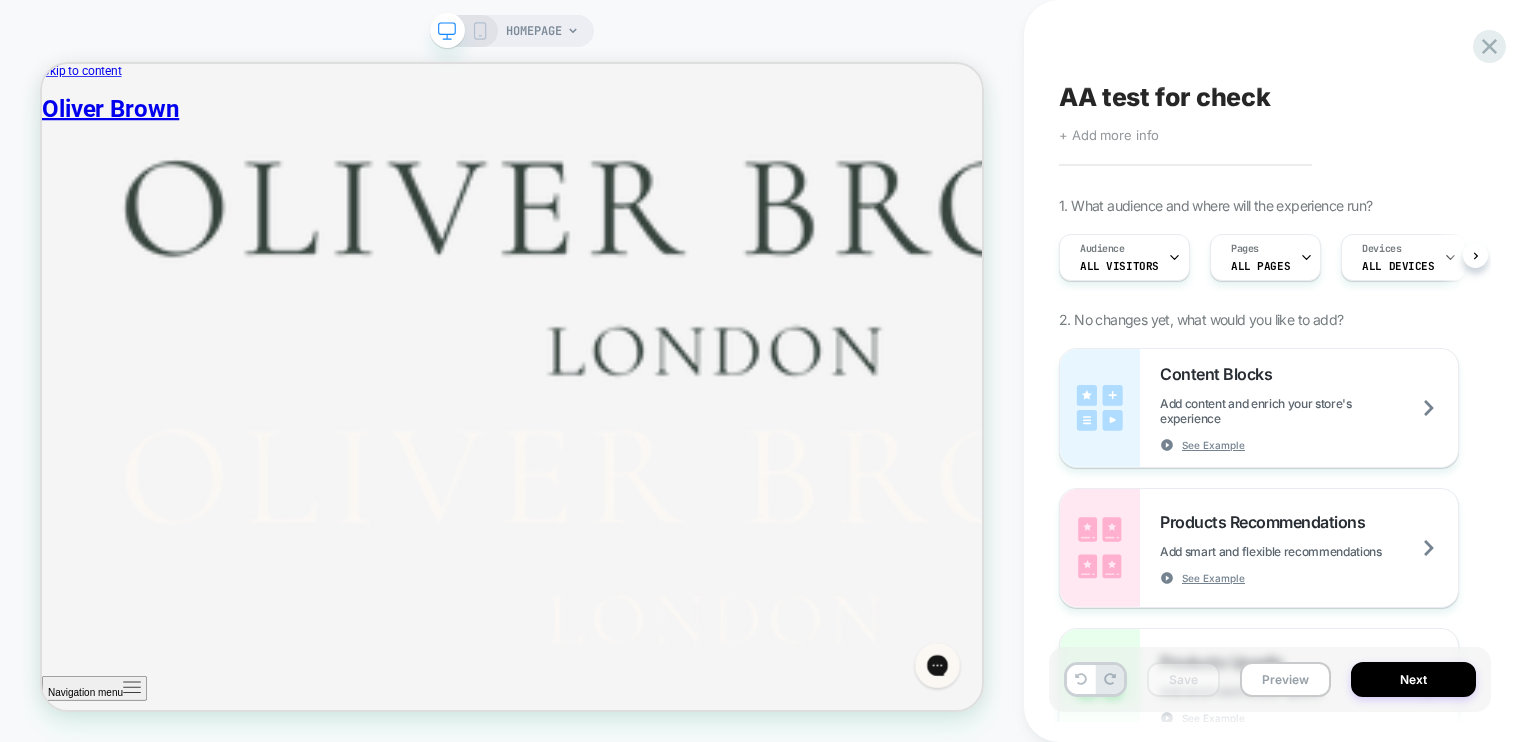 scroll, scrollTop: 0, scrollLeft: 0, axis: both 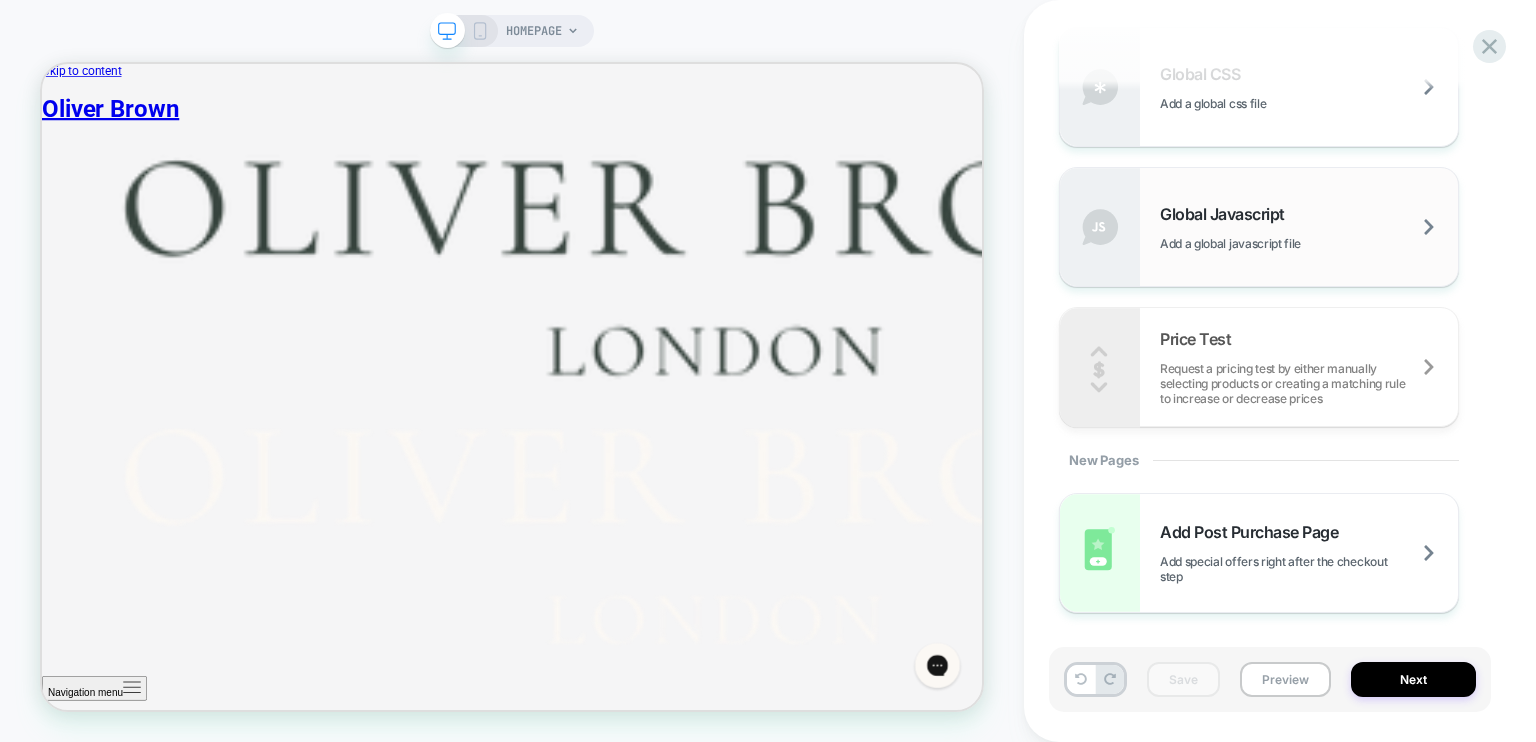 click on "Global Javascript Add a global javascript file" at bounding box center (1309, 227) 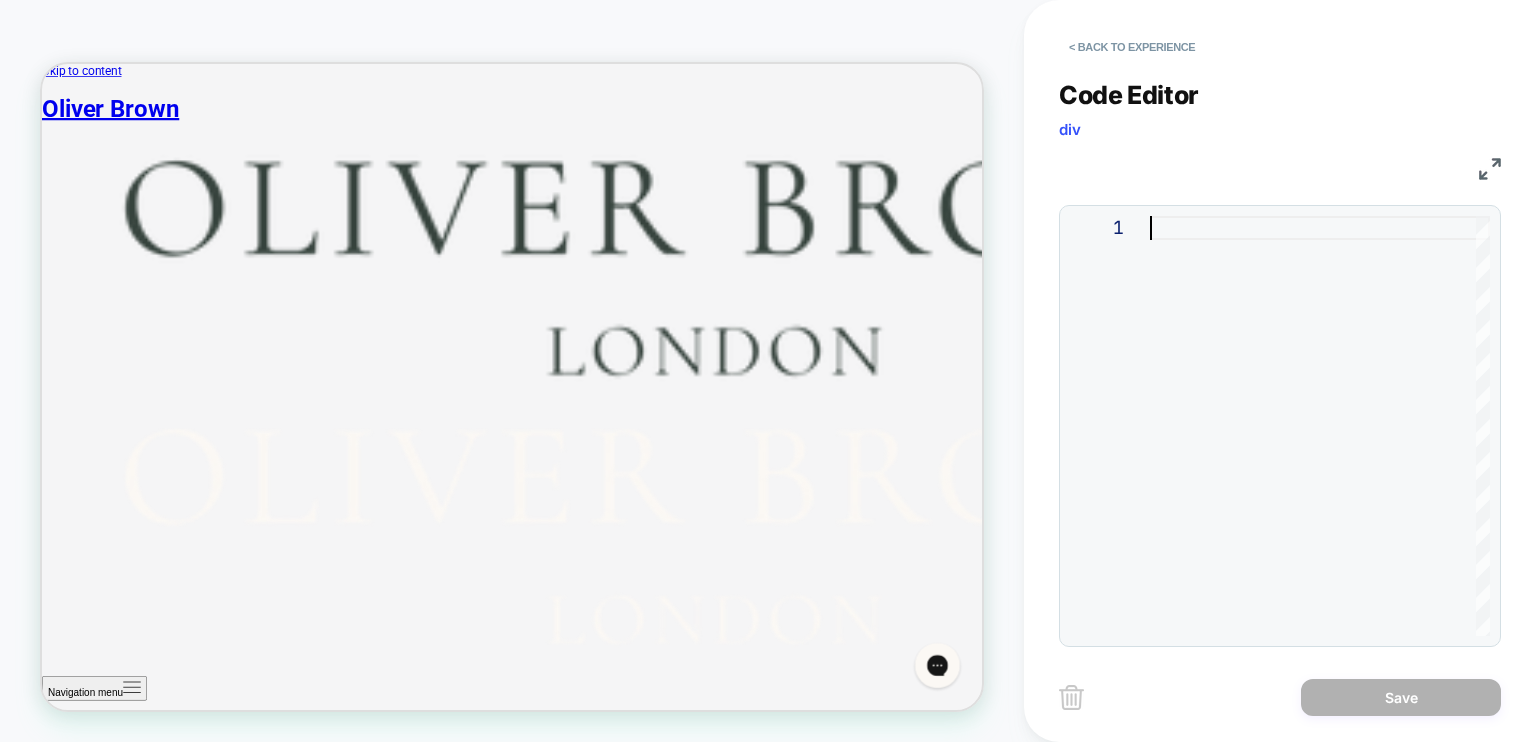 click at bounding box center (1320, 426) 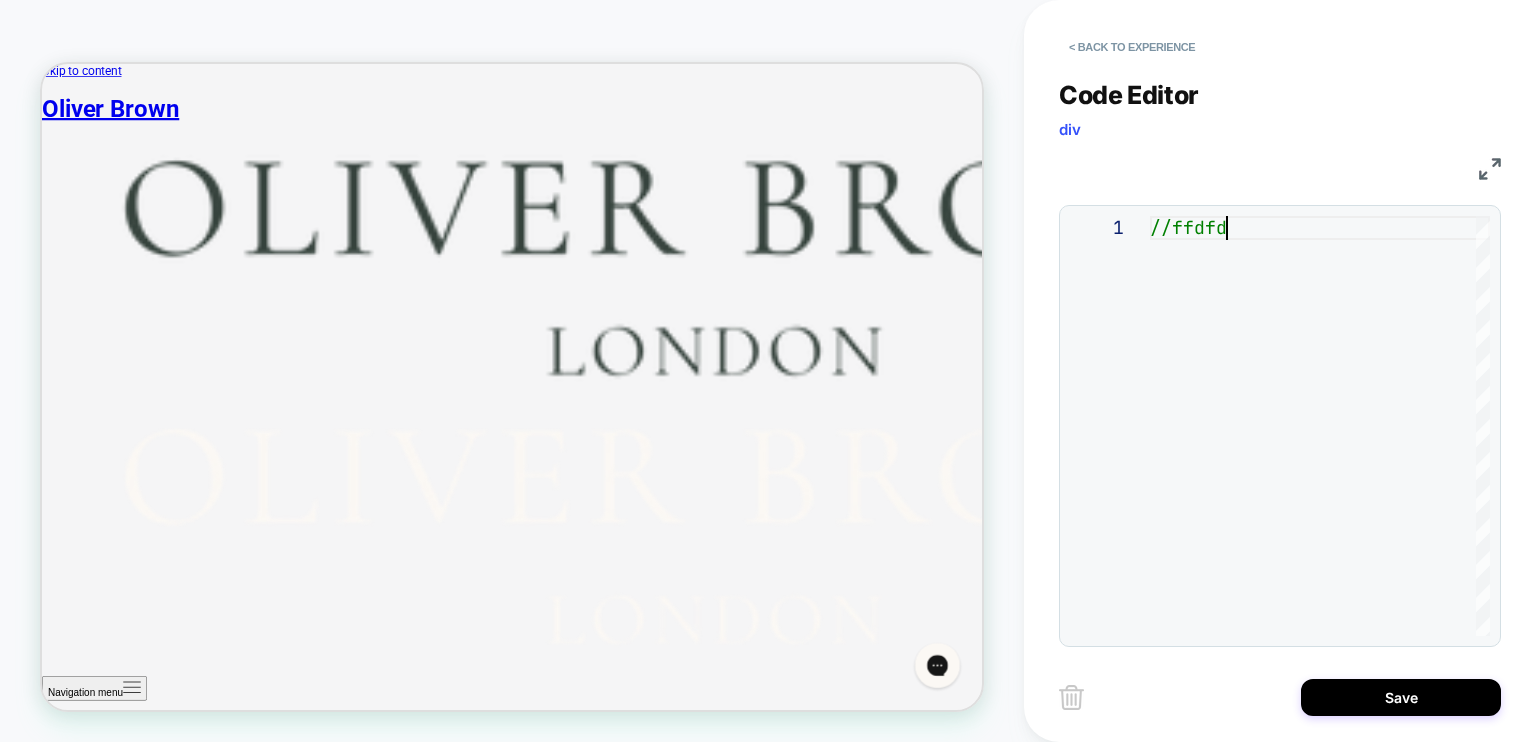 scroll, scrollTop: 0, scrollLeft: 20, axis: horizontal 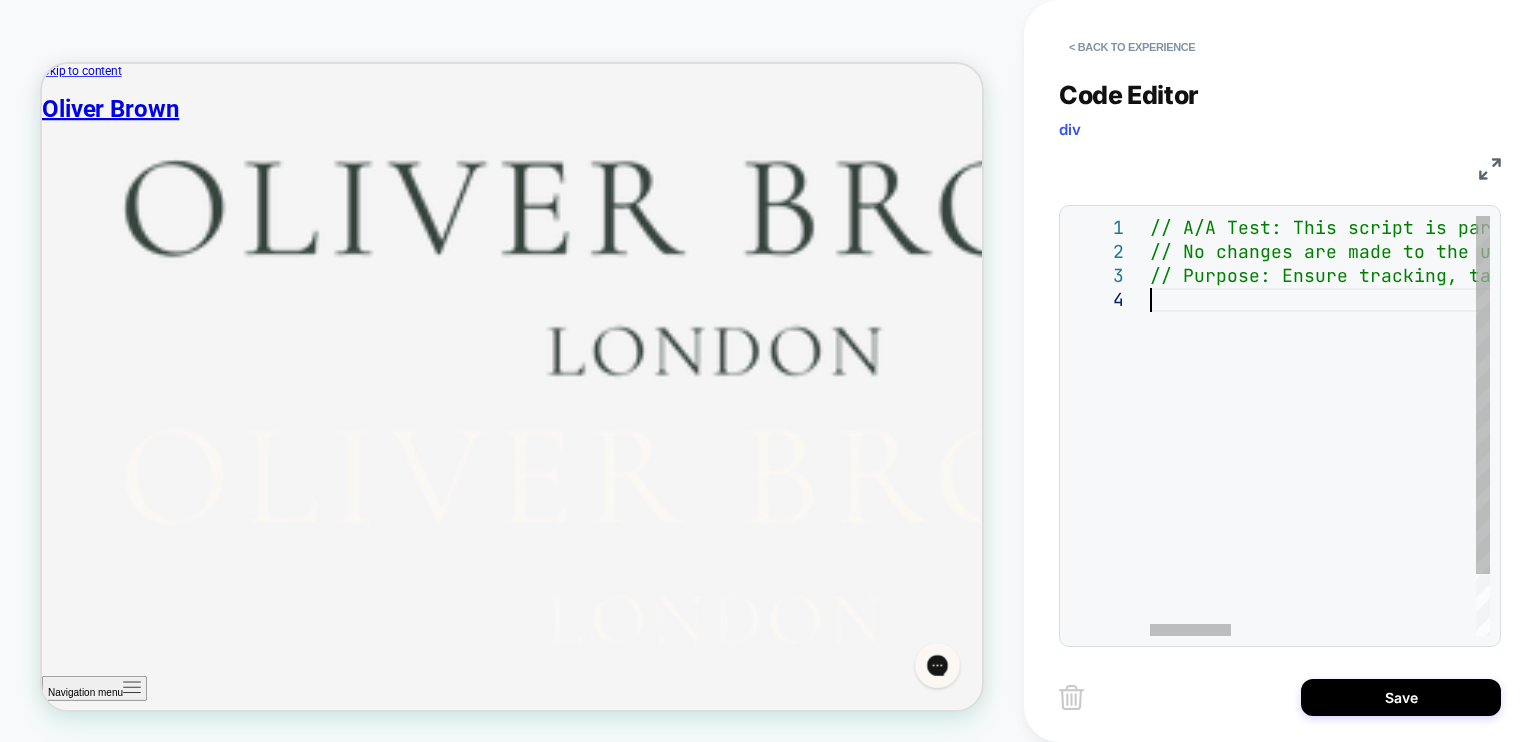 type on "**********" 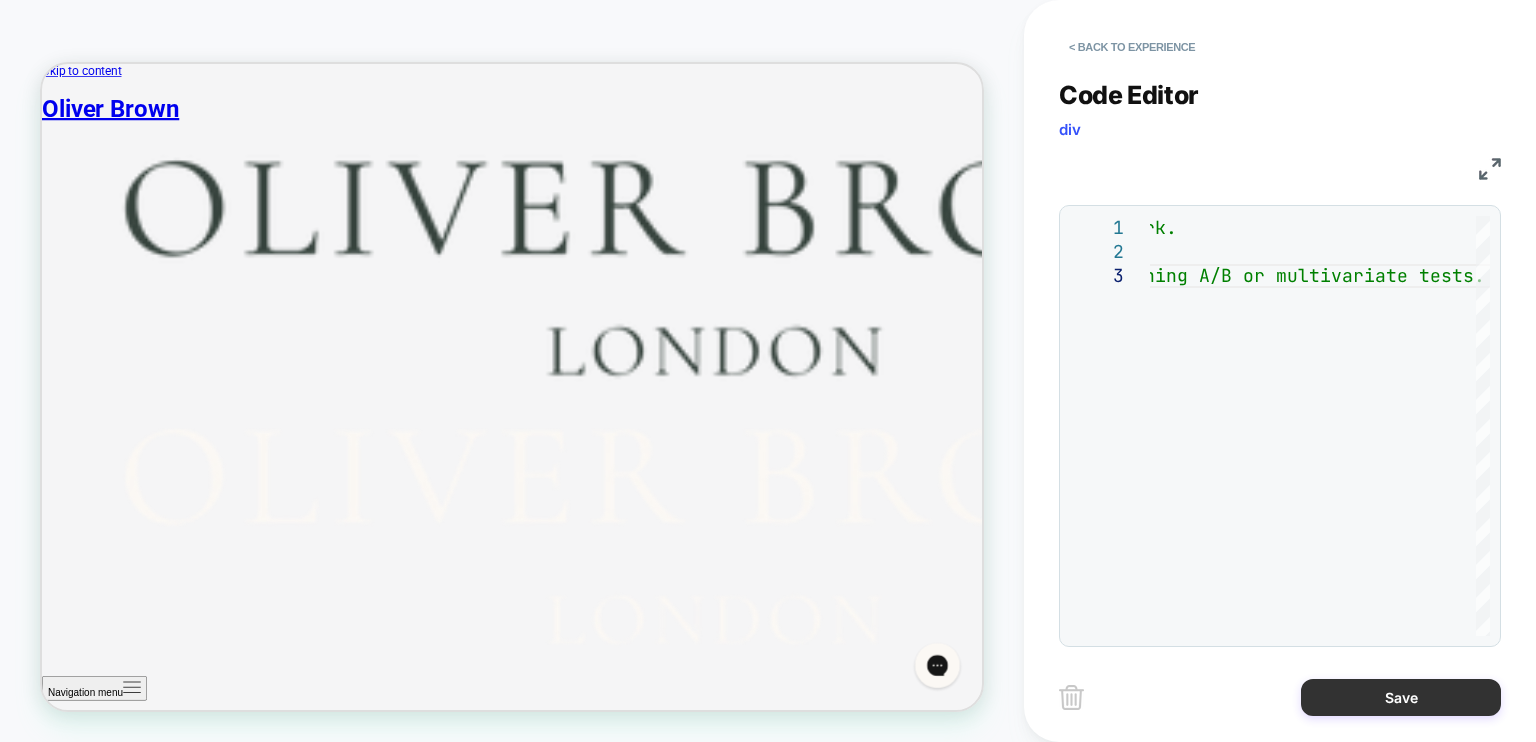 click on "Save" at bounding box center (1401, 697) 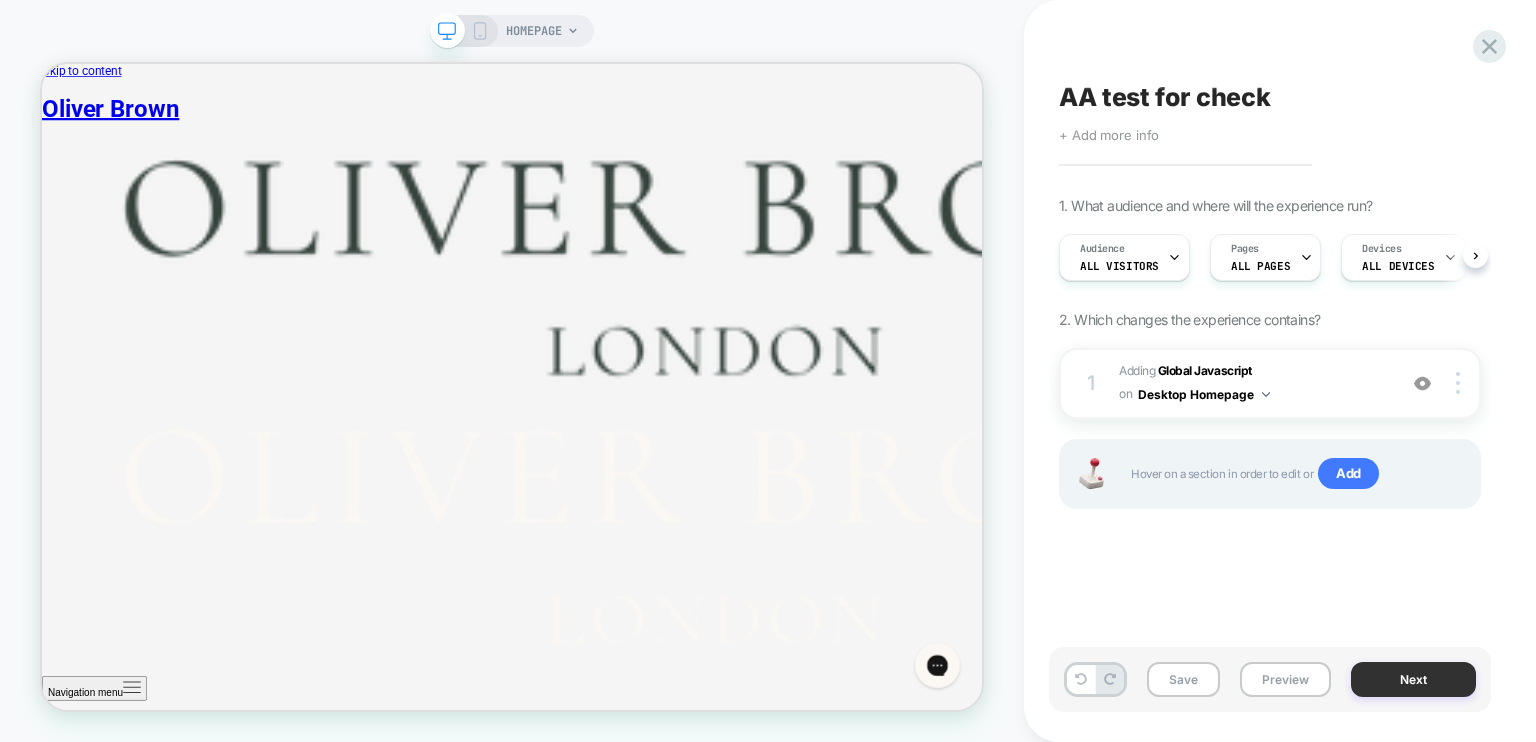 scroll, scrollTop: 0, scrollLeft: 0, axis: both 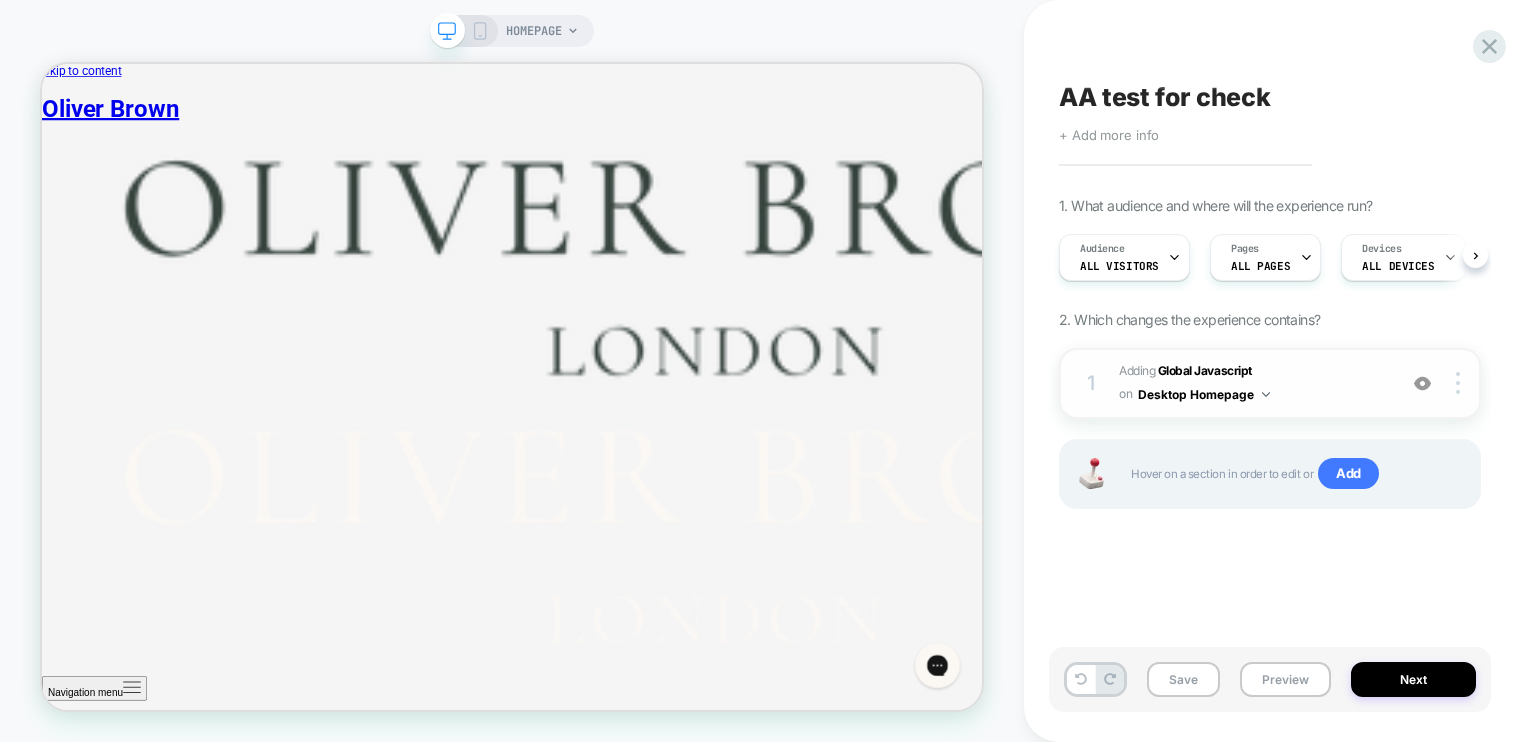 click on "Desktop Homepage" at bounding box center [1204, 394] 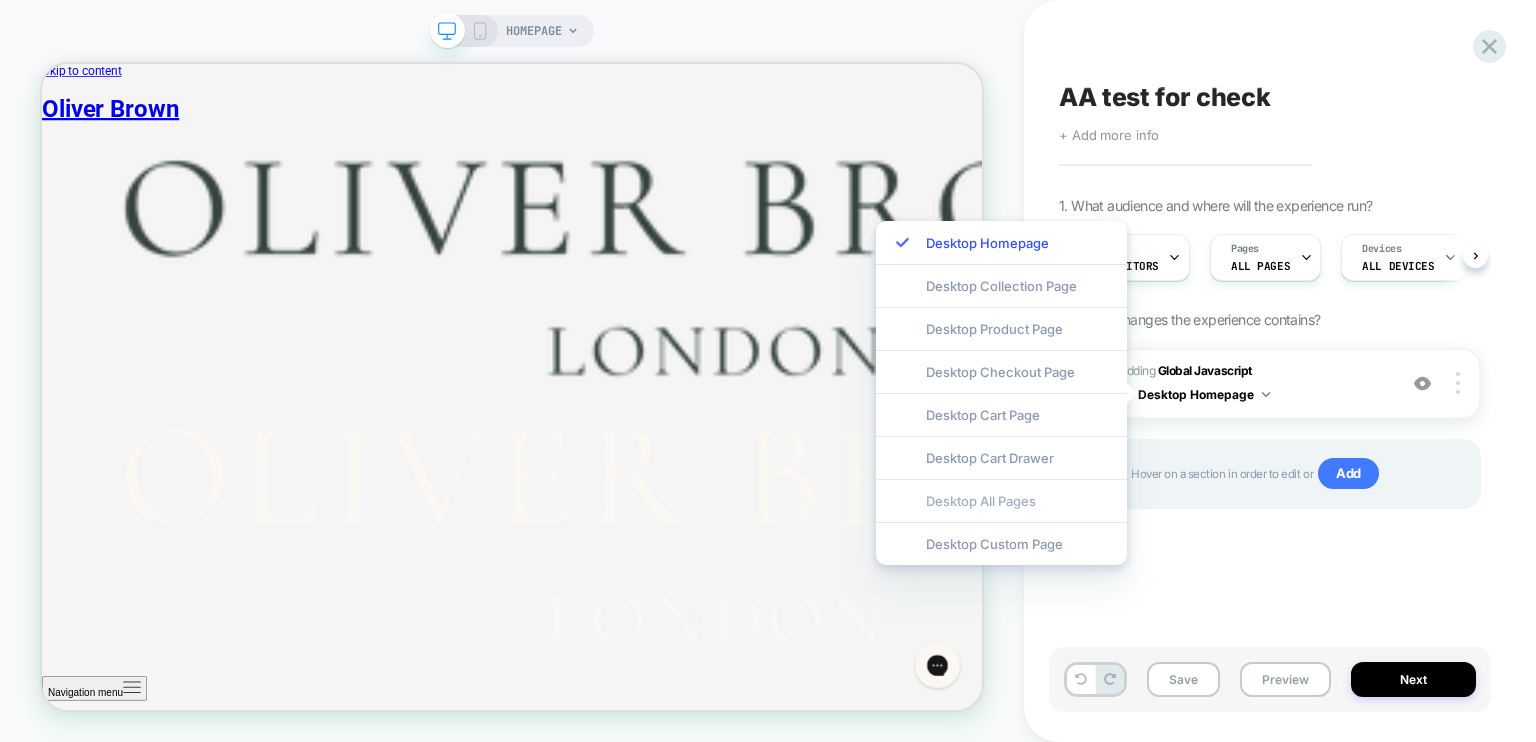 click on "Desktop       All Pages" at bounding box center (1001, 500) 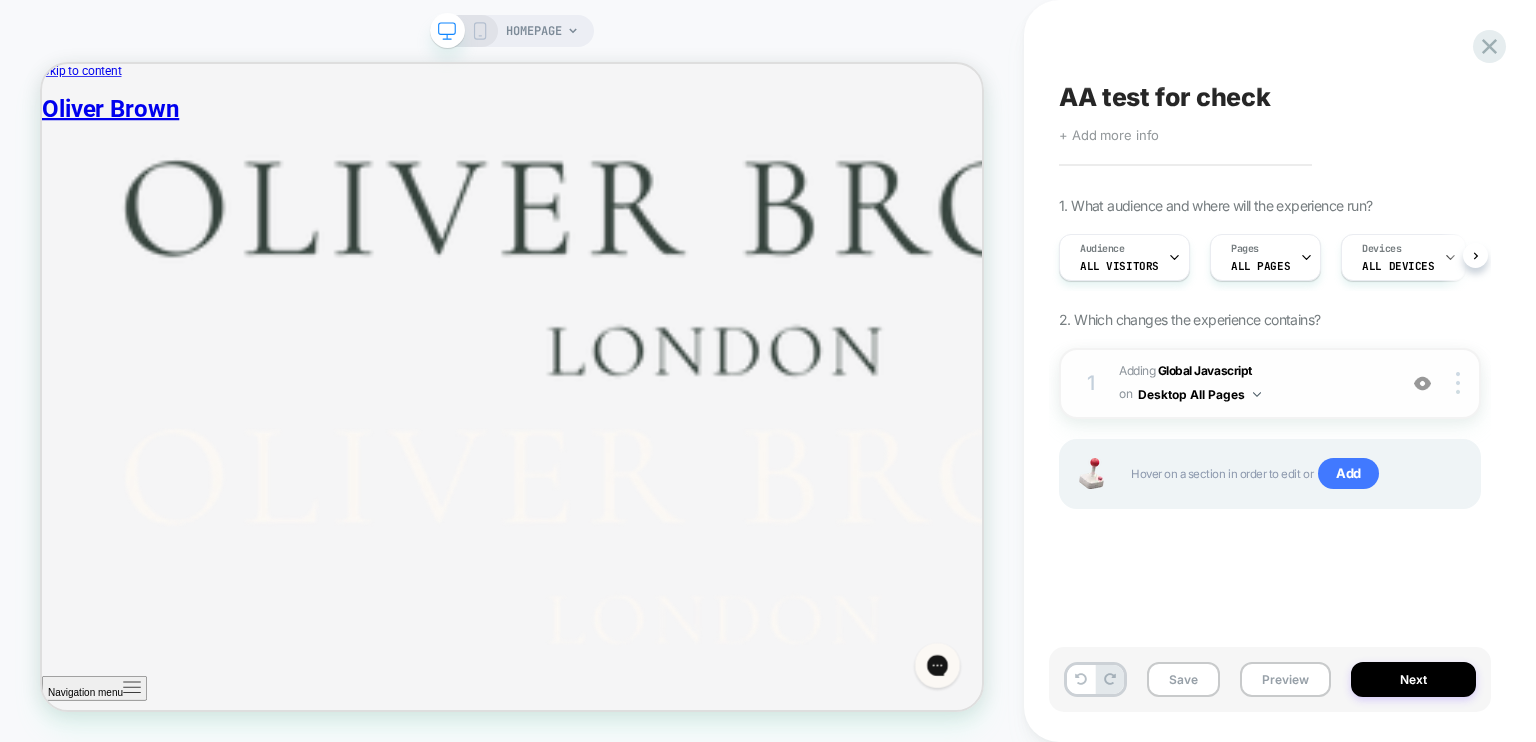click on "1 Adding   Global Javascript   on Desktop All Pages Add Before Add After Copy to   Mobile Target   All Devices Delete" at bounding box center (1270, 383) 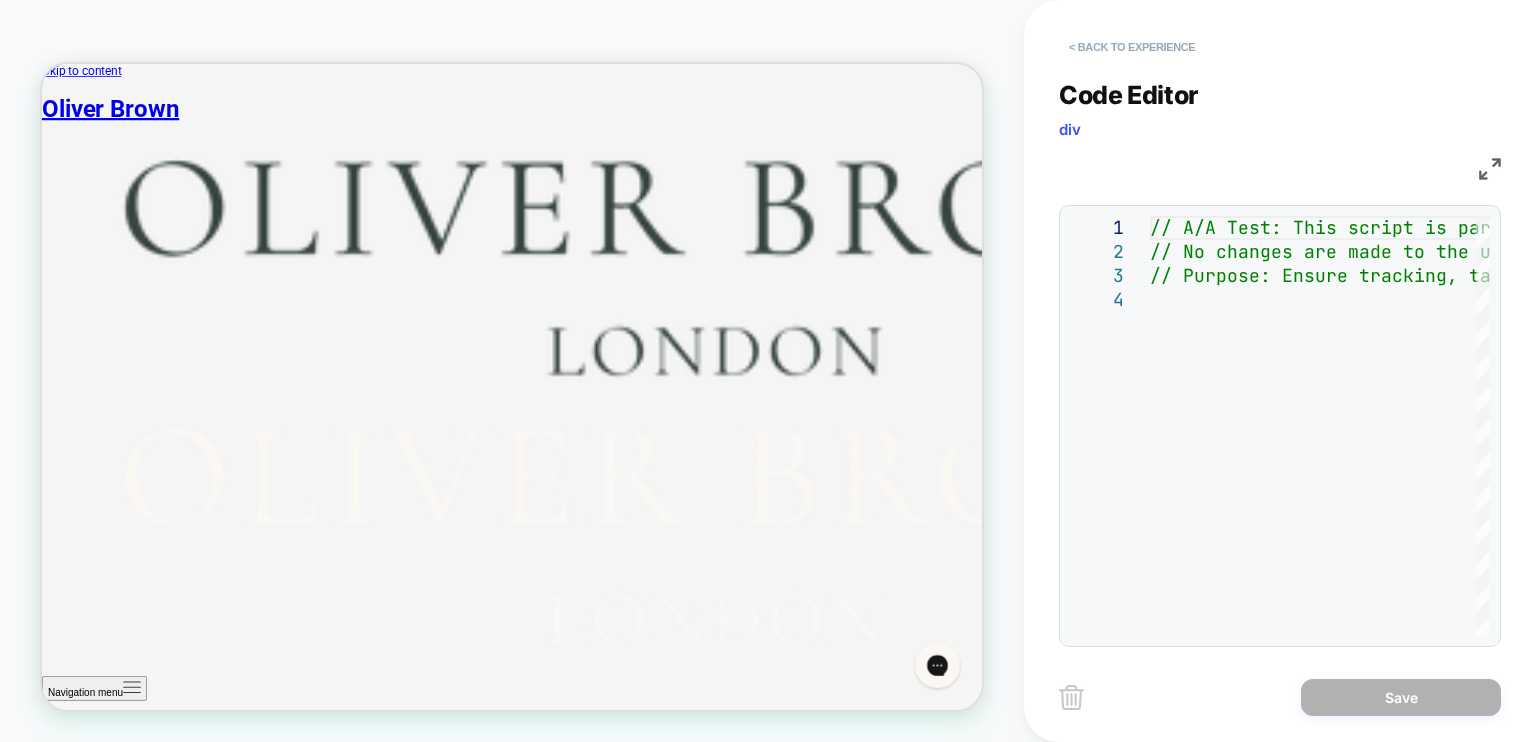 click on "< Back to experience" at bounding box center [1132, 47] 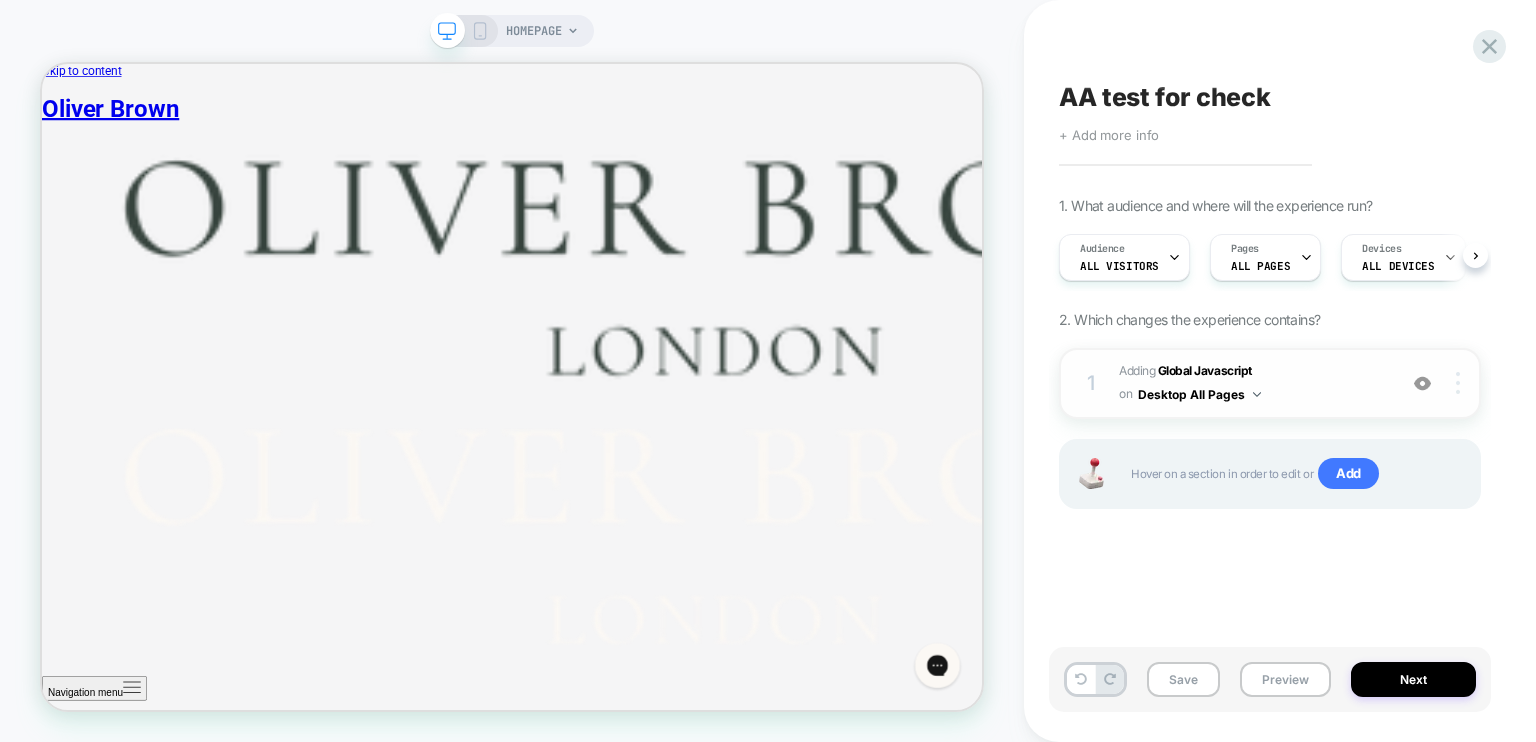scroll, scrollTop: 0, scrollLeft: 0, axis: both 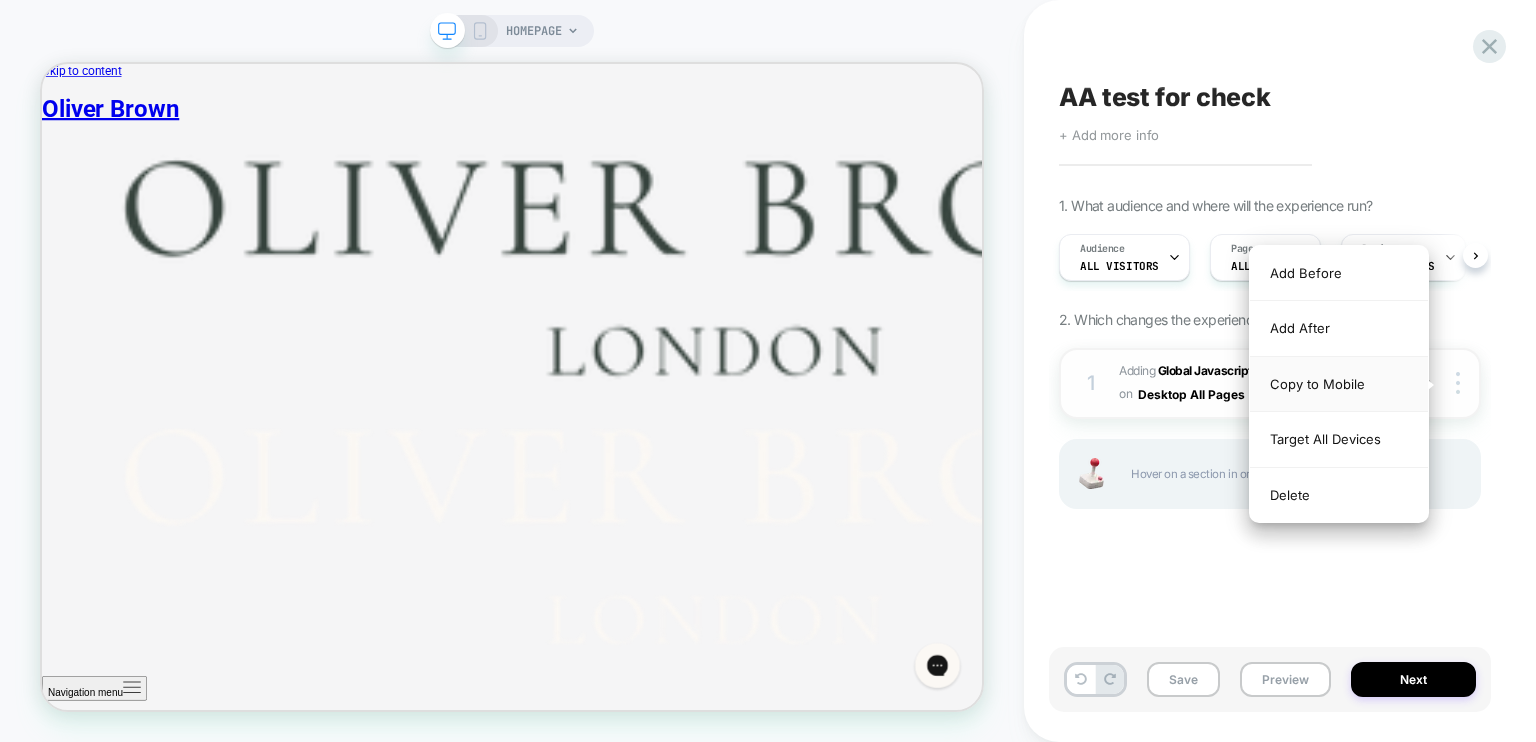 click on "Copy to   Mobile" at bounding box center (1339, 384) 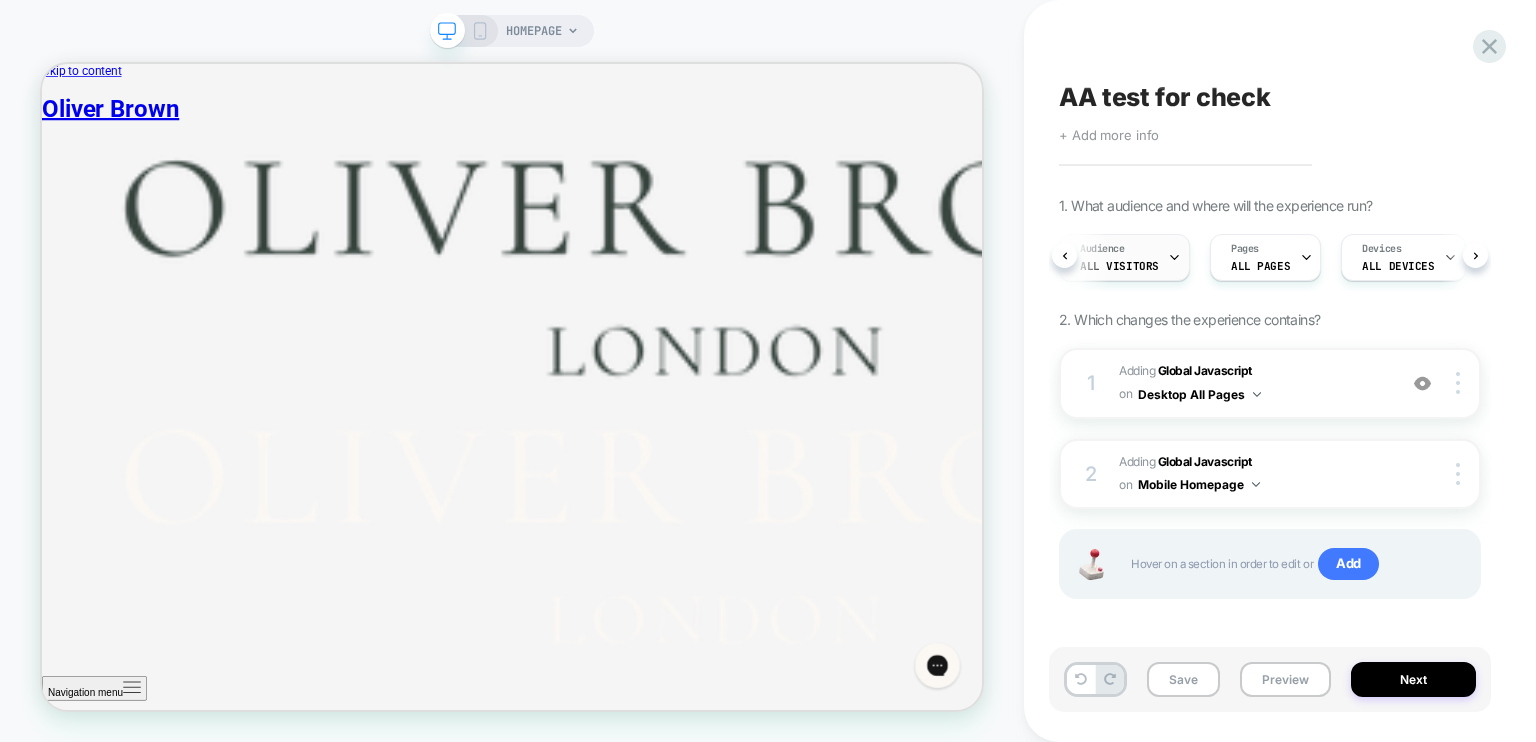 scroll, scrollTop: 0, scrollLeft: 157, axis: horizontal 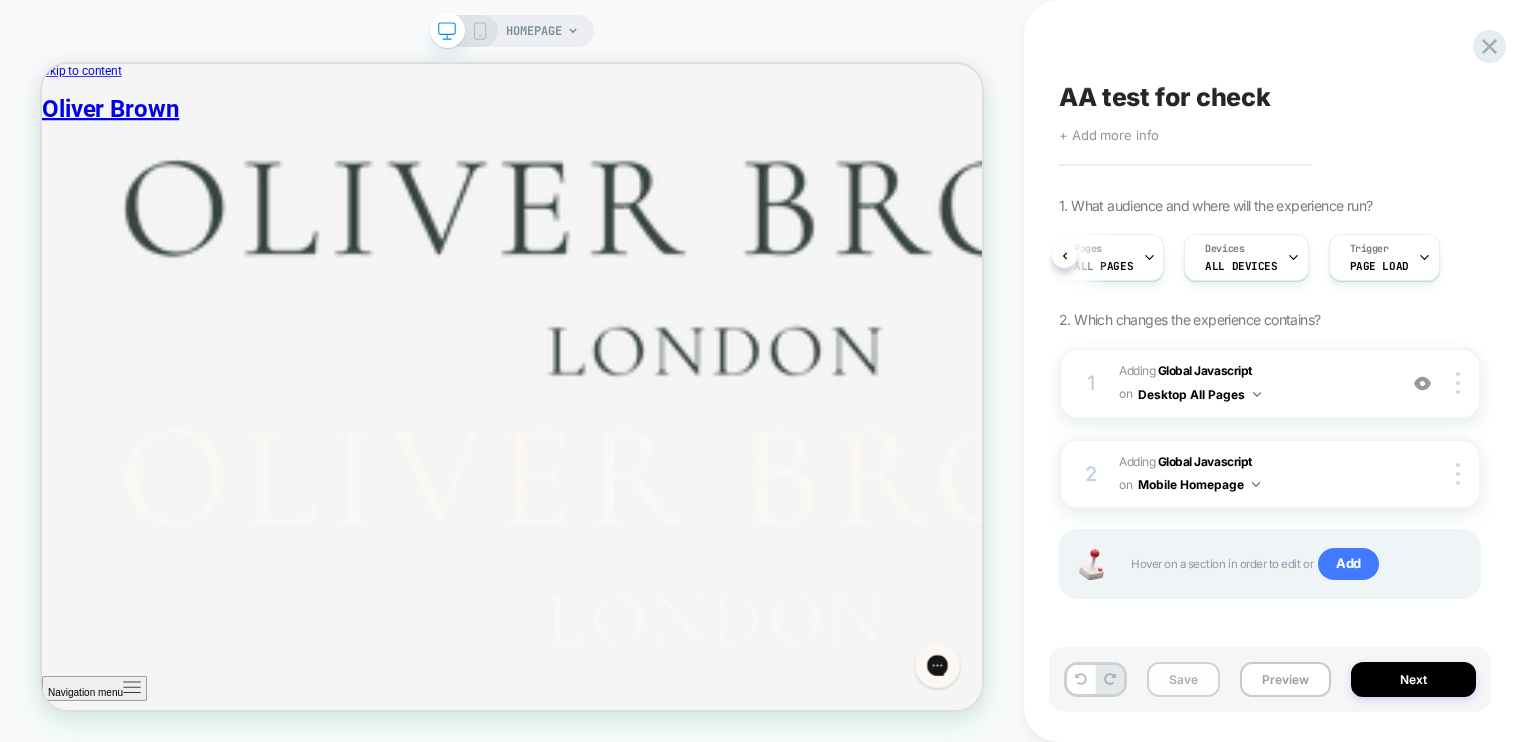 click on "Save" at bounding box center (1183, 679) 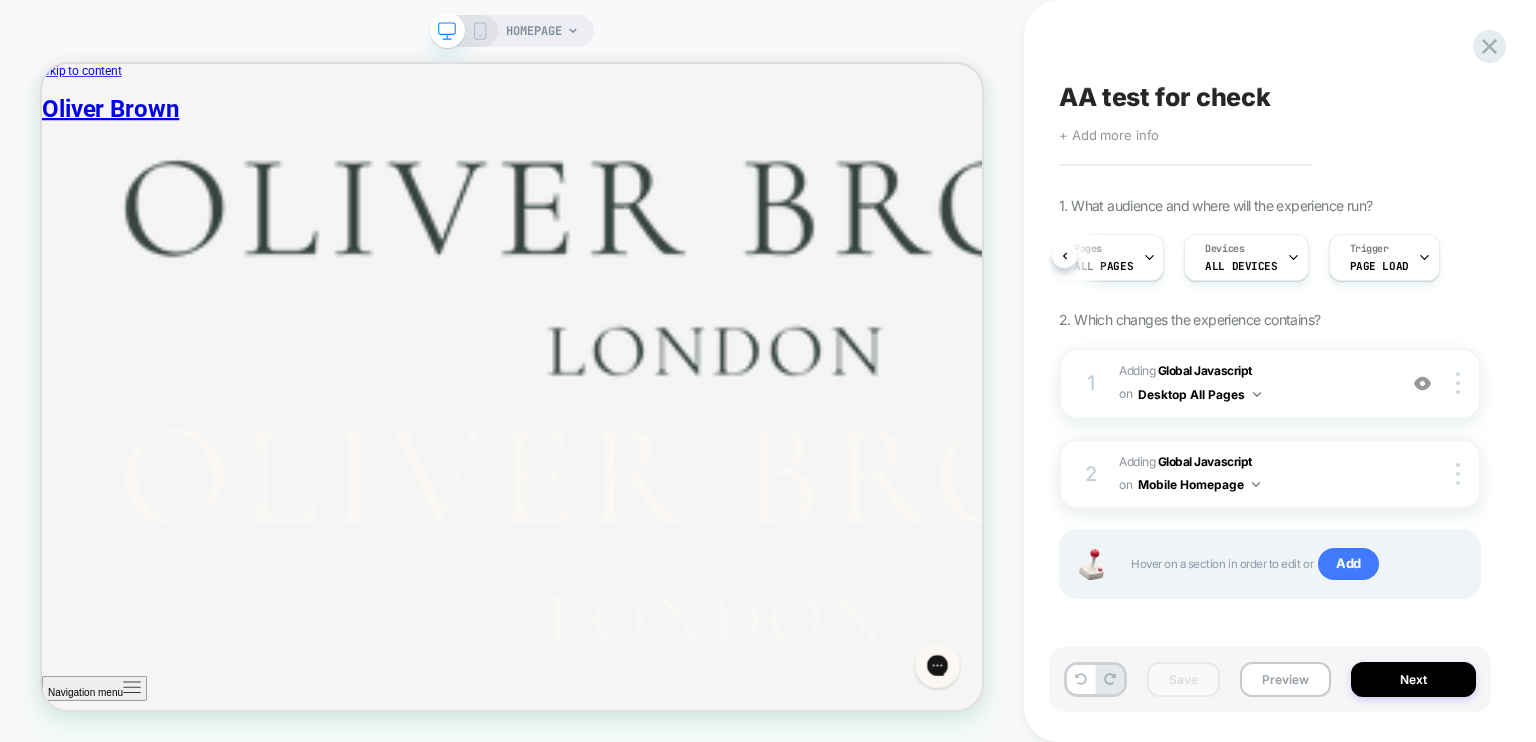 type 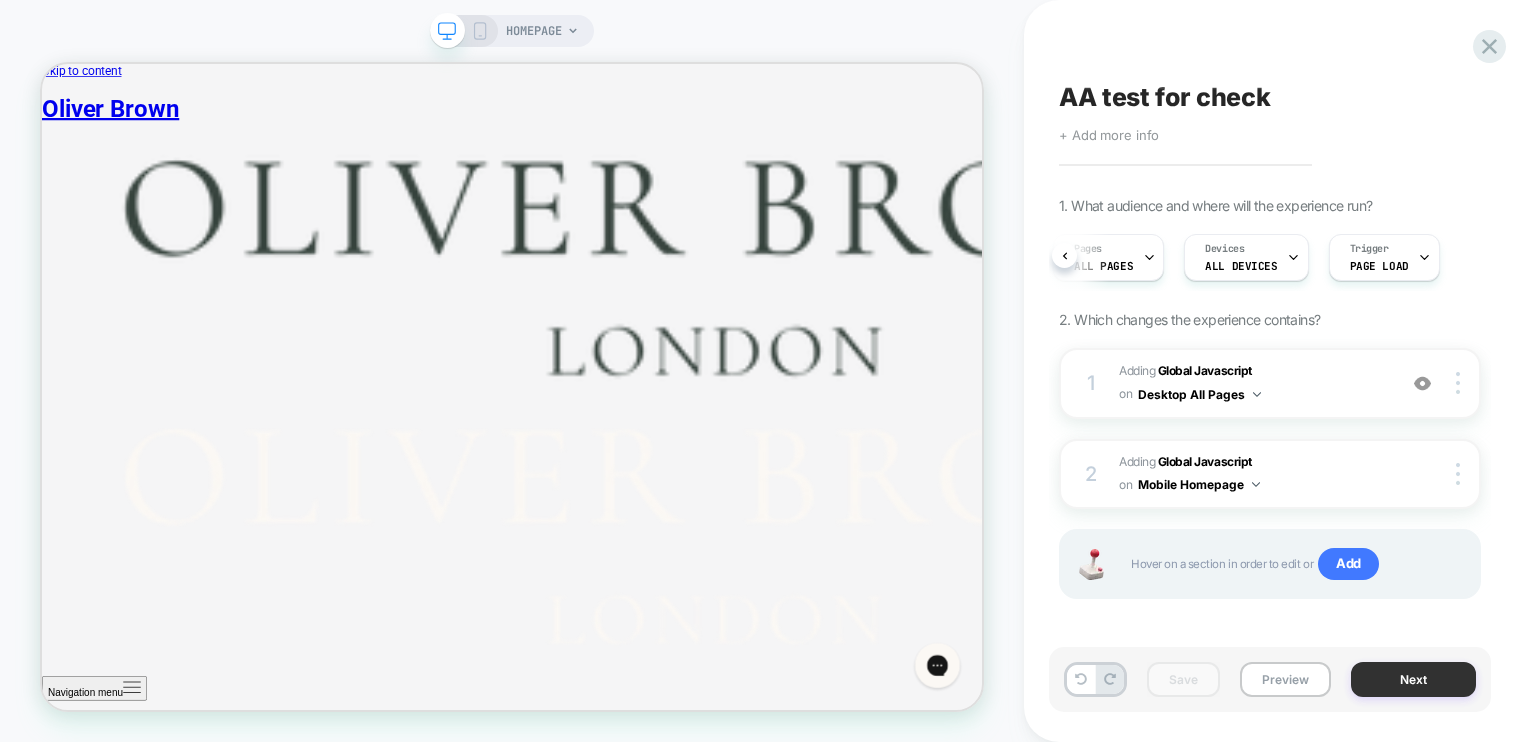 click on "Next" at bounding box center [1413, 679] 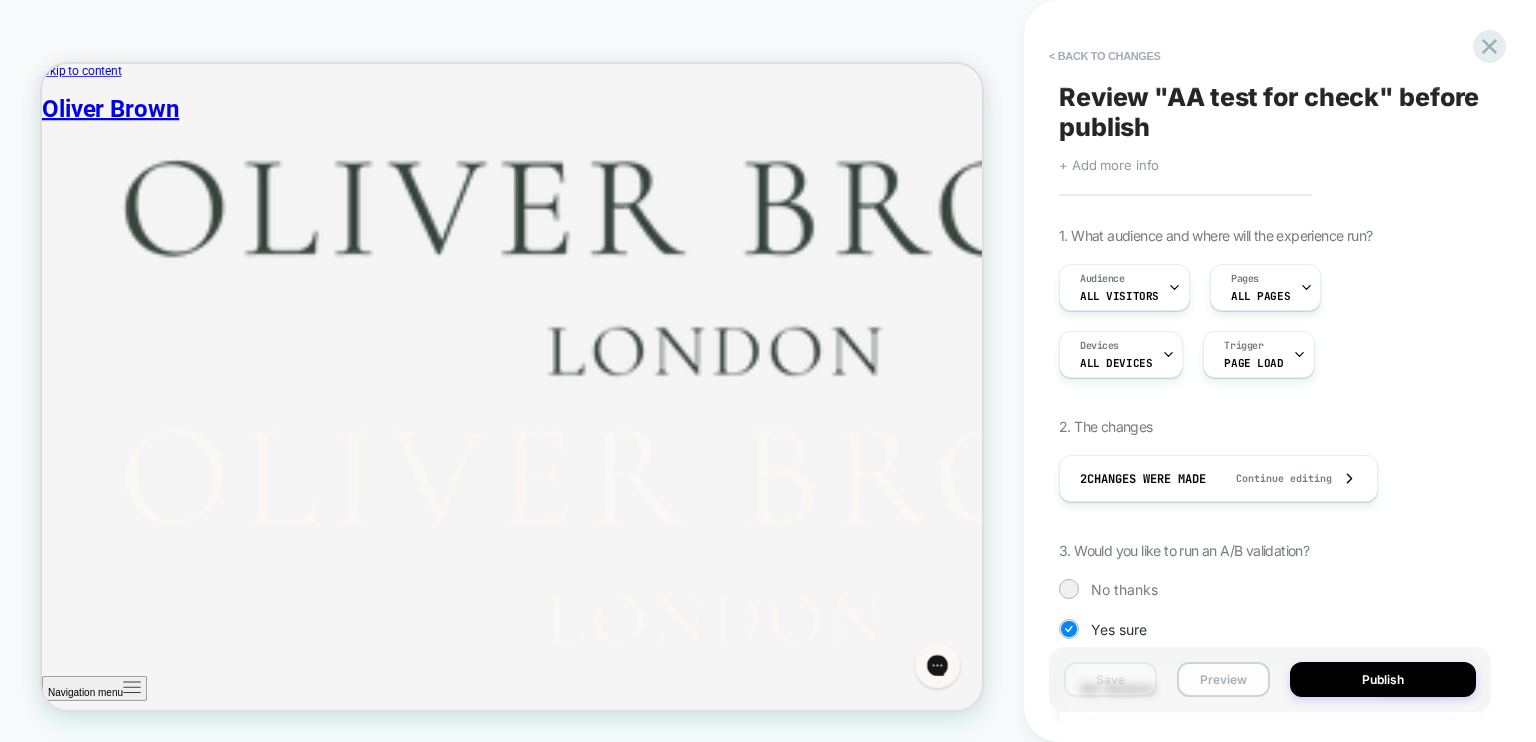 click on "Preview" at bounding box center (1223, 679) 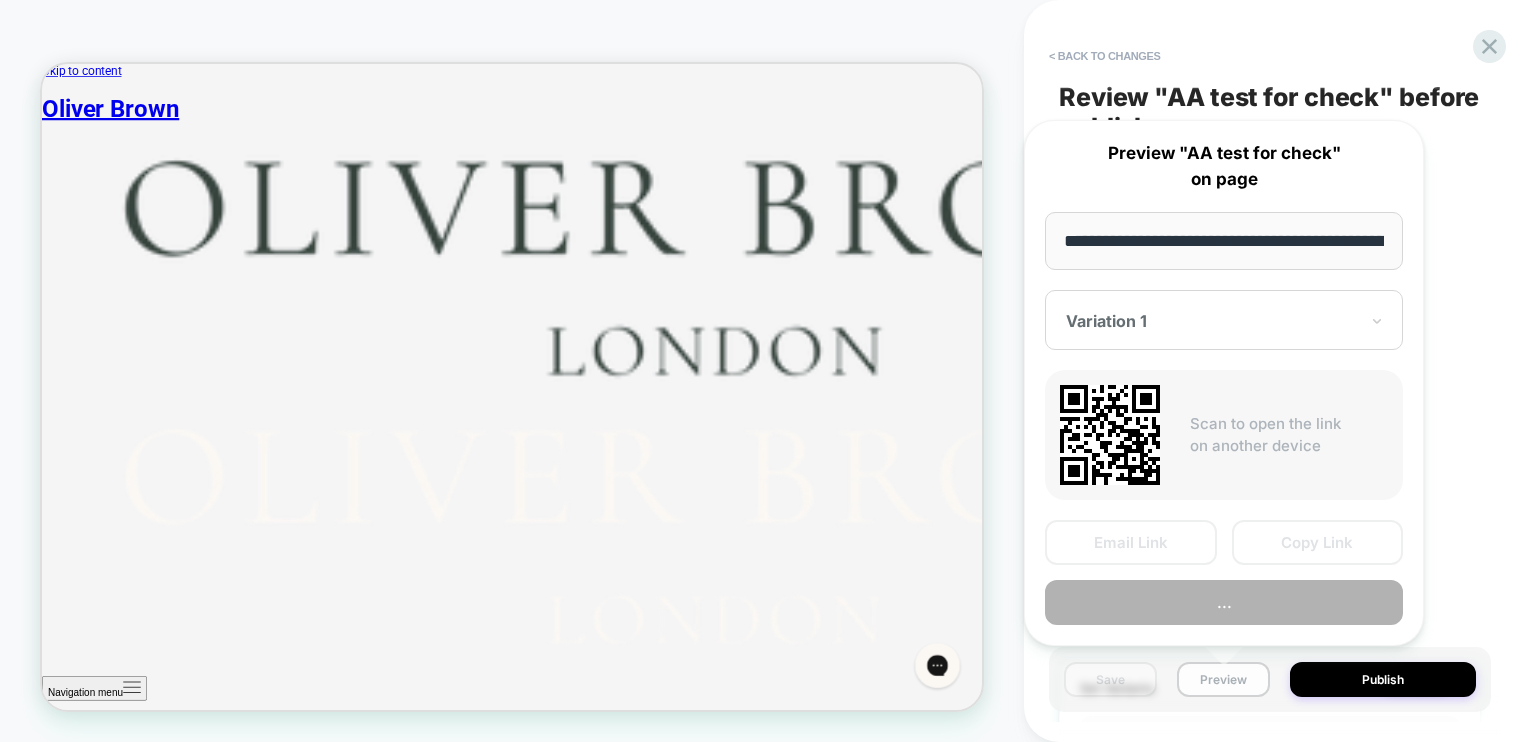 scroll, scrollTop: 0, scrollLeft: 132, axis: horizontal 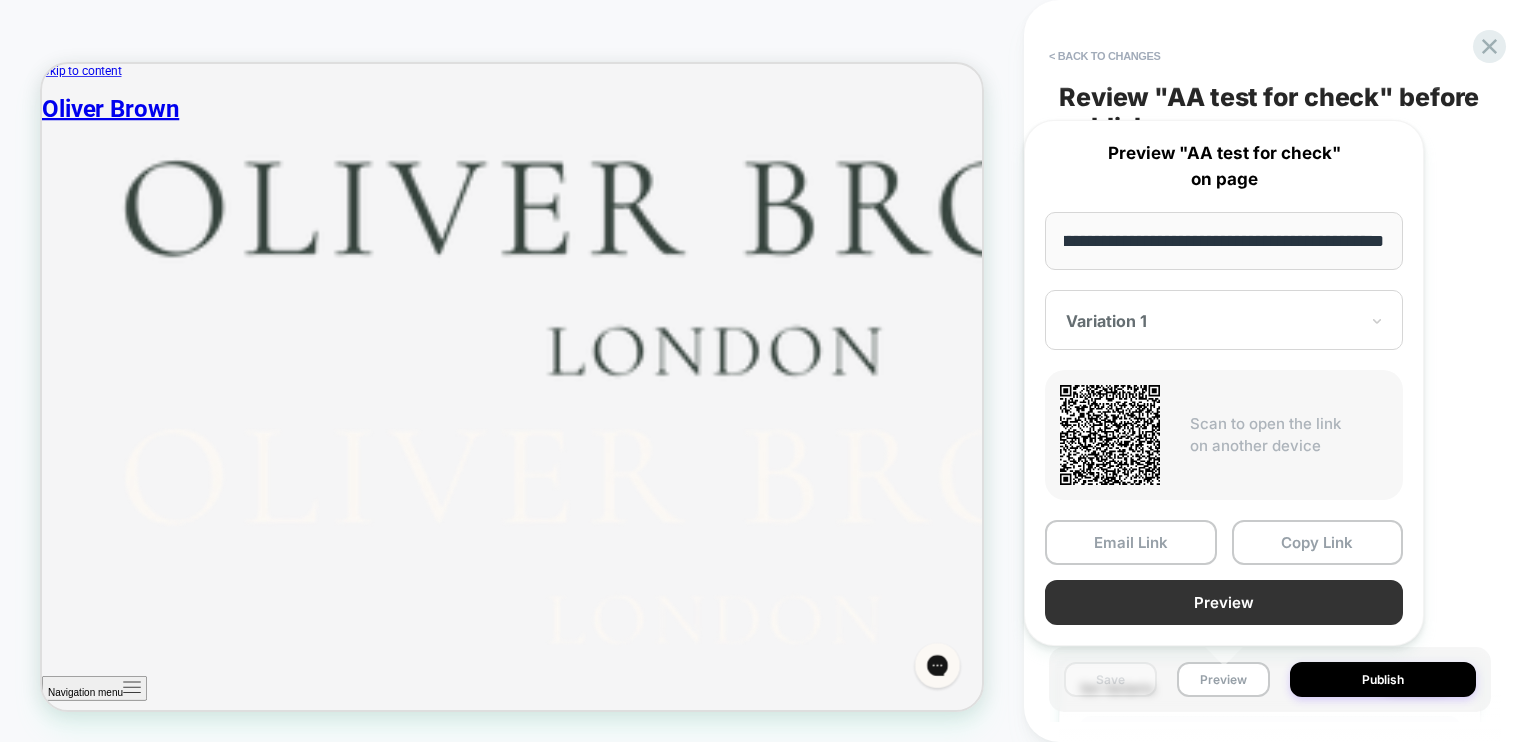 click on "Preview" at bounding box center (1224, 602) 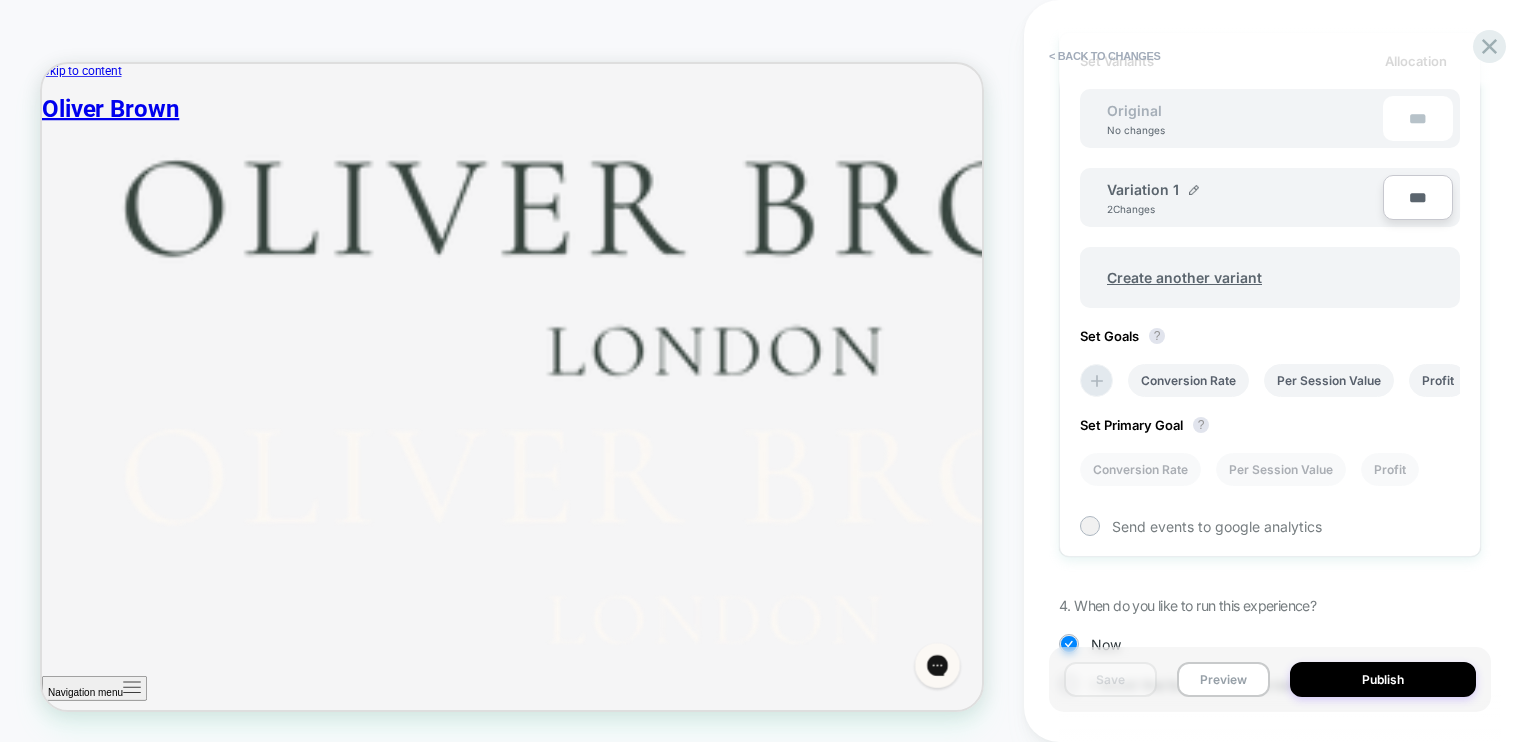 scroll, scrollTop: 700, scrollLeft: 0, axis: vertical 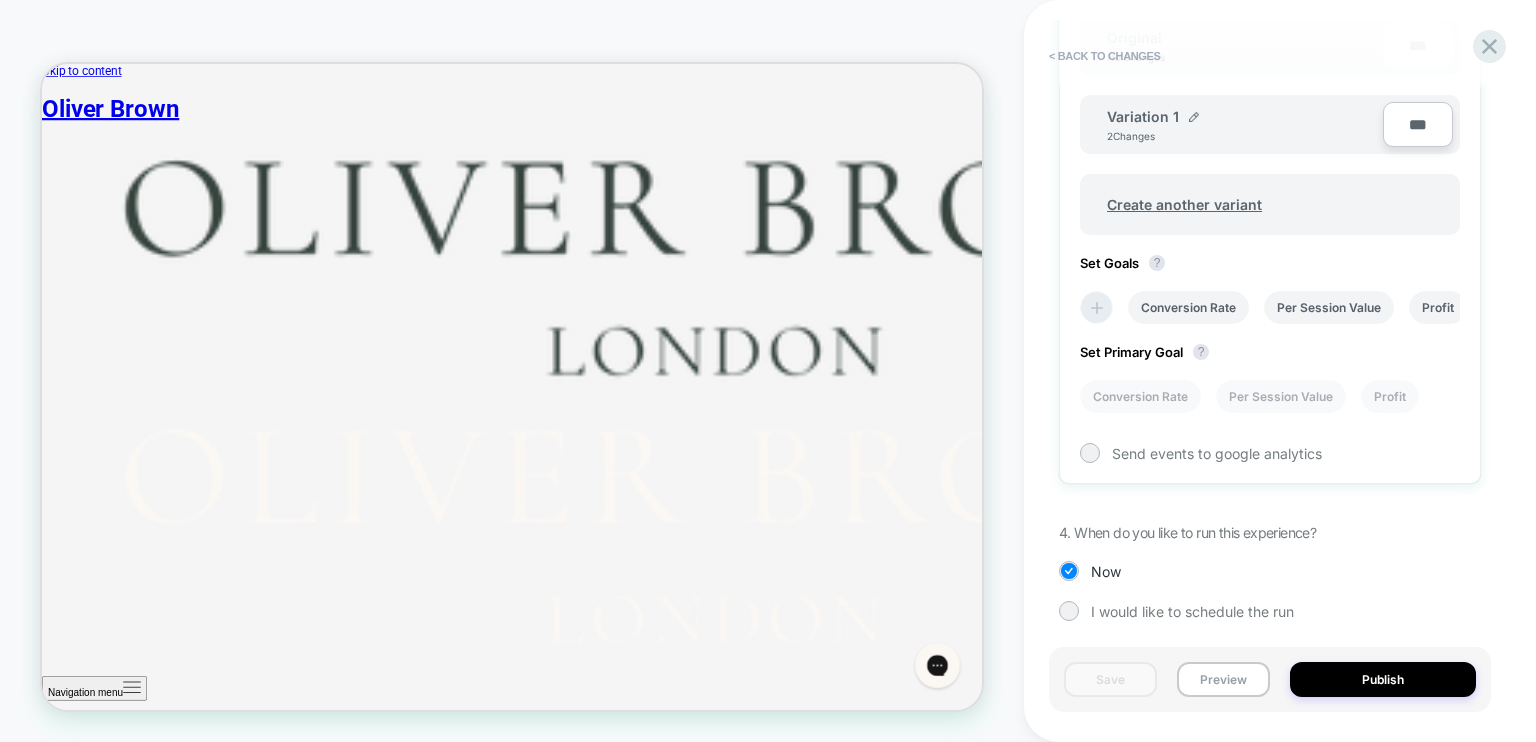 click 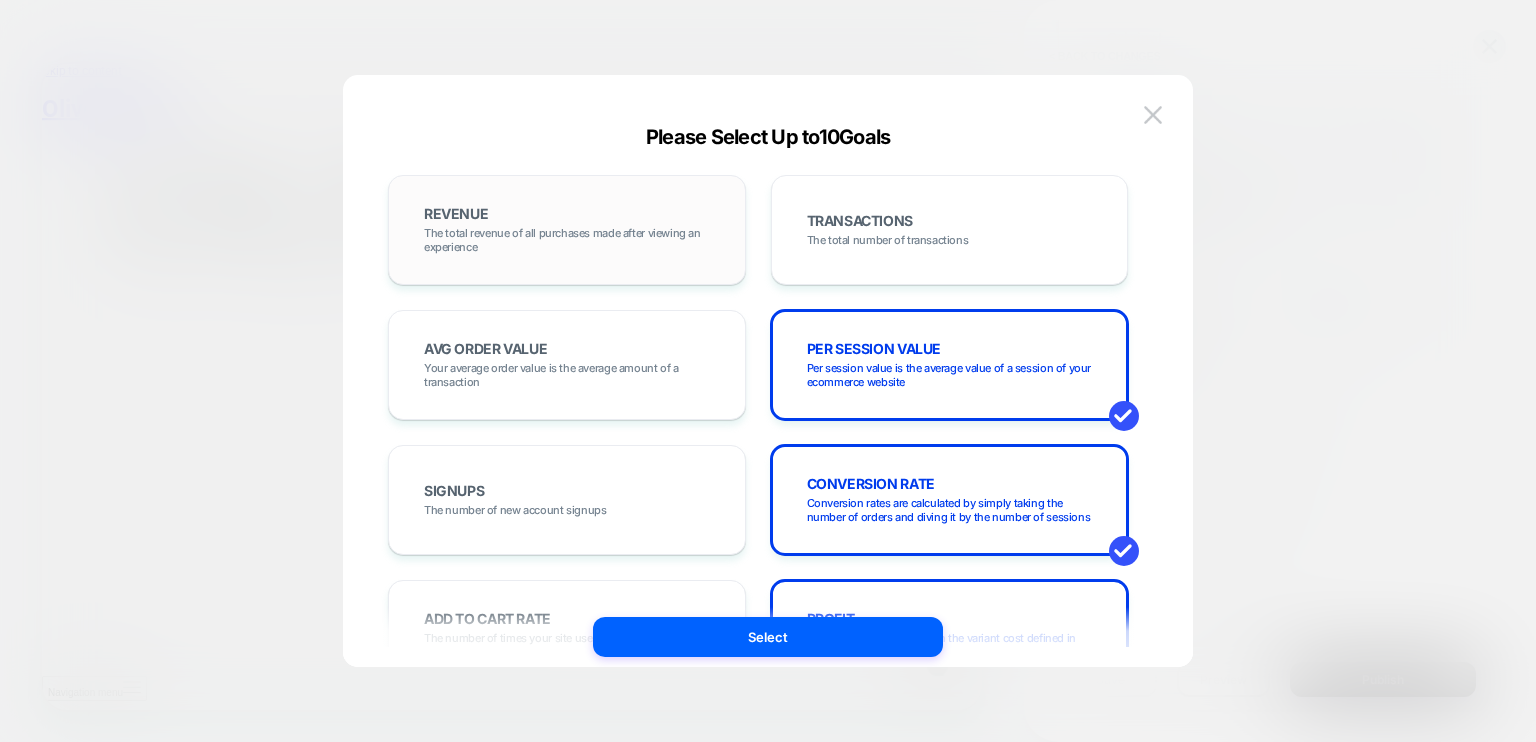 click on "REVENUE The total revenue of all purchases made after viewing an experience" at bounding box center [567, 230] 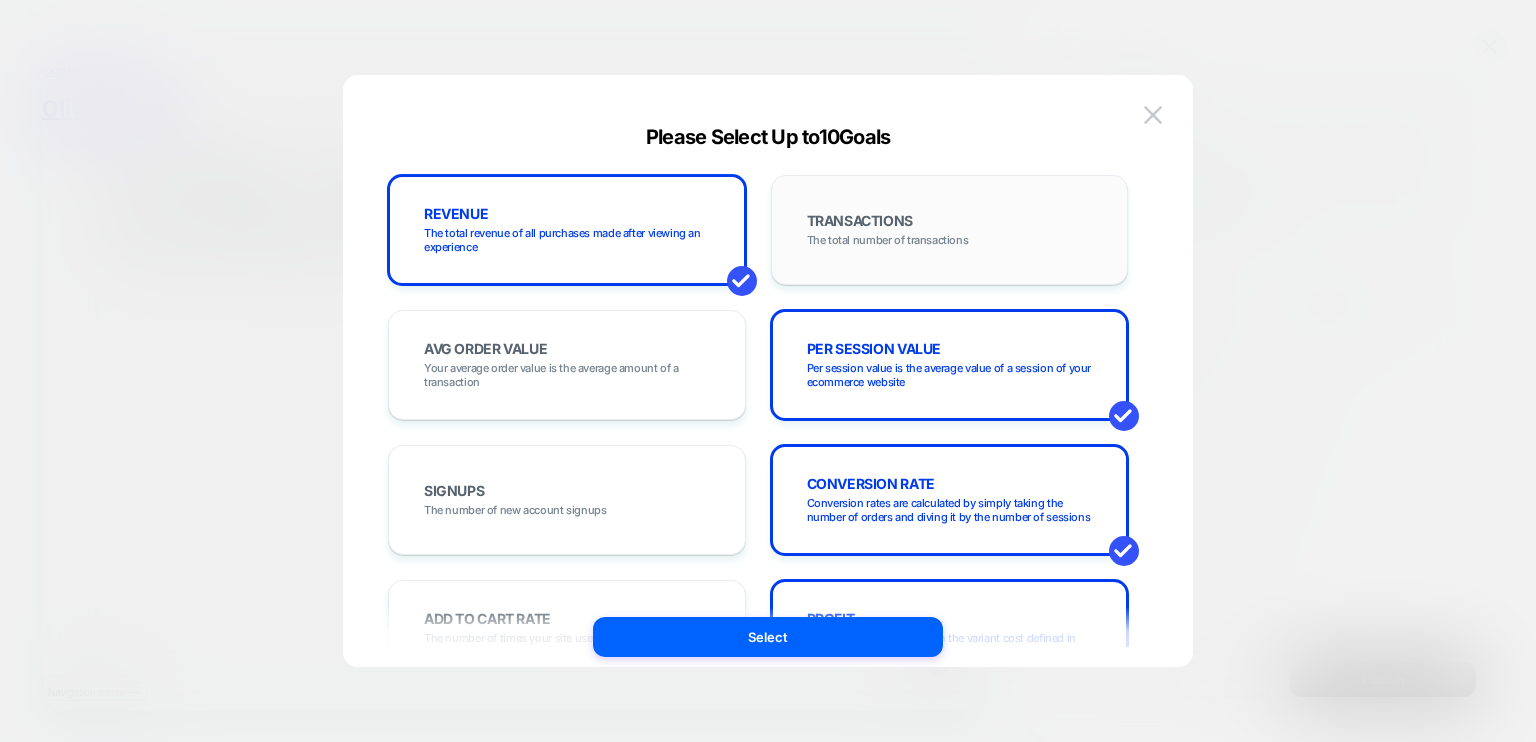 click on "TRANSACTIONS The total number of transactions" at bounding box center (950, 230) 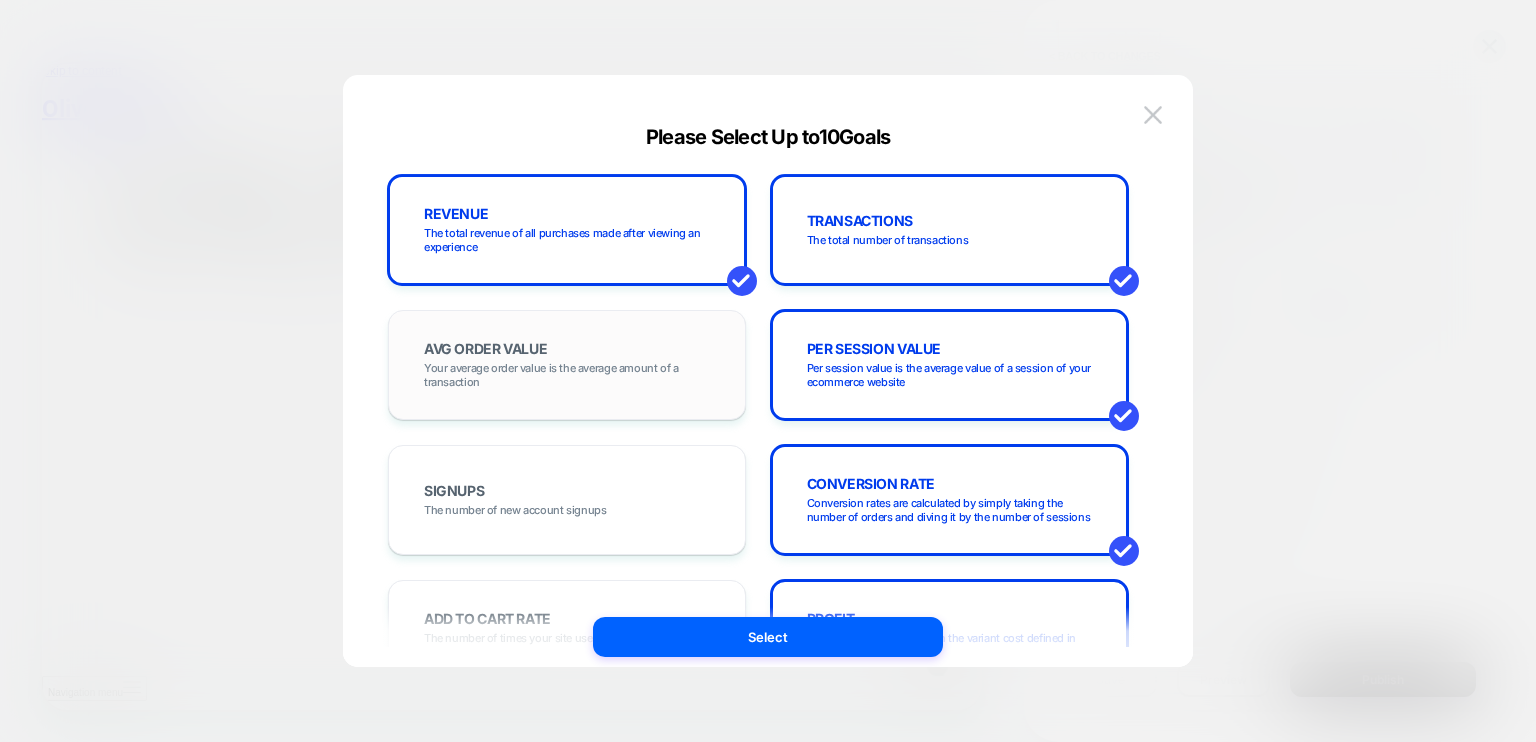 click on "AVG ORDER VALUE Your average order value is the average amount of a transaction" at bounding box center (567, 365) 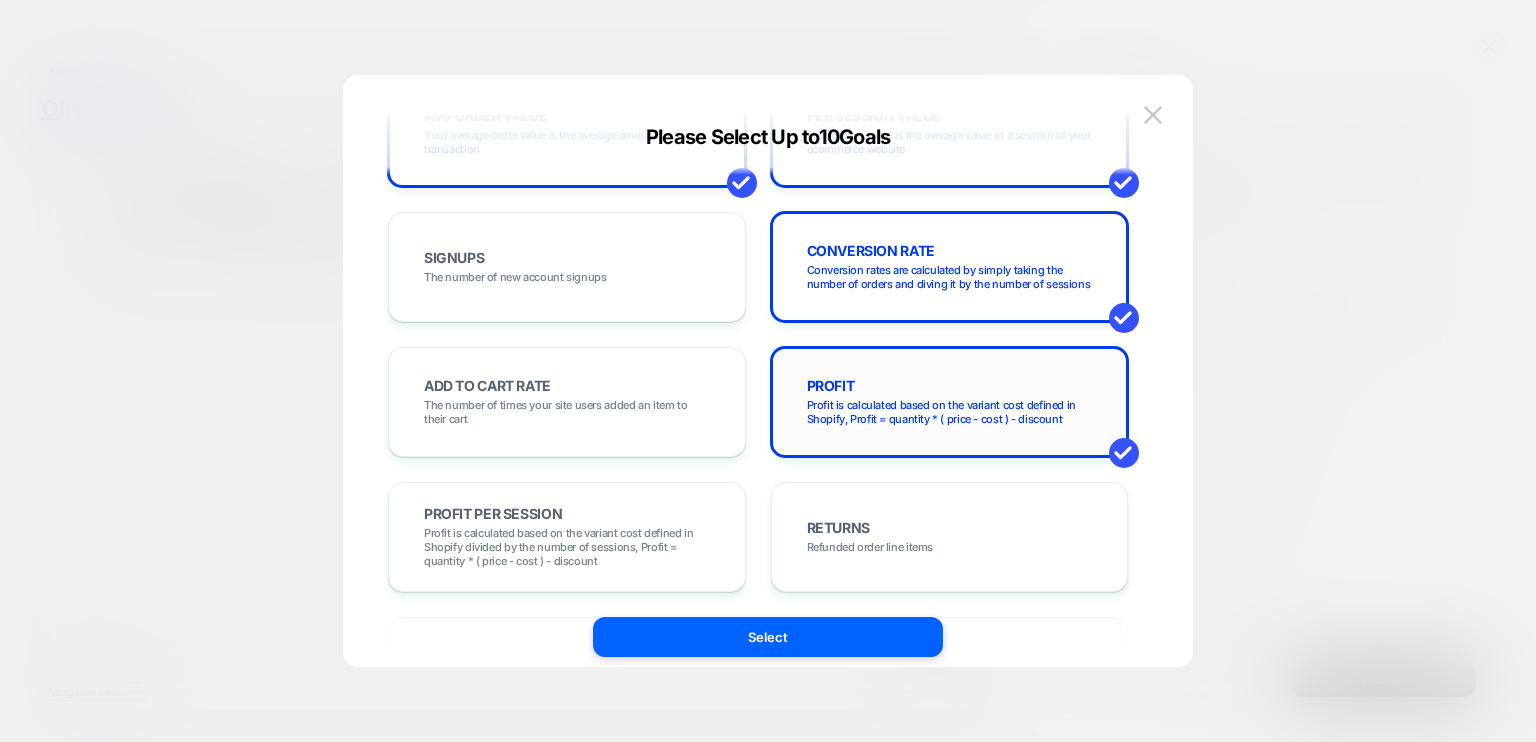 scroll, scrollTop: 466, scrollLeft: 0, axis: vertical 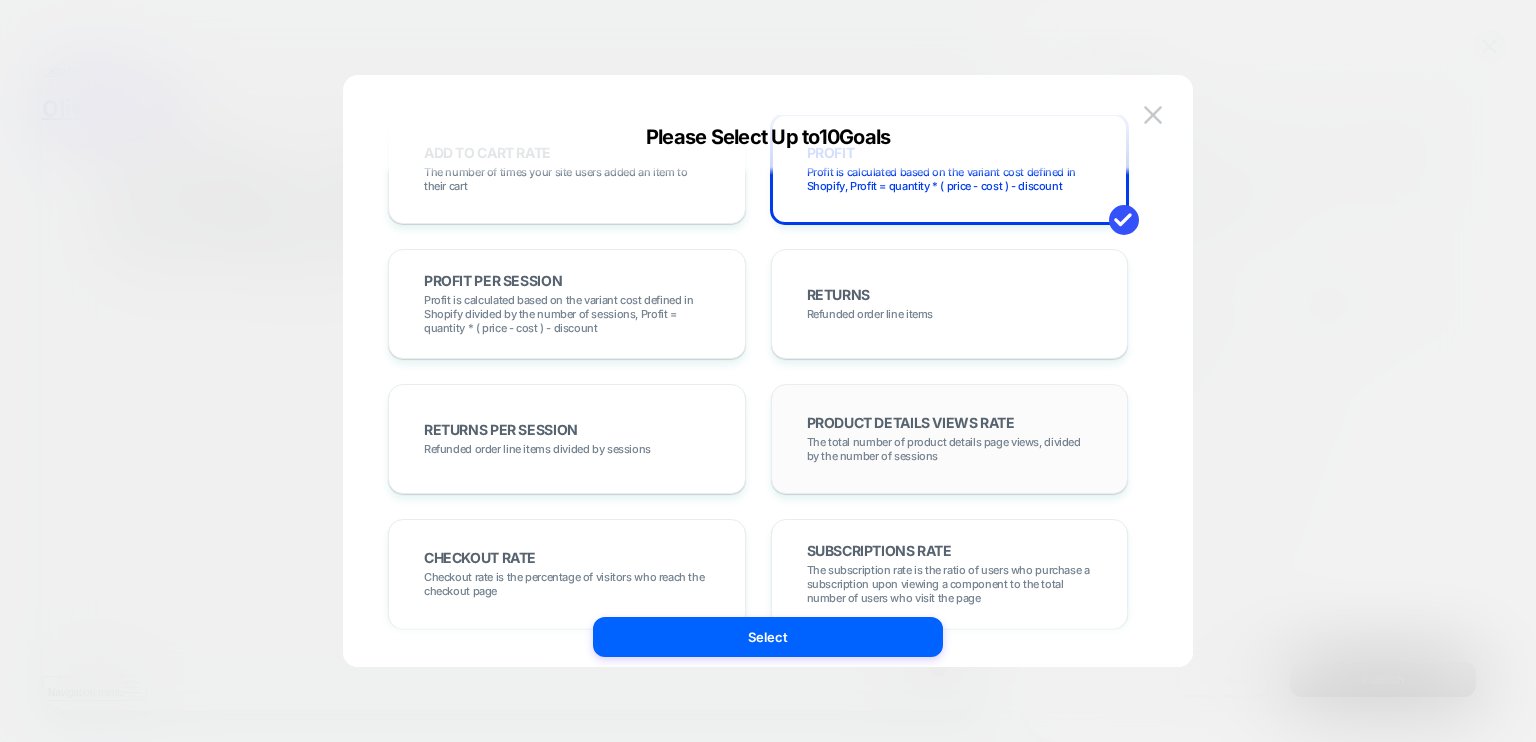 click on "The total number of product details page views, divided by the number of sessions" at bounding box center [950, 449] 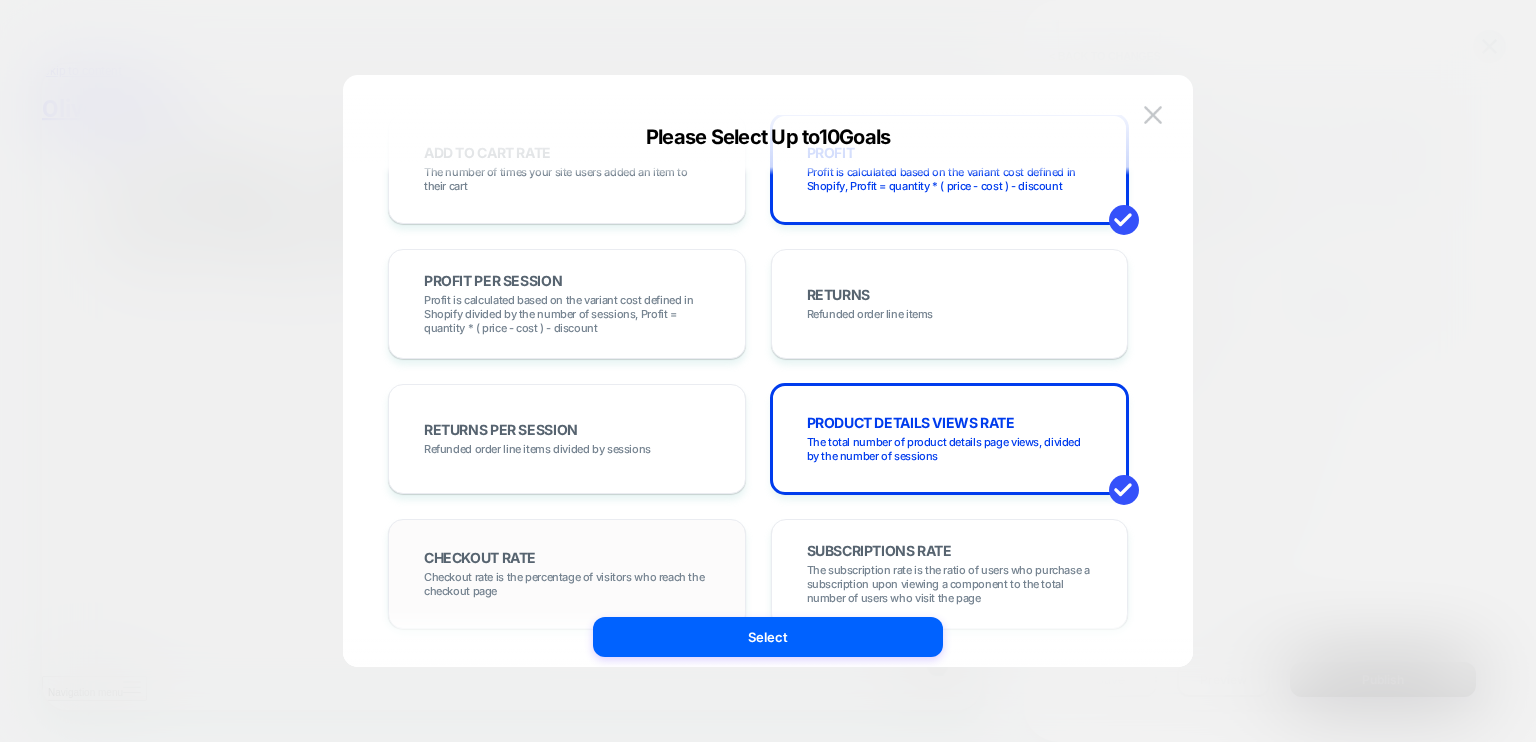 click on "CHECKOUT RATE Checkout rate is the percentage of visitors who reach the checkout page" at bounding box center [567, 574] 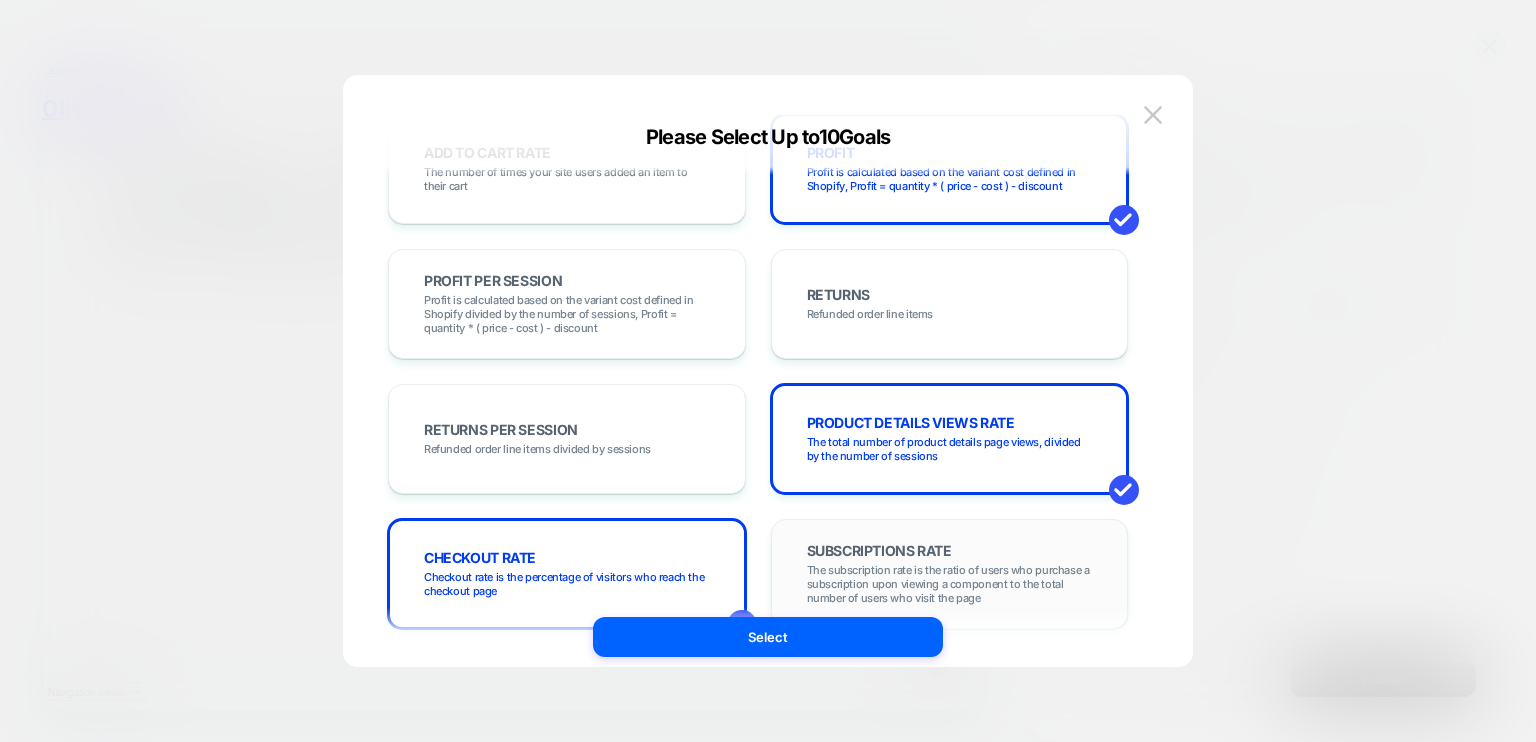 click on "SUBSCRIPTIONS RATE" at bounding box center [879, 551] 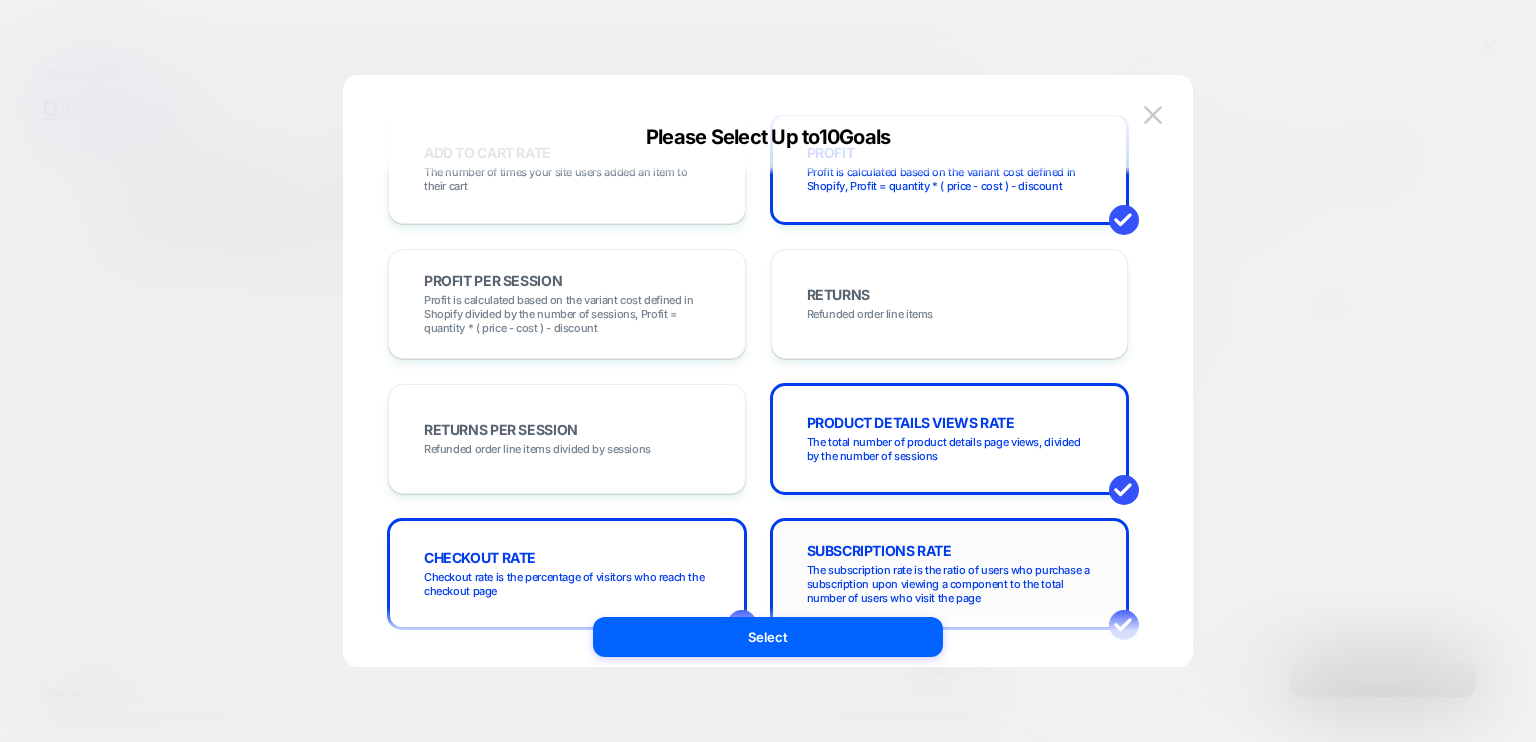click on "SUBSCRIPTIONS RATE" at bounding box center [879, 551] 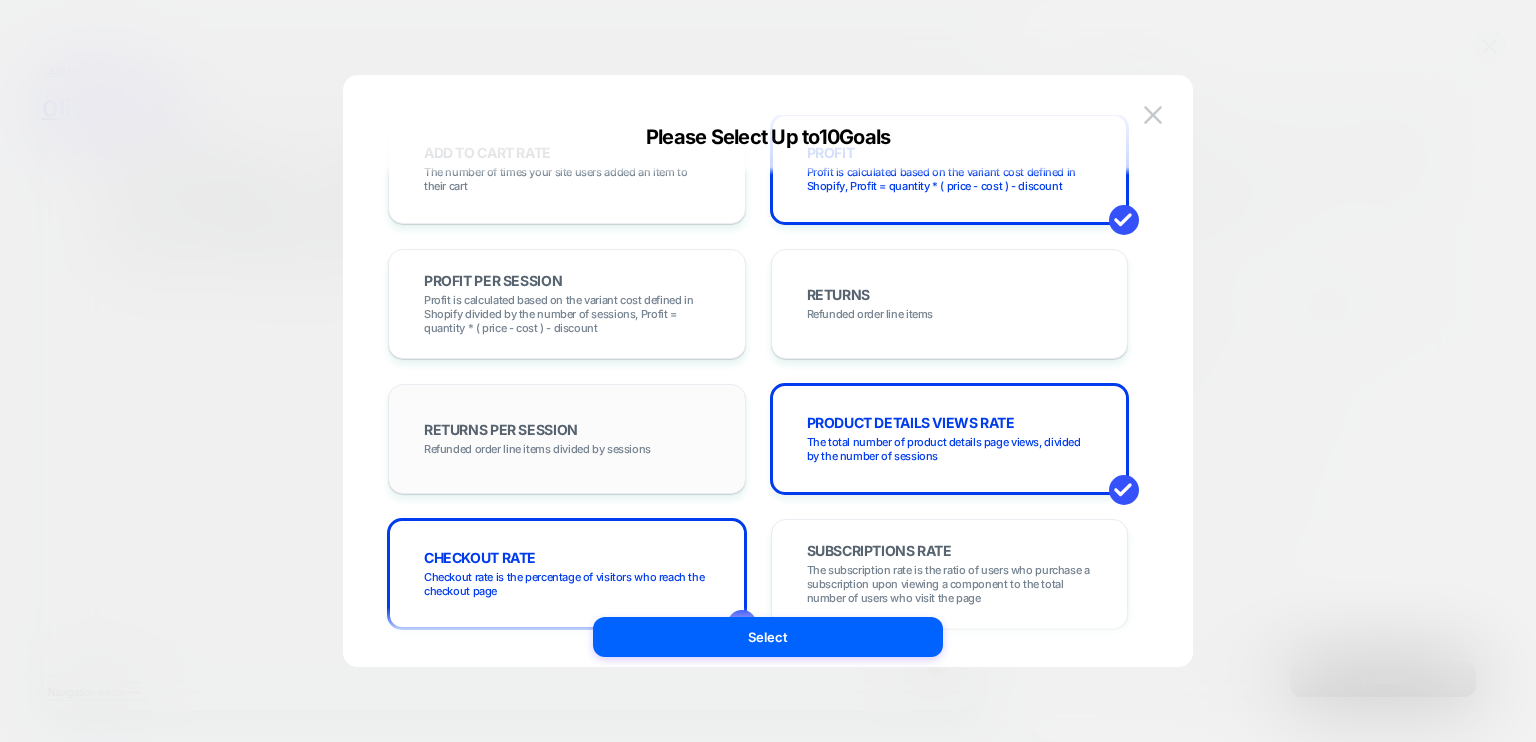 scroll, scrollTop: 233, scrollLeft: 0, axis: vertical 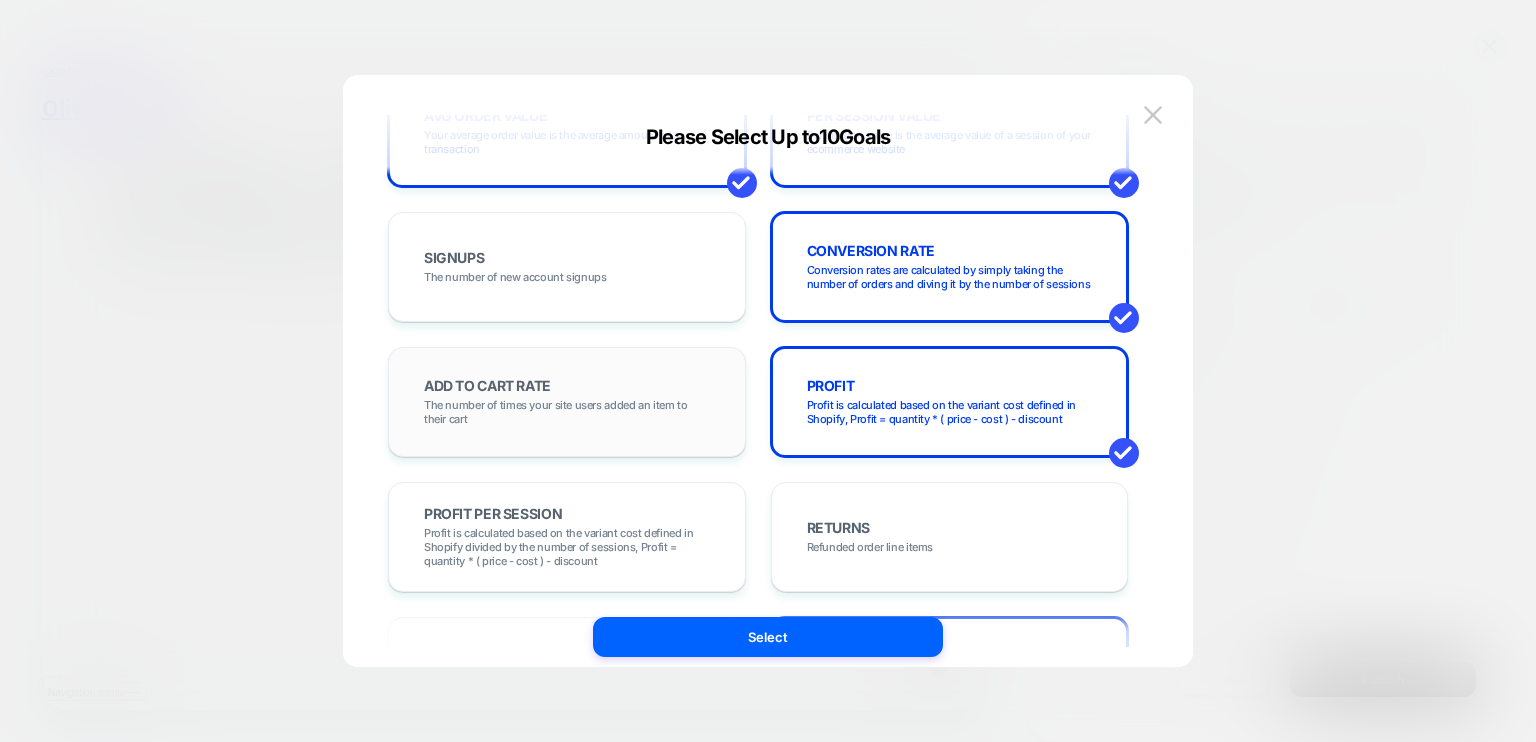 click on "ADD TO CART RATE The number of times your site users added an item to their cart" at bounding box center (567, 402) 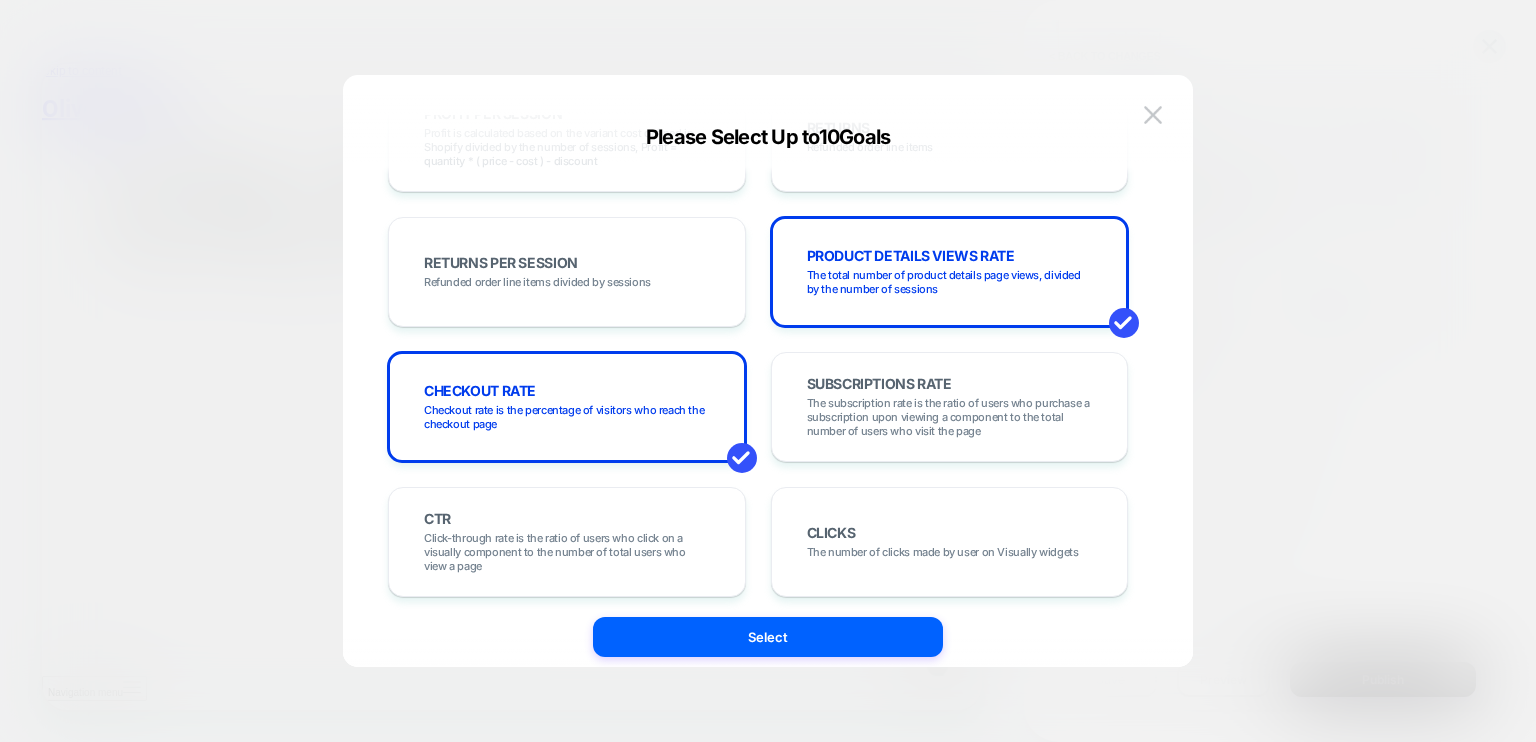 scroll, scrollTop: 643, scrollLeft: 0, axis: vertical 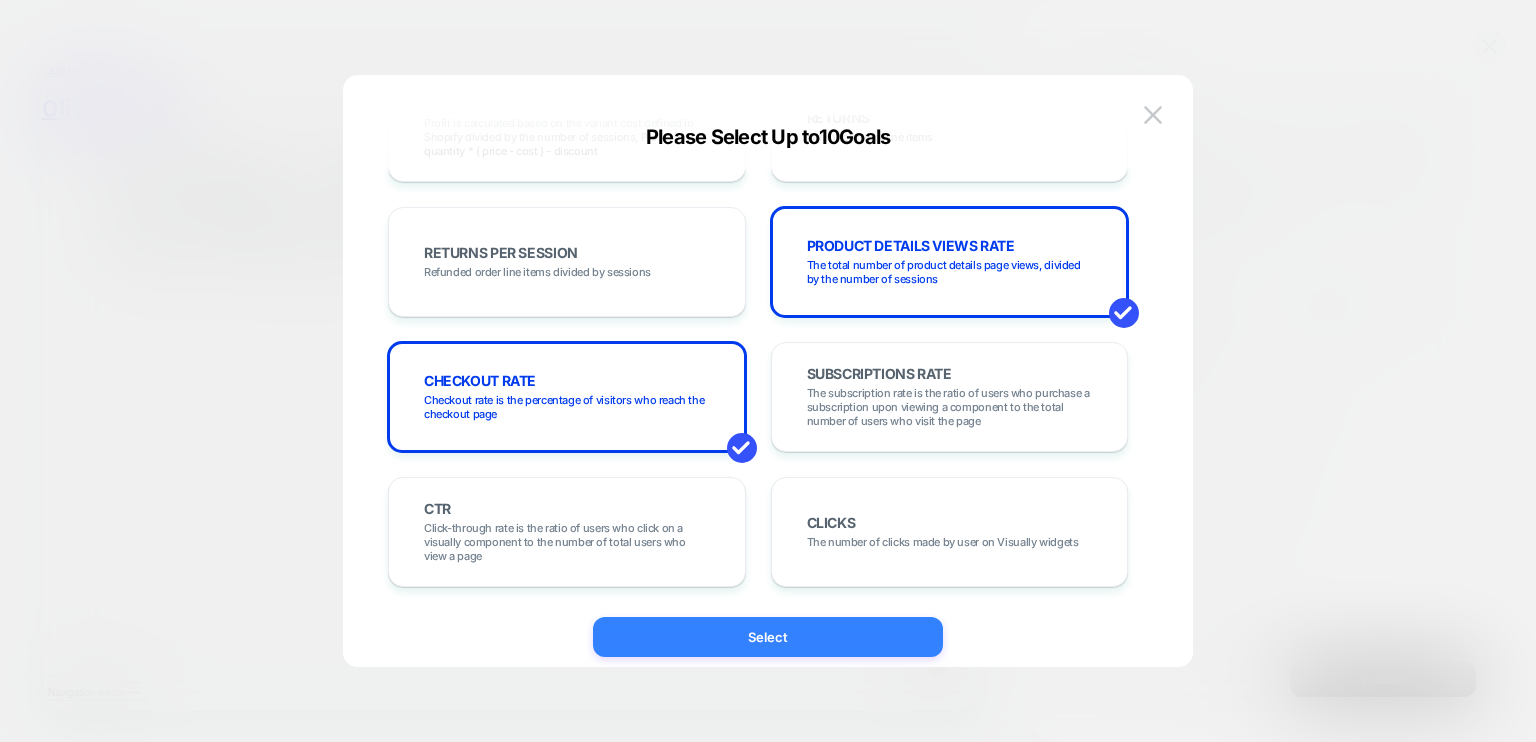 click on "Select" at bounding box center [768, 637] 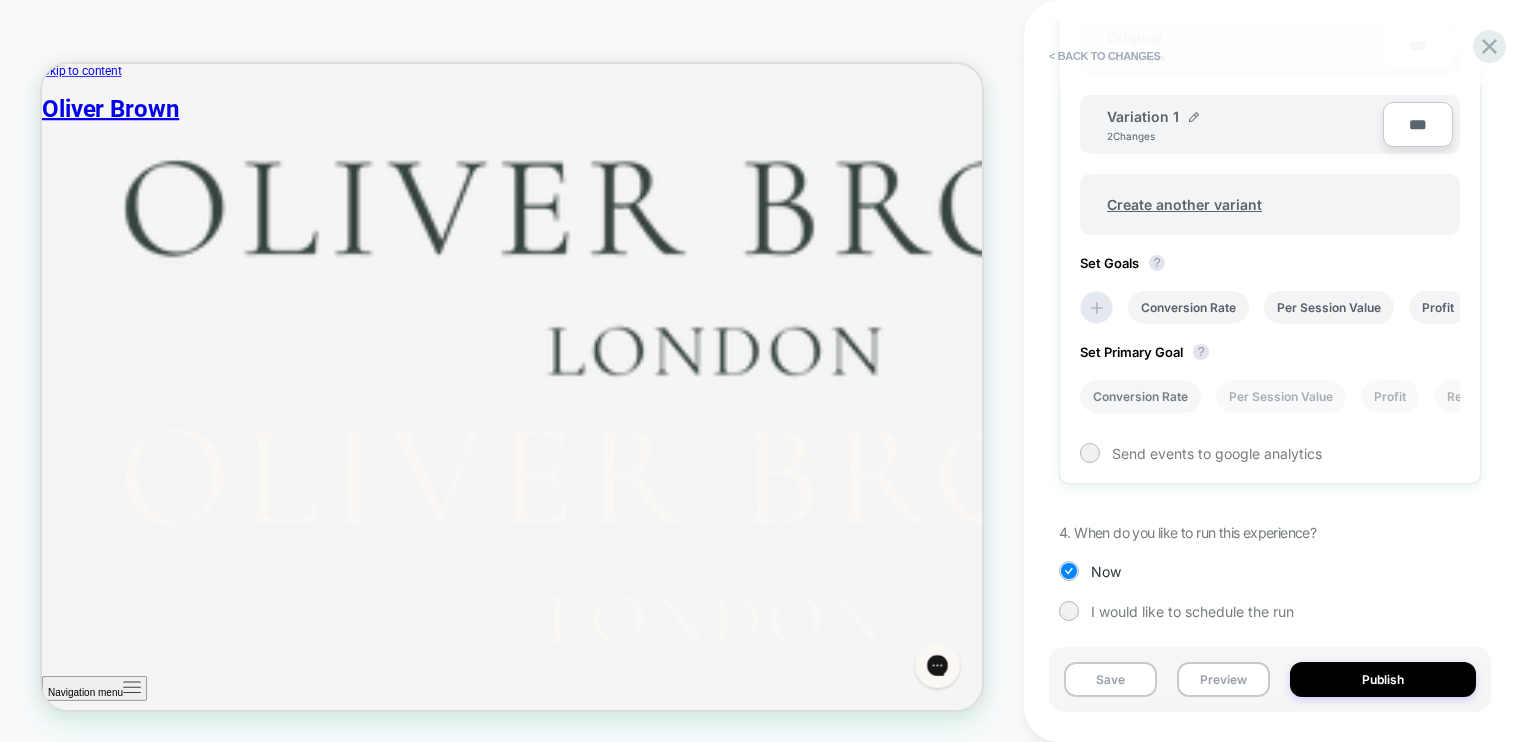 click on "Conversion Rate" at bounding box center (1140, 396) 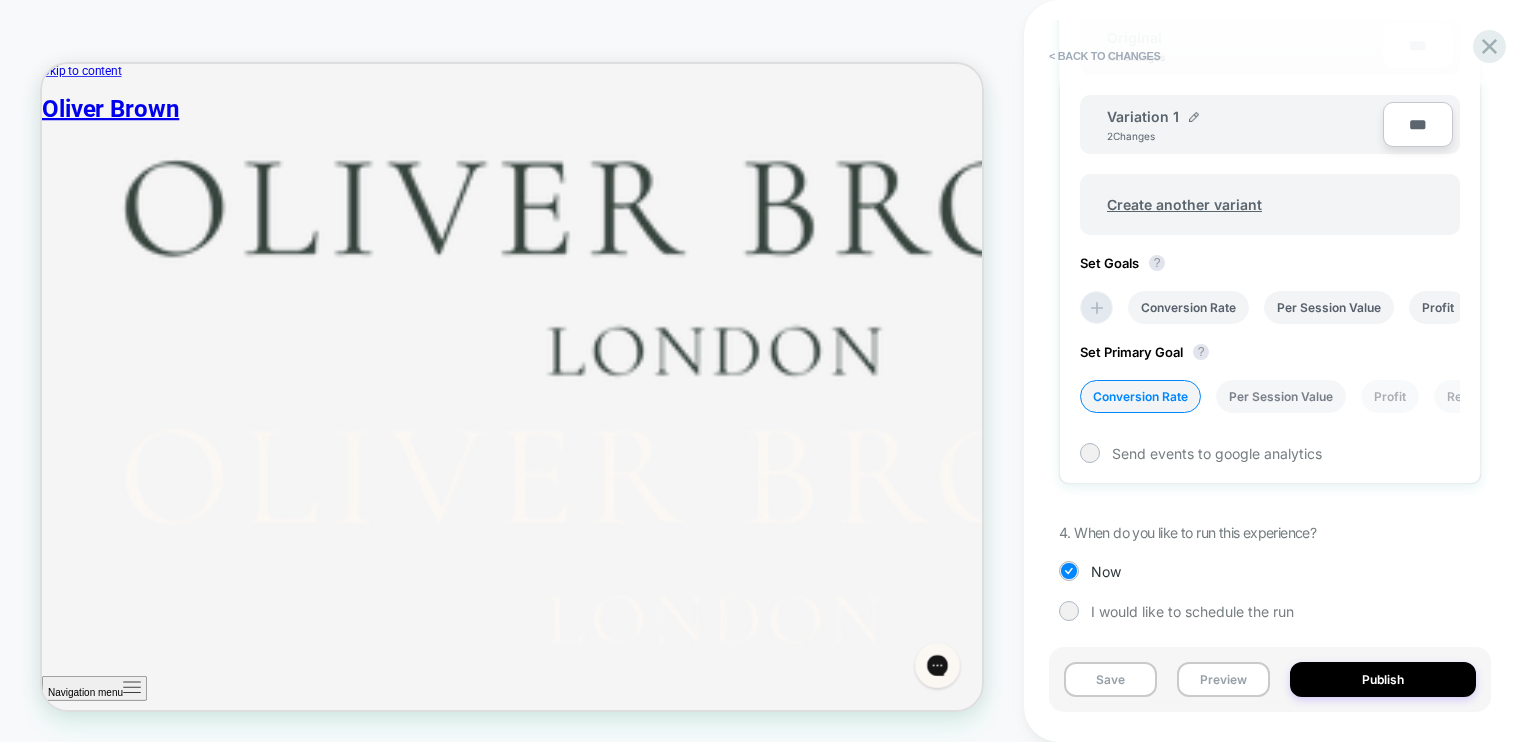 click on "Per Session Value" at bounding box center [1281, 396] 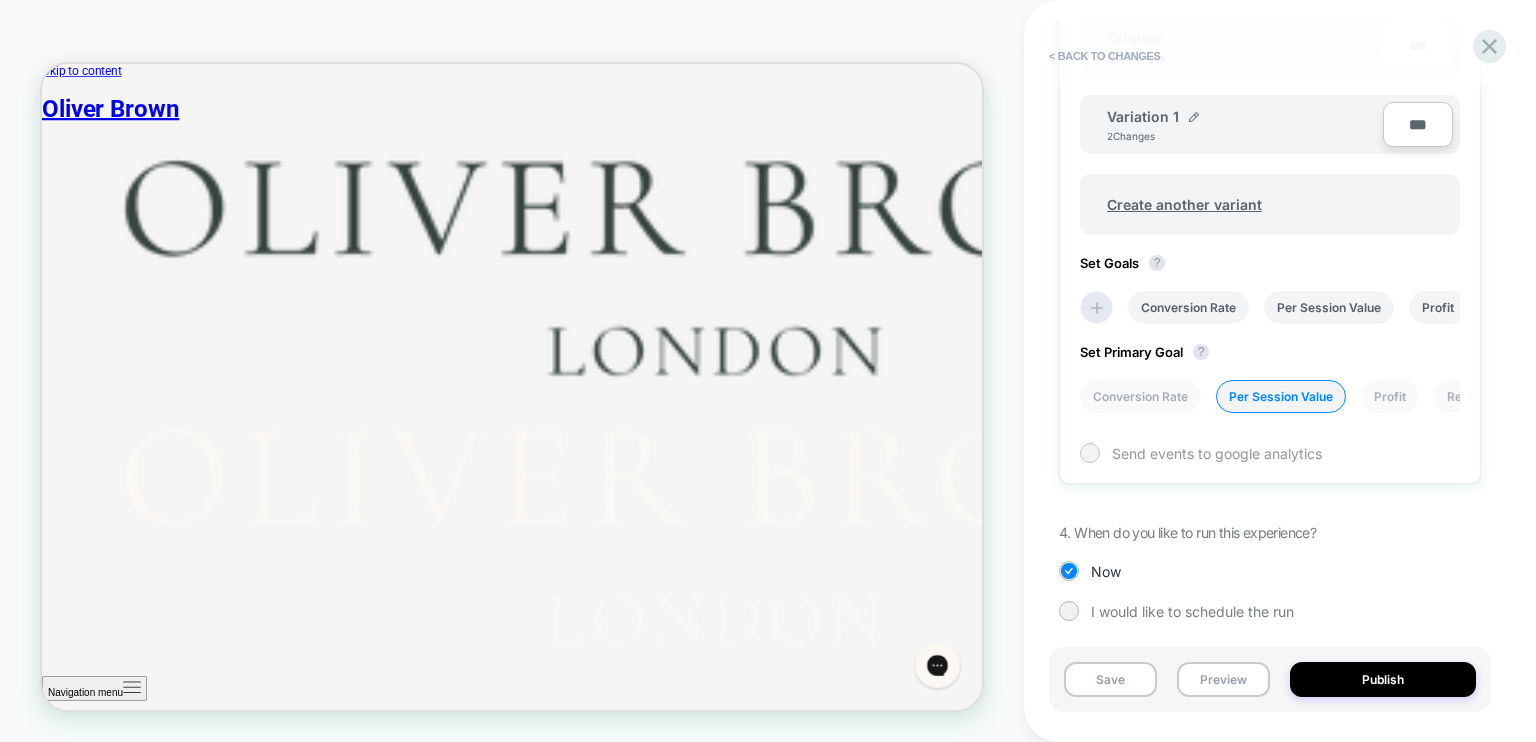 click on "Send events to google analytics" at bounding box center [1217, 453] 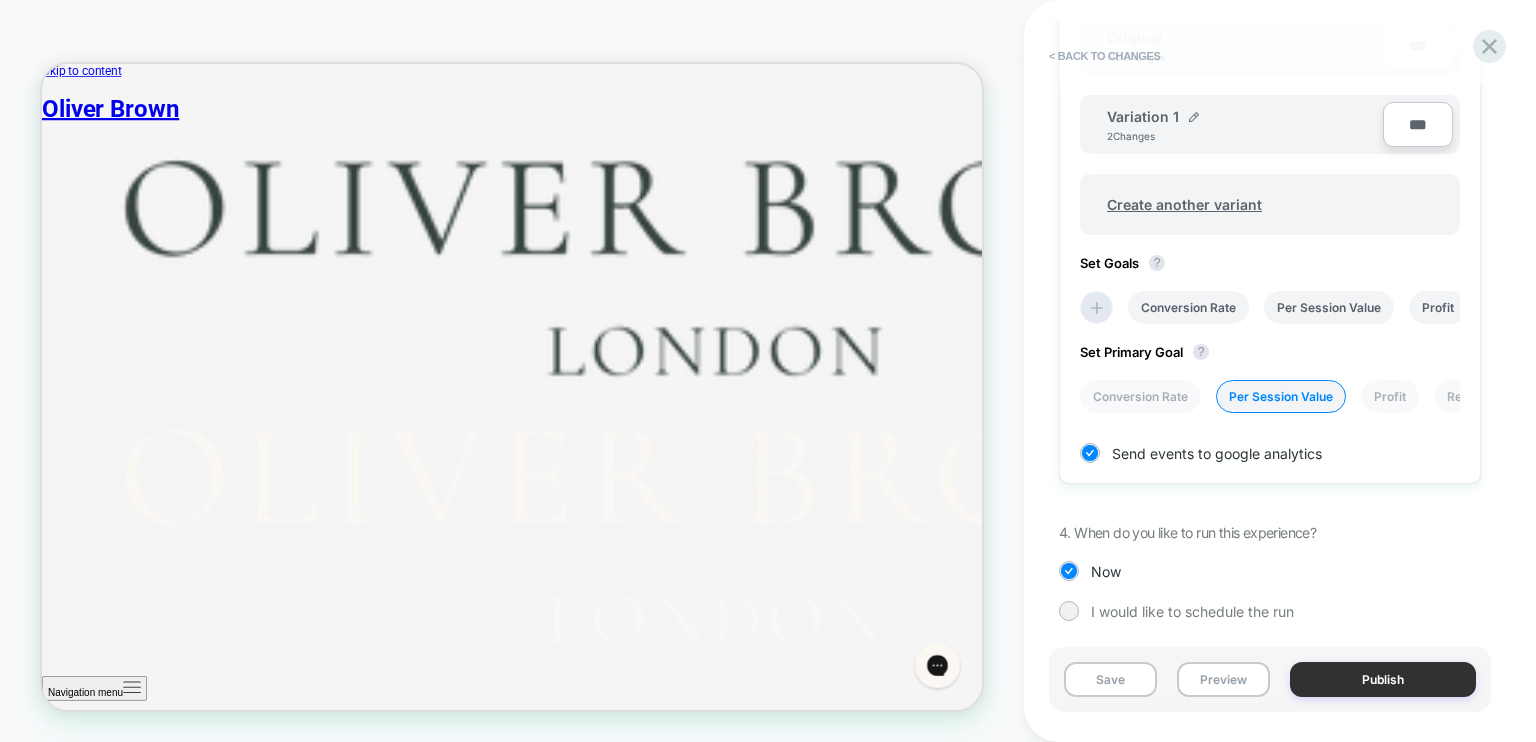 click on "Publish" at bounding box center [1383, 679] 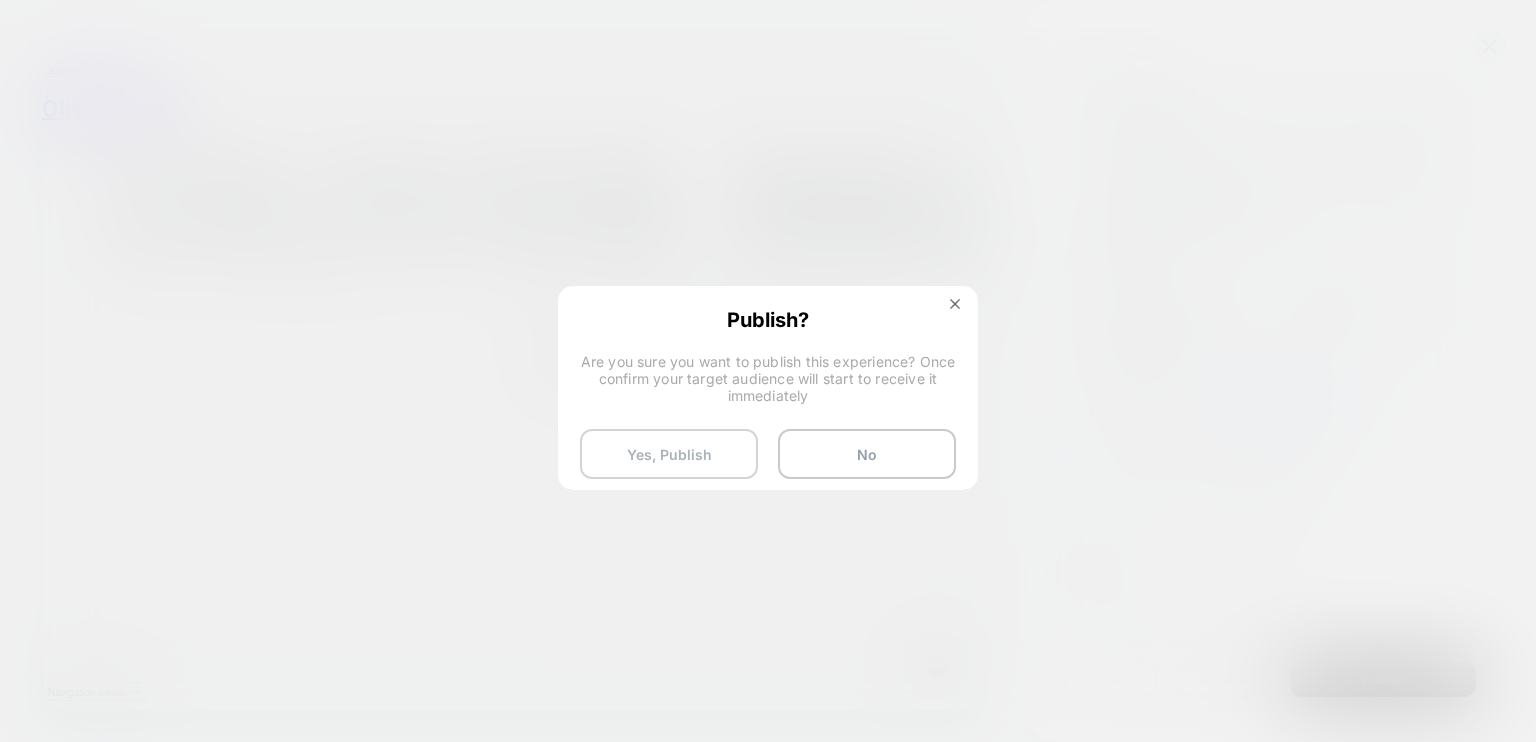 click on "Yes, Publish" at bounding box center (669, 454) 